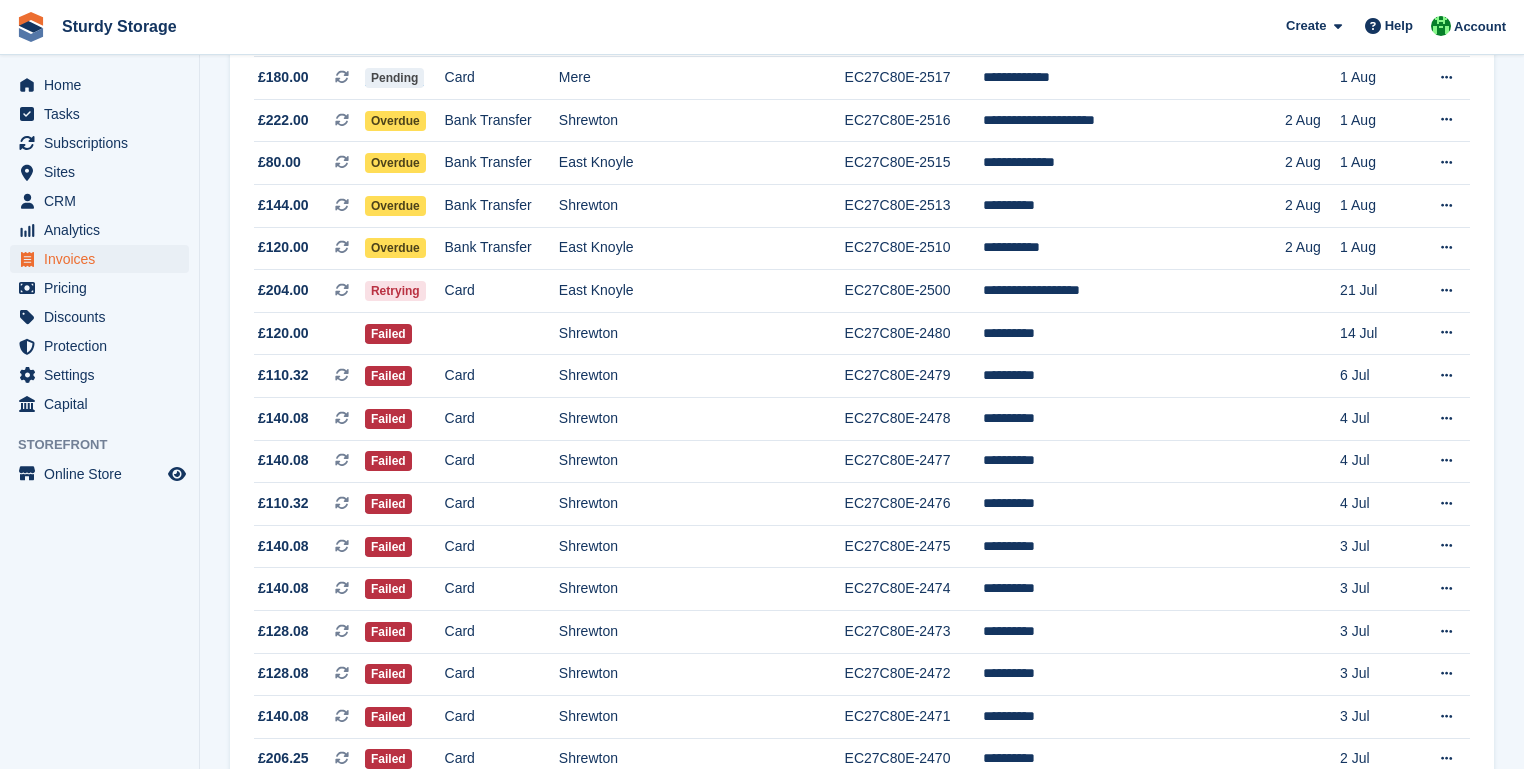 scroll, scrollTop: 800, scrollLeft: 0, axis: vertical 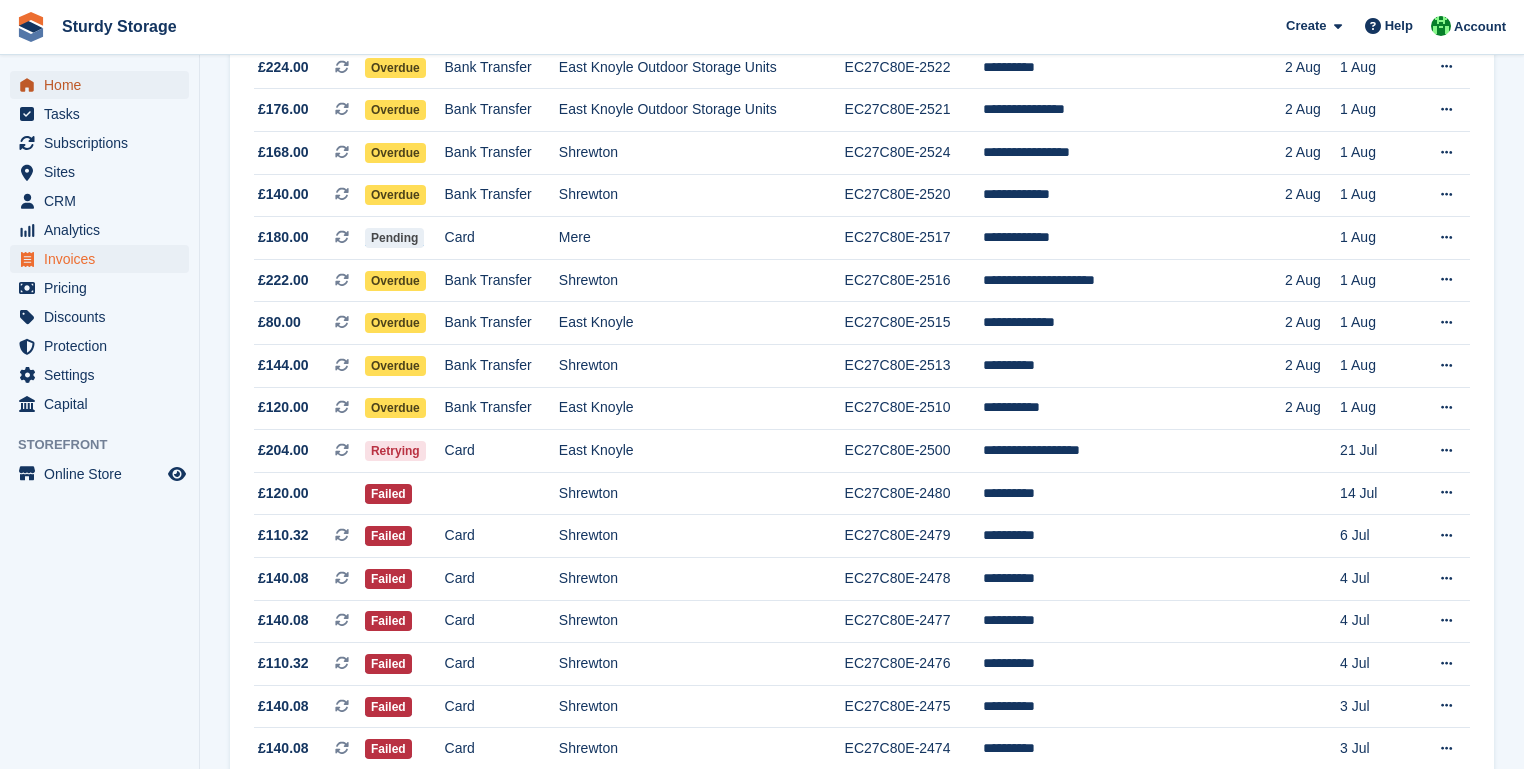 click on "Home" at bounding box center (104, 85) 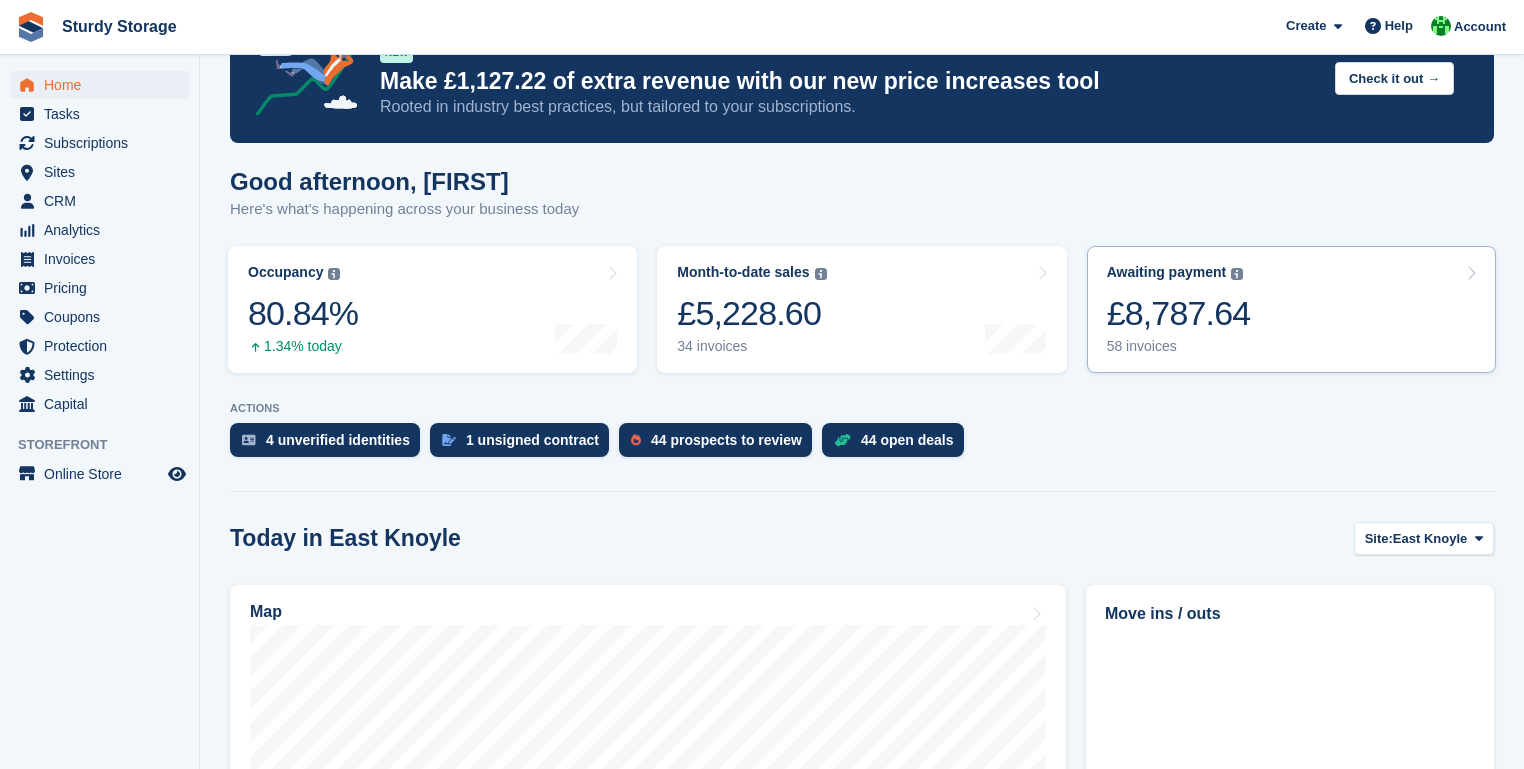 scroll, scrollTop: 0, scrollLeft: 0, axis: both 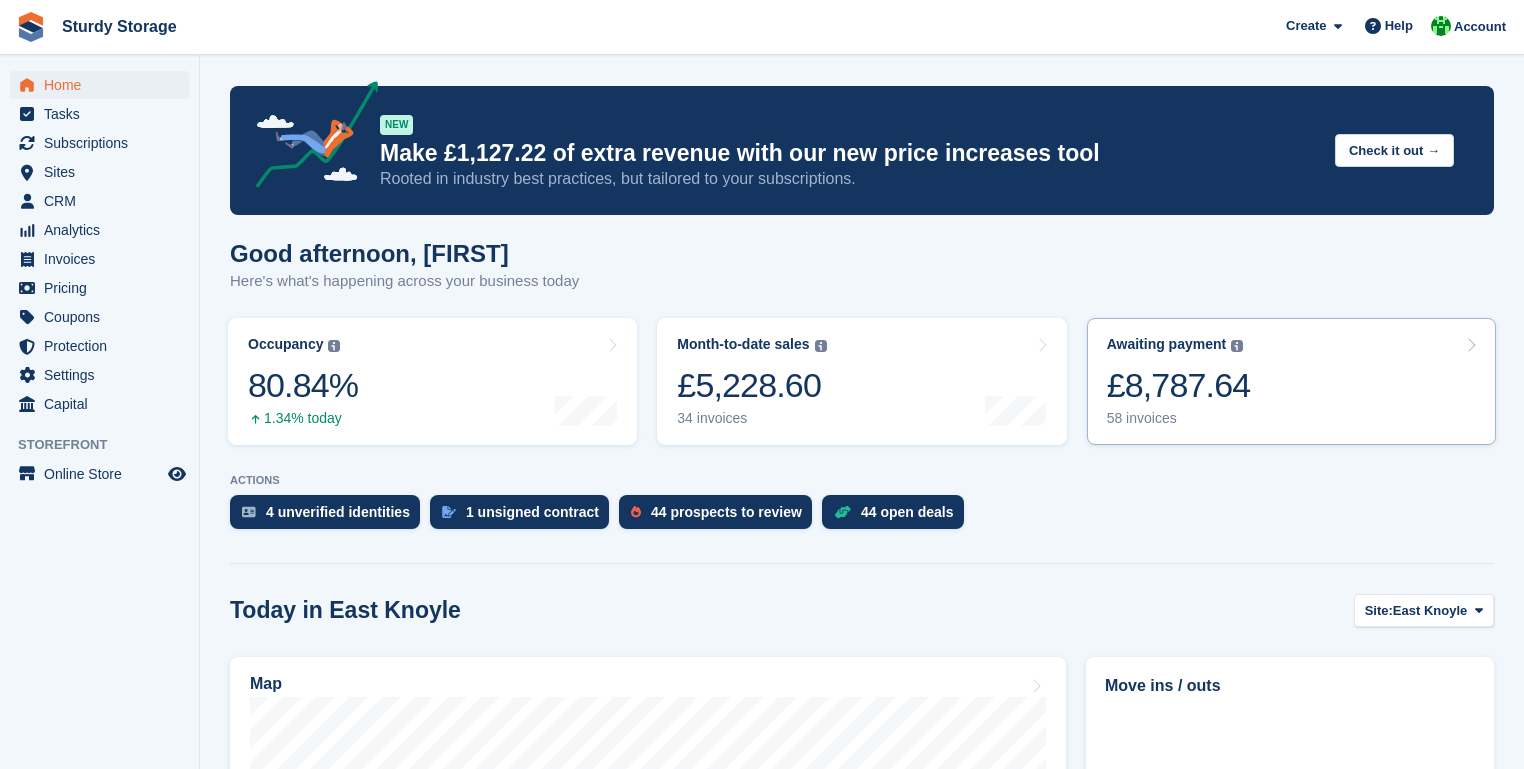 click on "£8,787.64" at bounding box center [1179, 385] 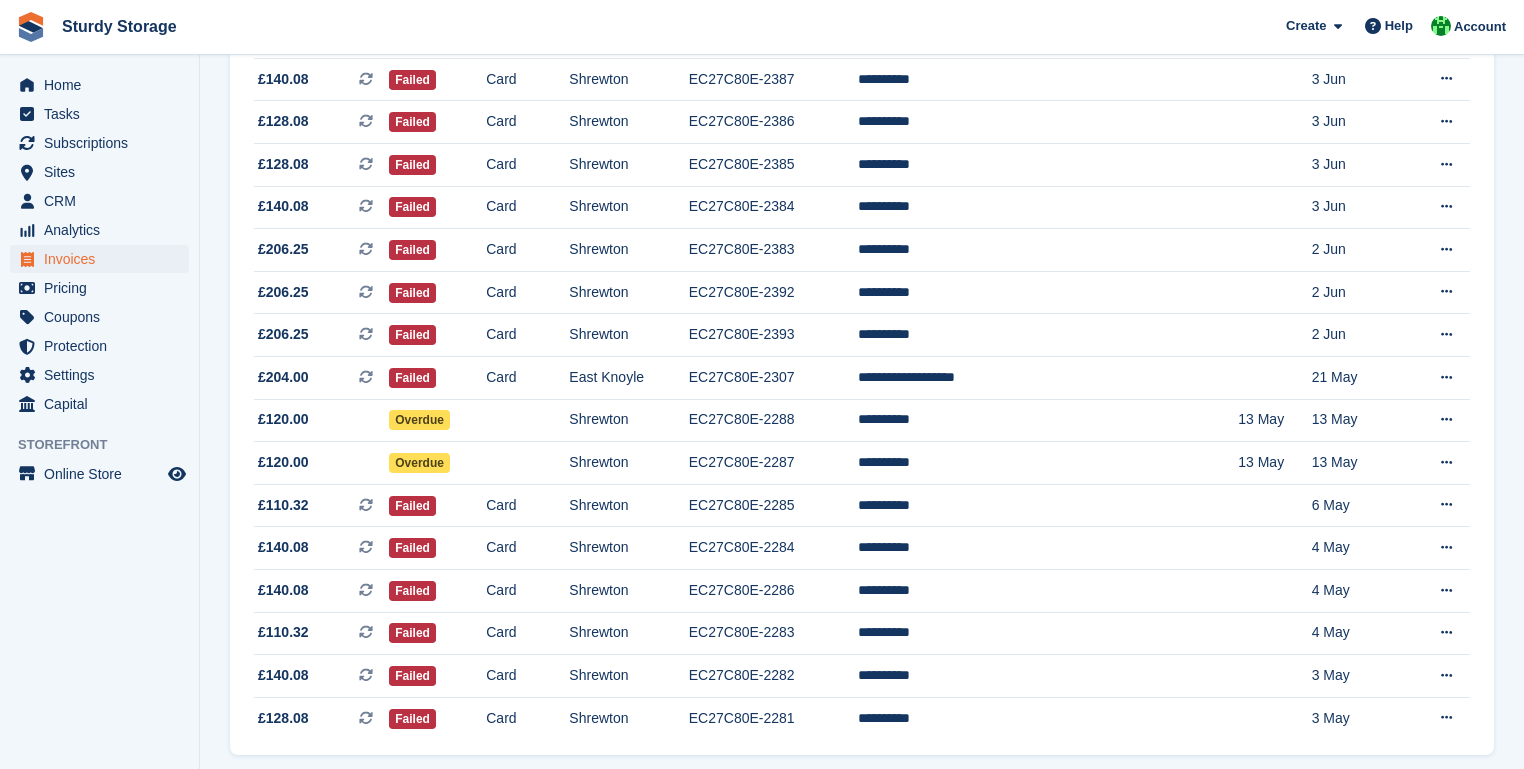 scroll, scrollTop: 1805, scrollLeft: 0, axis: vertical 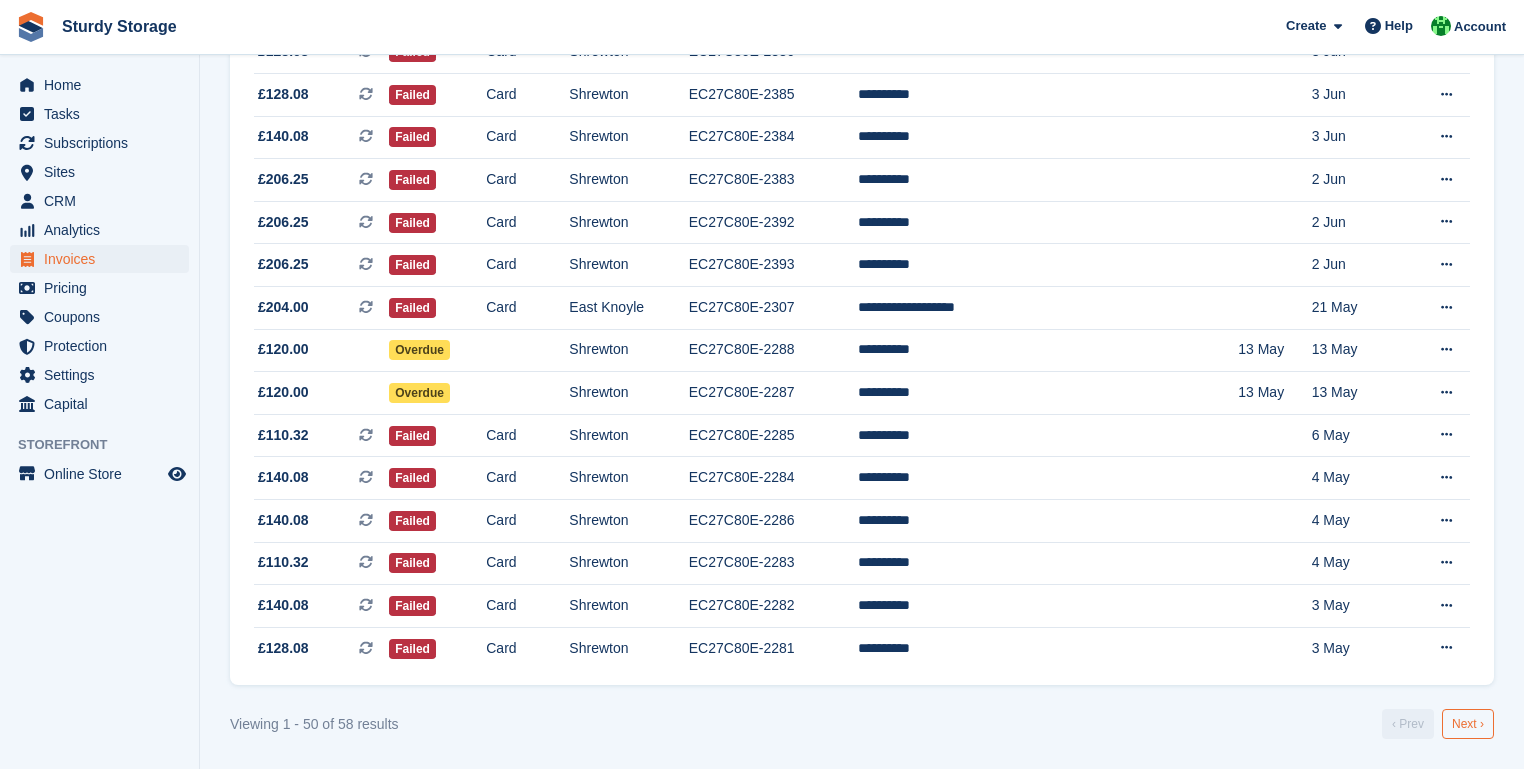 click on "Next ›" at bounding box center [1468, 724] 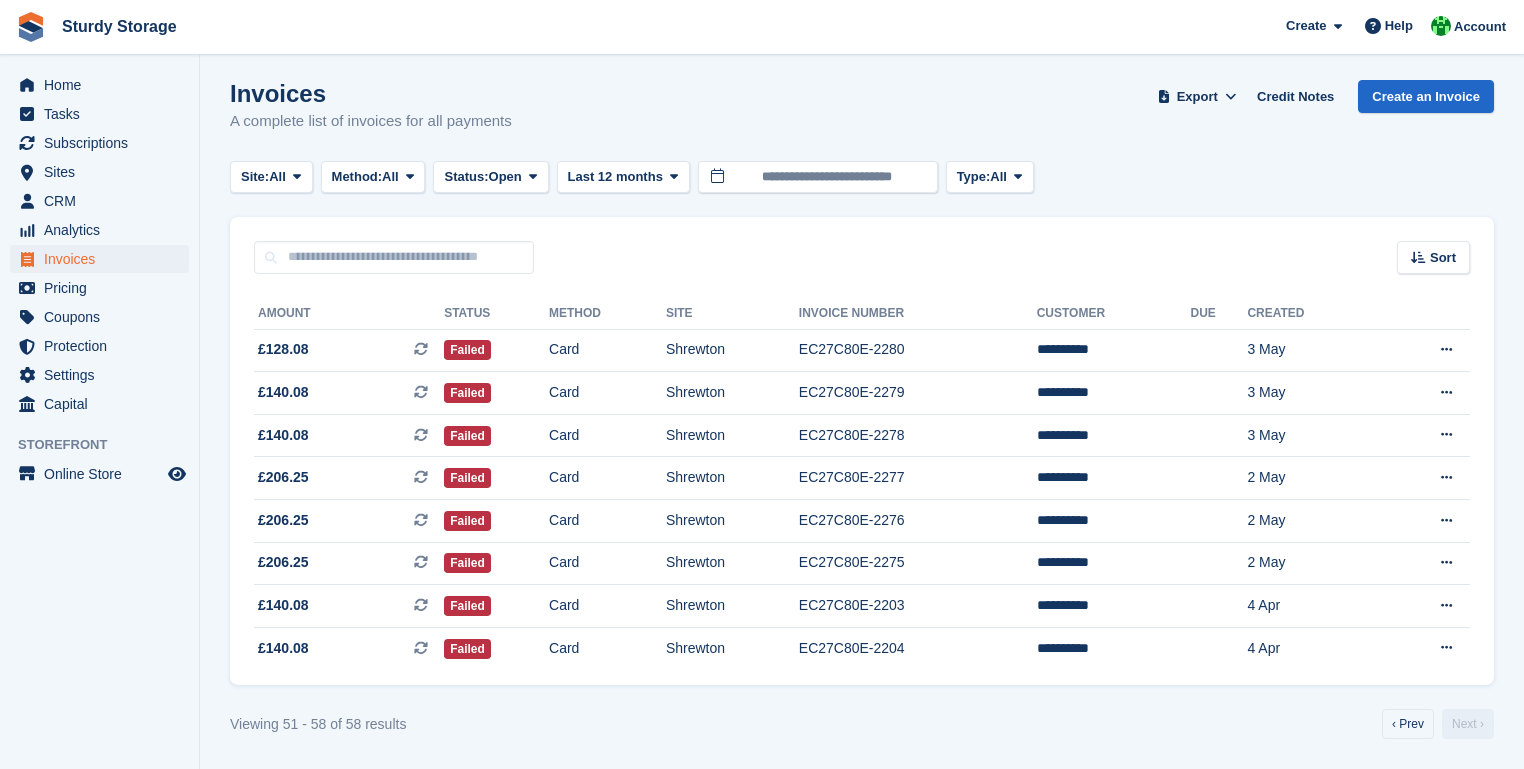scroll, scrollTop: 8, scrollLeft: 0, axis: vertical 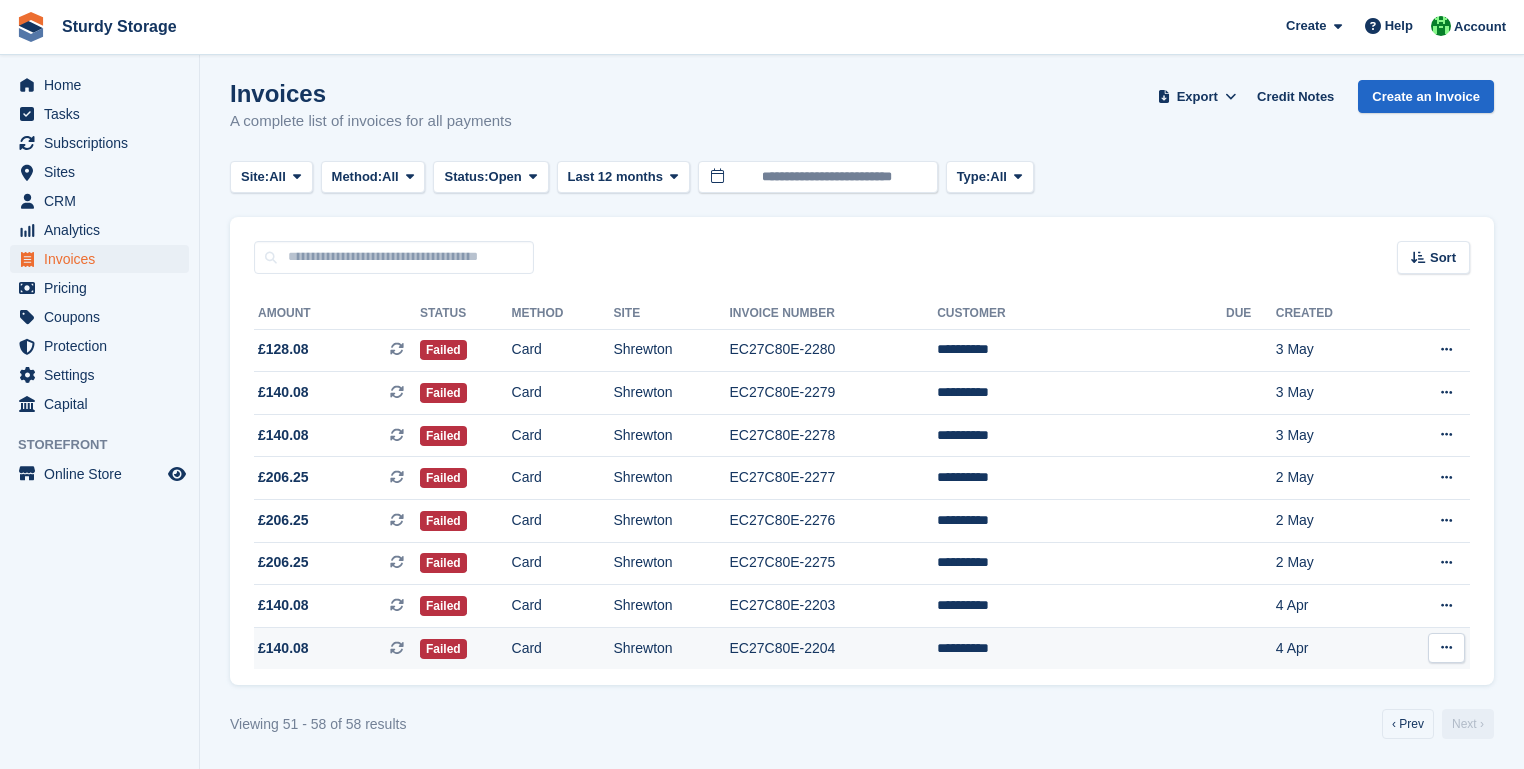 click on "EC27C80E-2204" at bounding box center [834, 648] 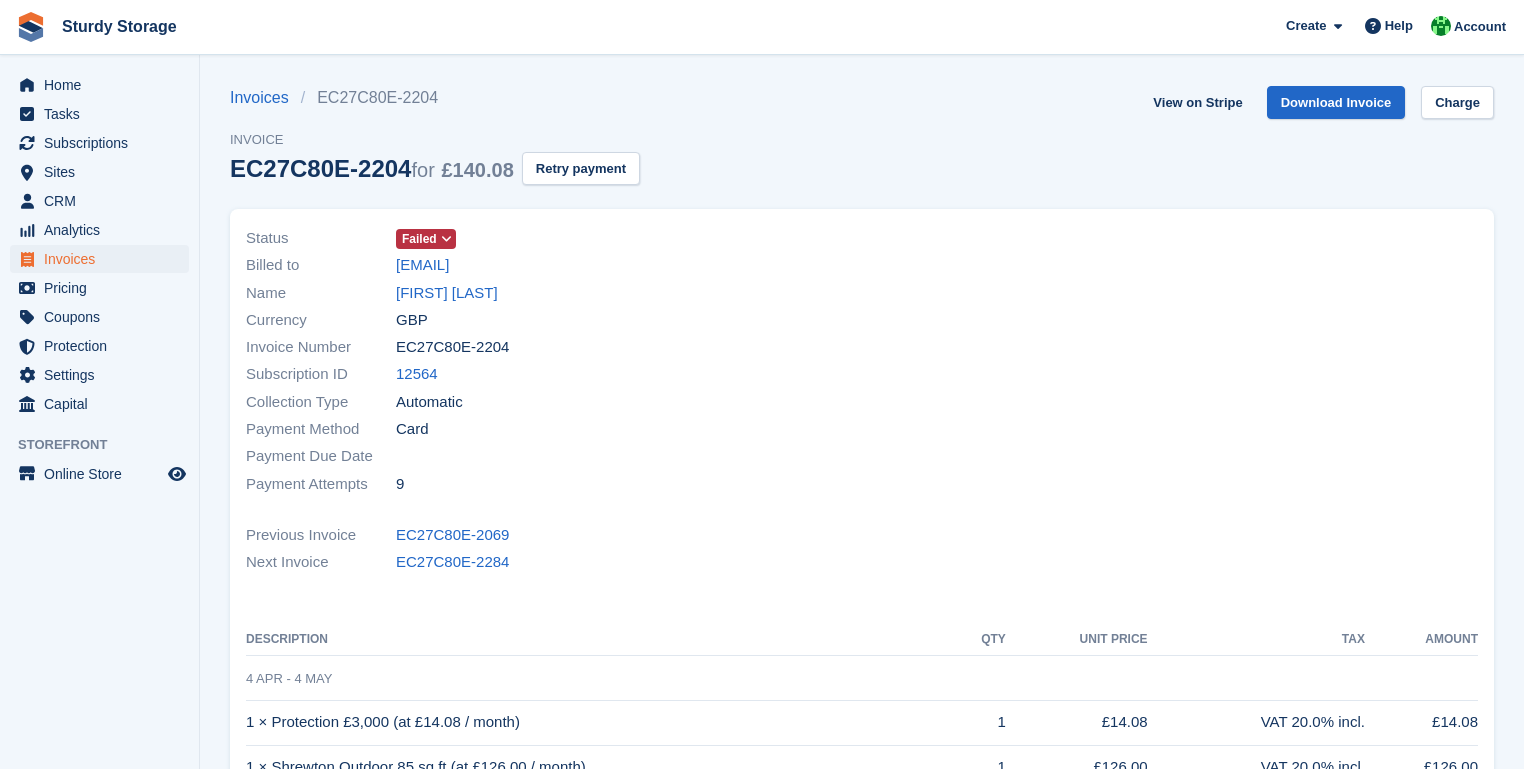 scroll, scrollTop: 0, scrollLeft: 0, axis: both 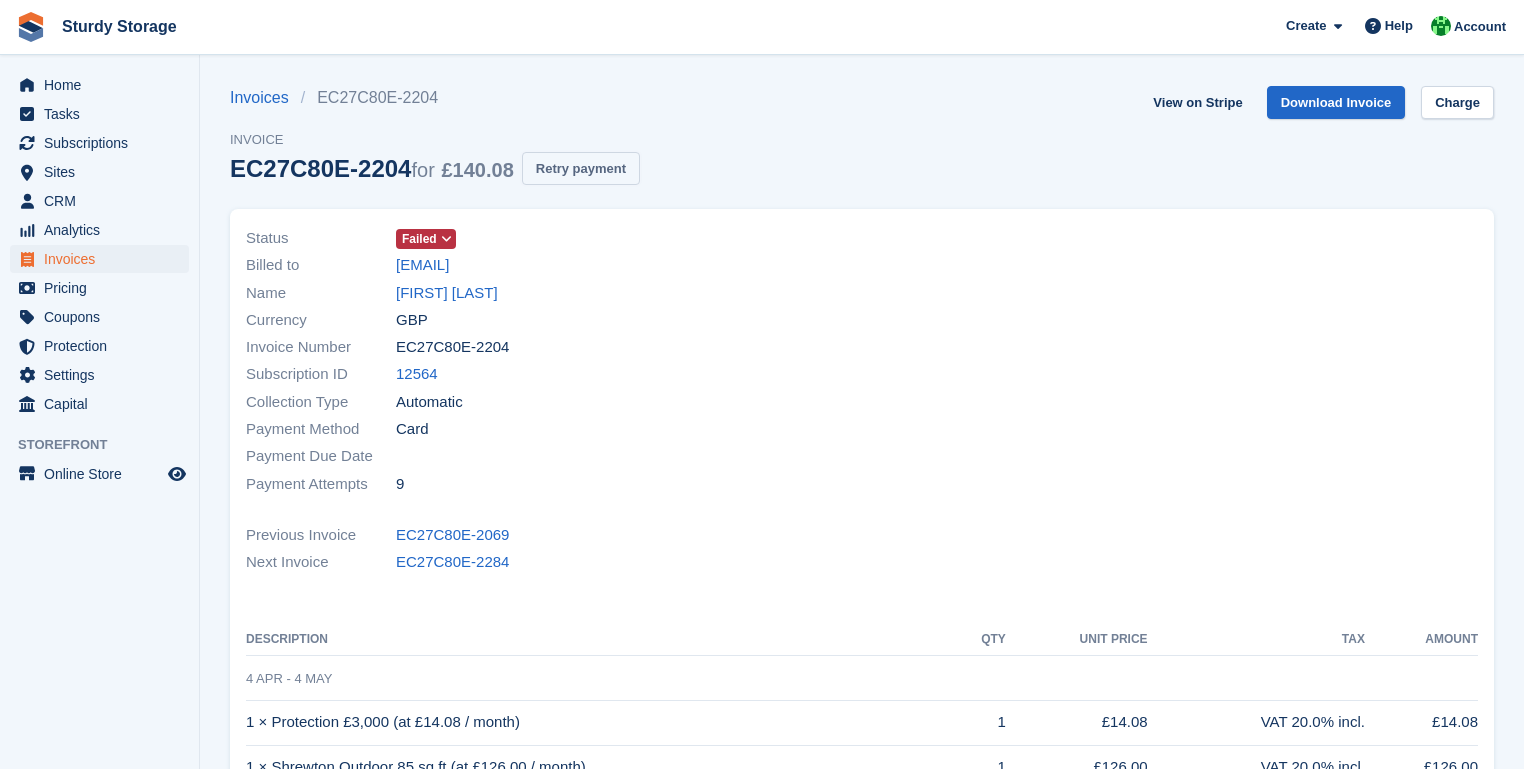 click on "Retry payment" at bounding box center [581, 168] 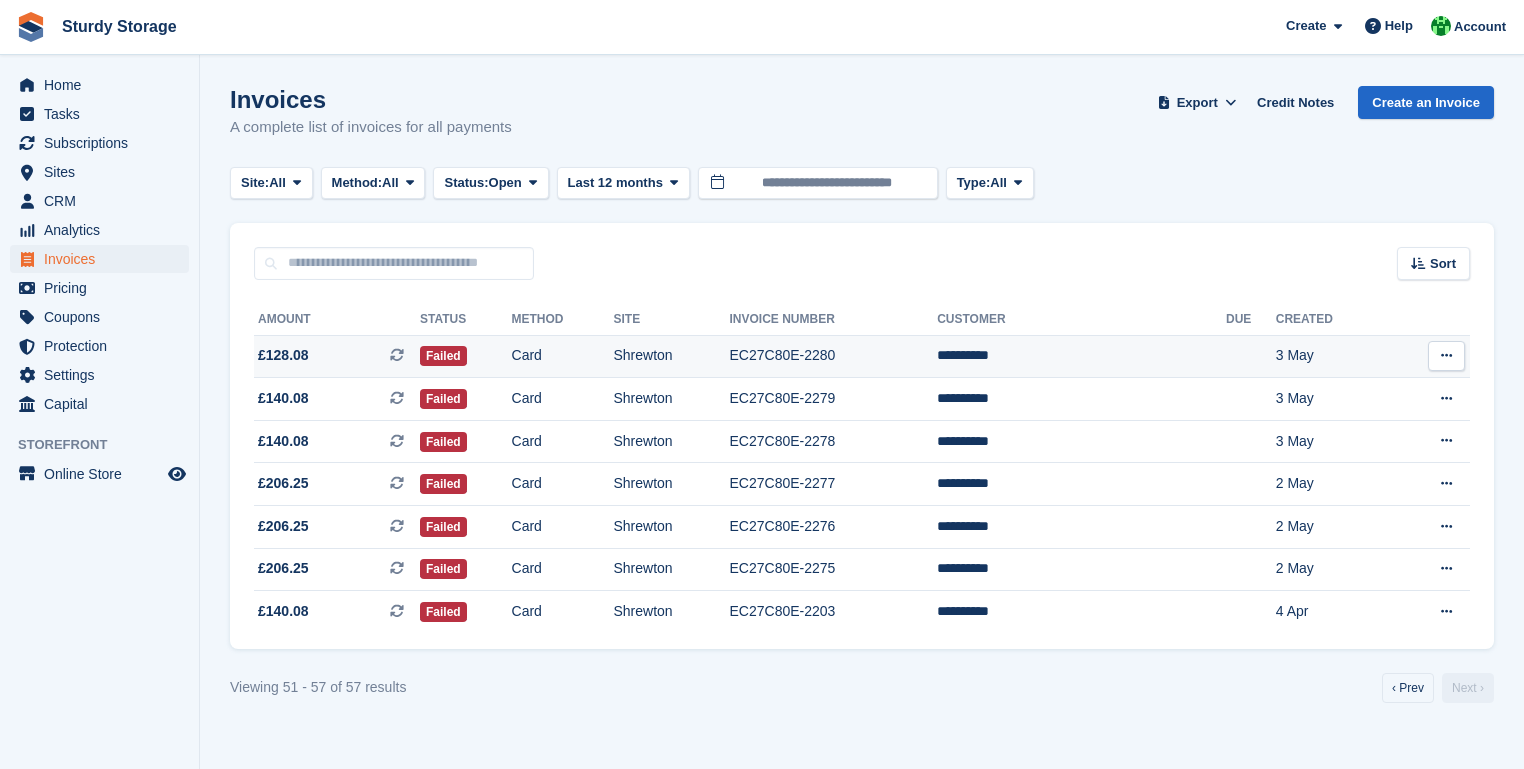 scroll, scrollTop: 0, scrollLeft: 0, axis: both 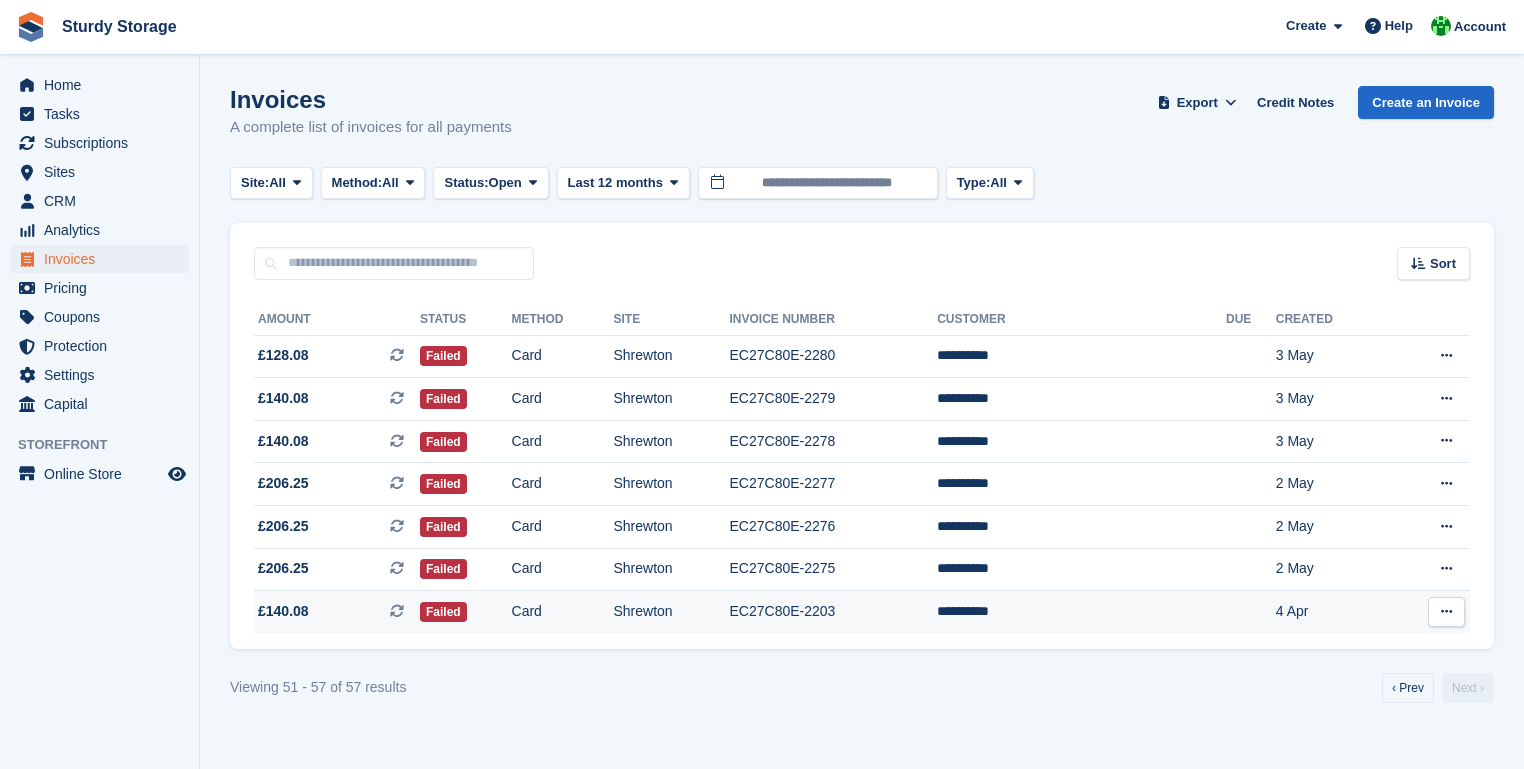 click on "EC27C80E-2203" at bounding box center [834, 612] 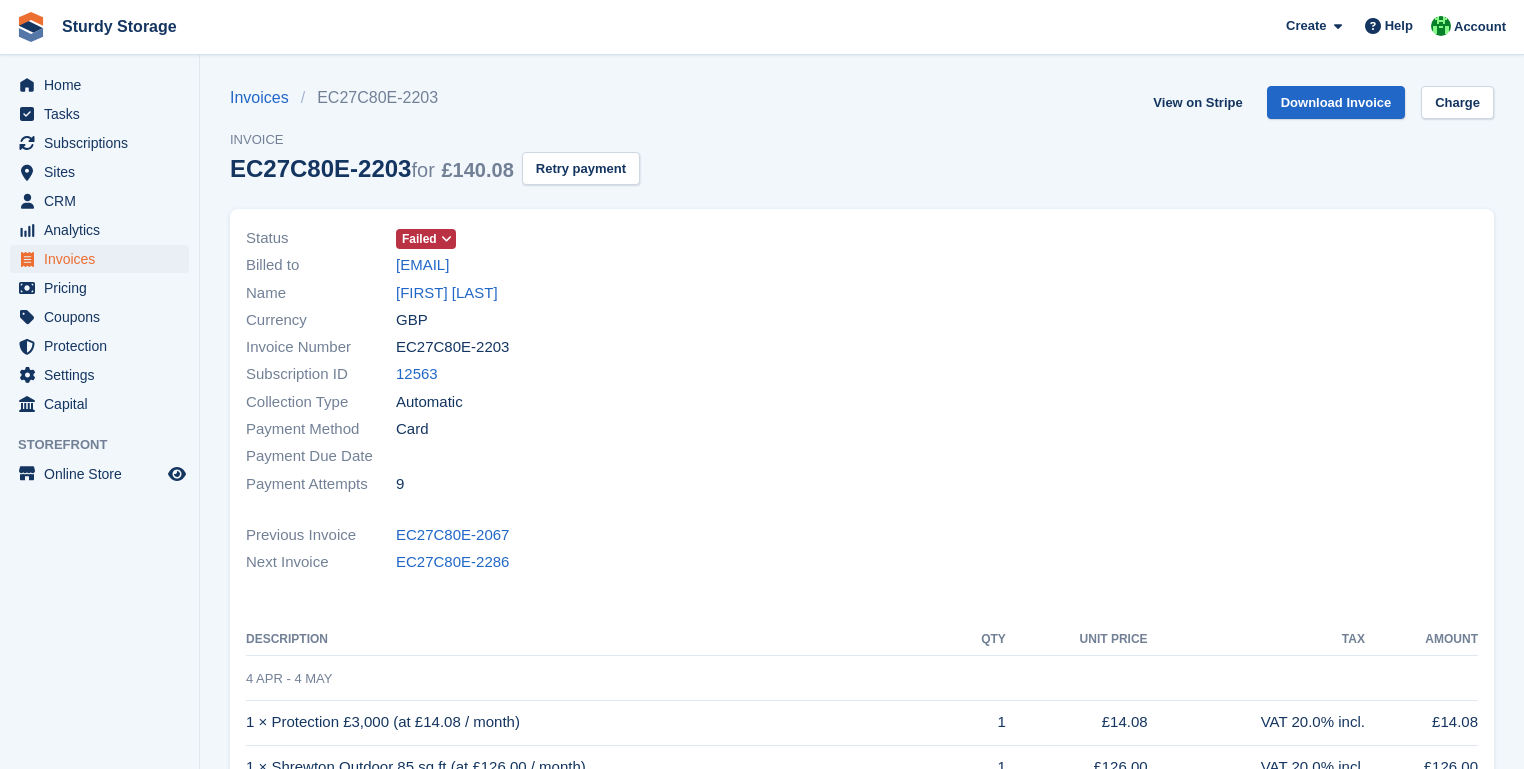 scroll, scrollTop: 0, scrollLeft: 0, axis: both 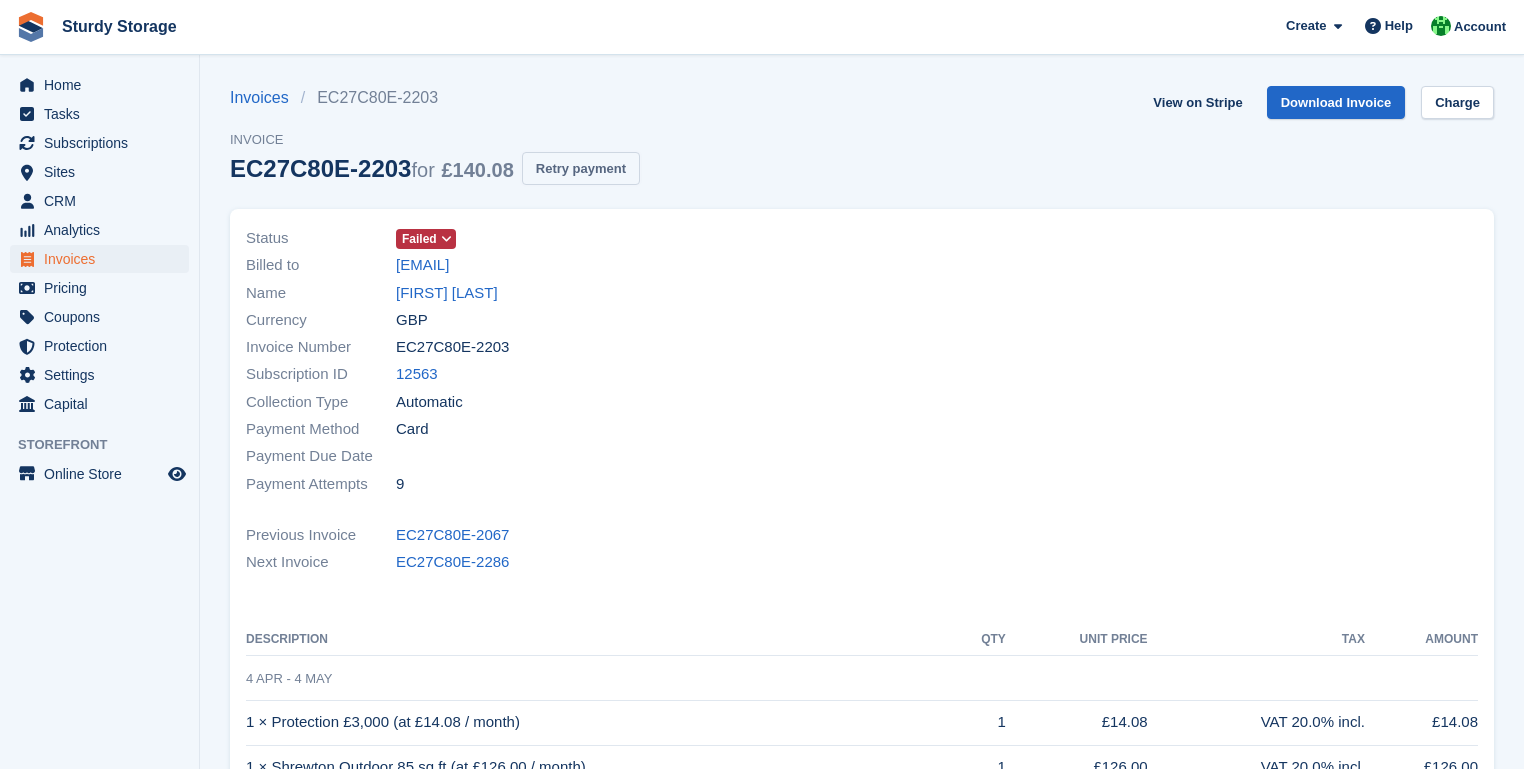 click on "Retry payment" at bounding box center [581, 168] 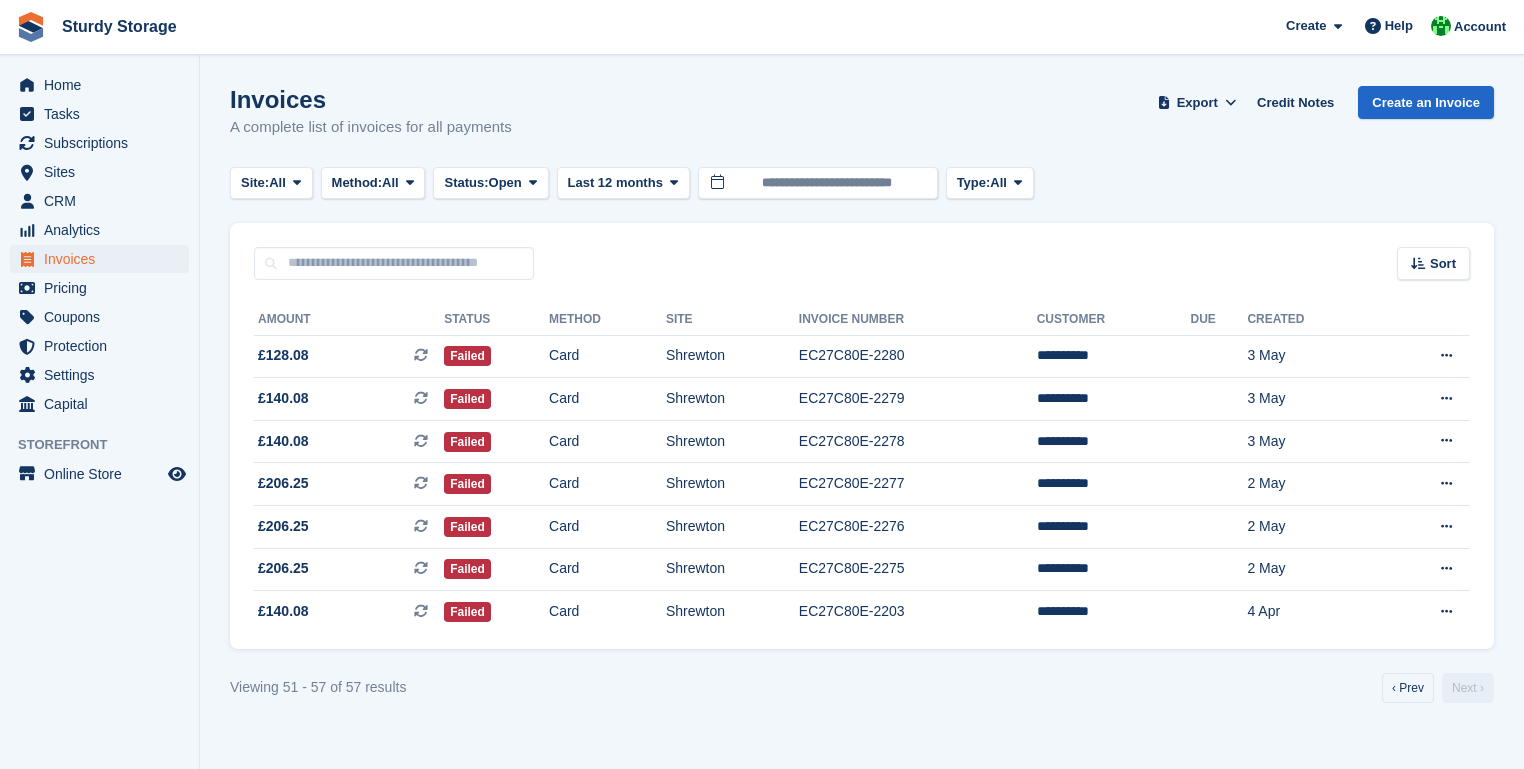 scroll, scrollTop: 0, scrollLeft: 0, axis: both 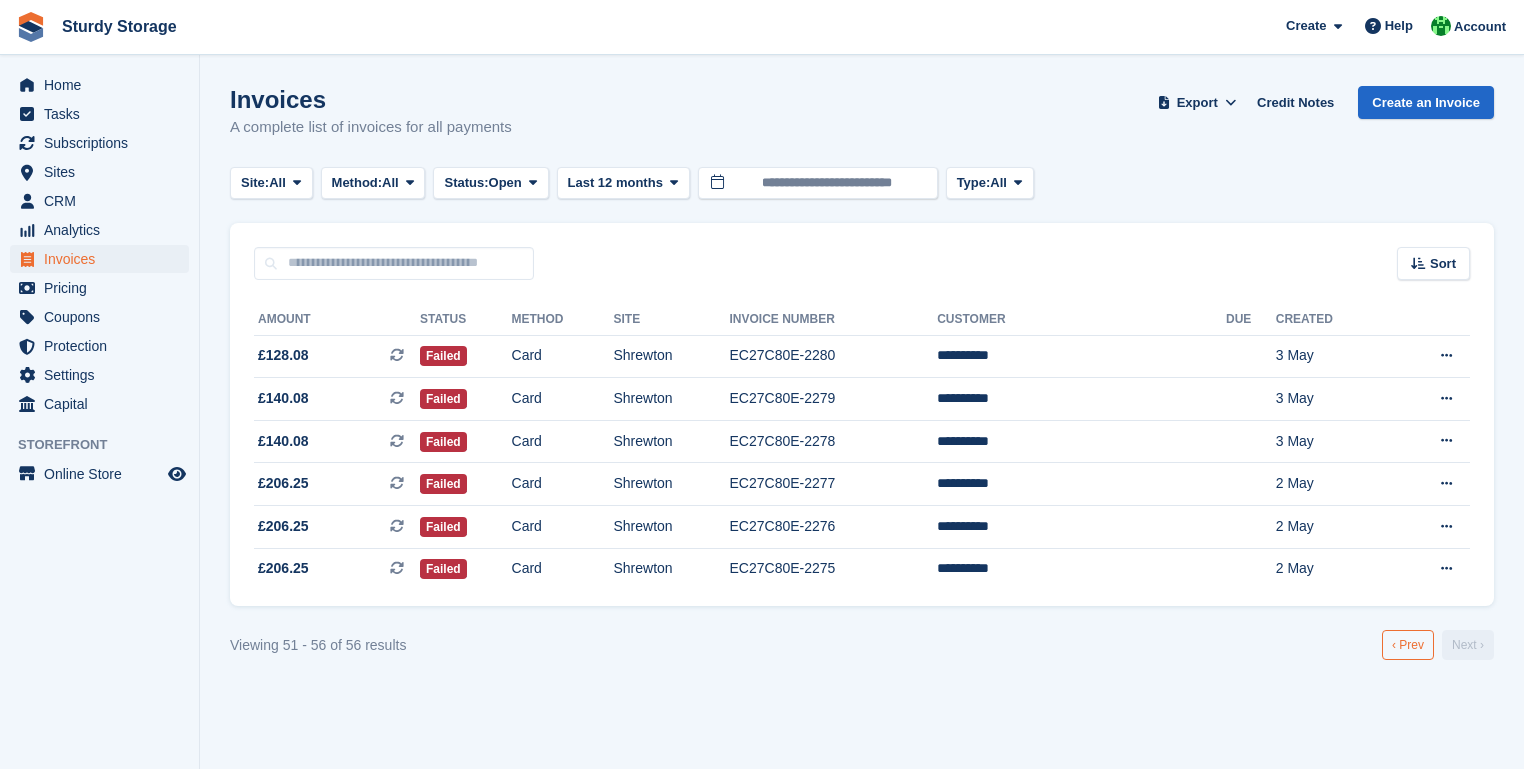 click on "‹ Prev" at bounding box center (1408, 645) 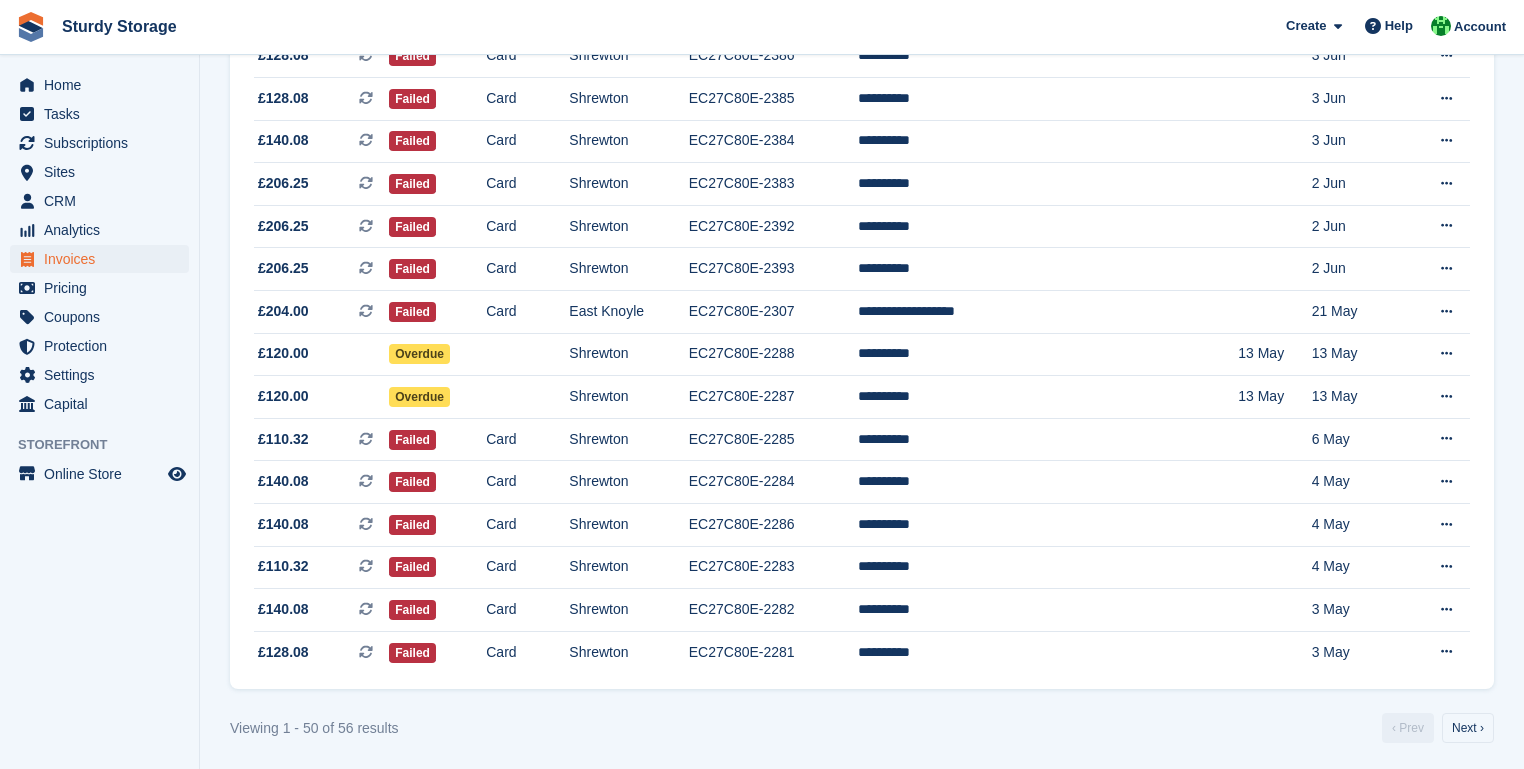 scroll, scrollTop: 1805, scrollLeft: 0, axis: vertical 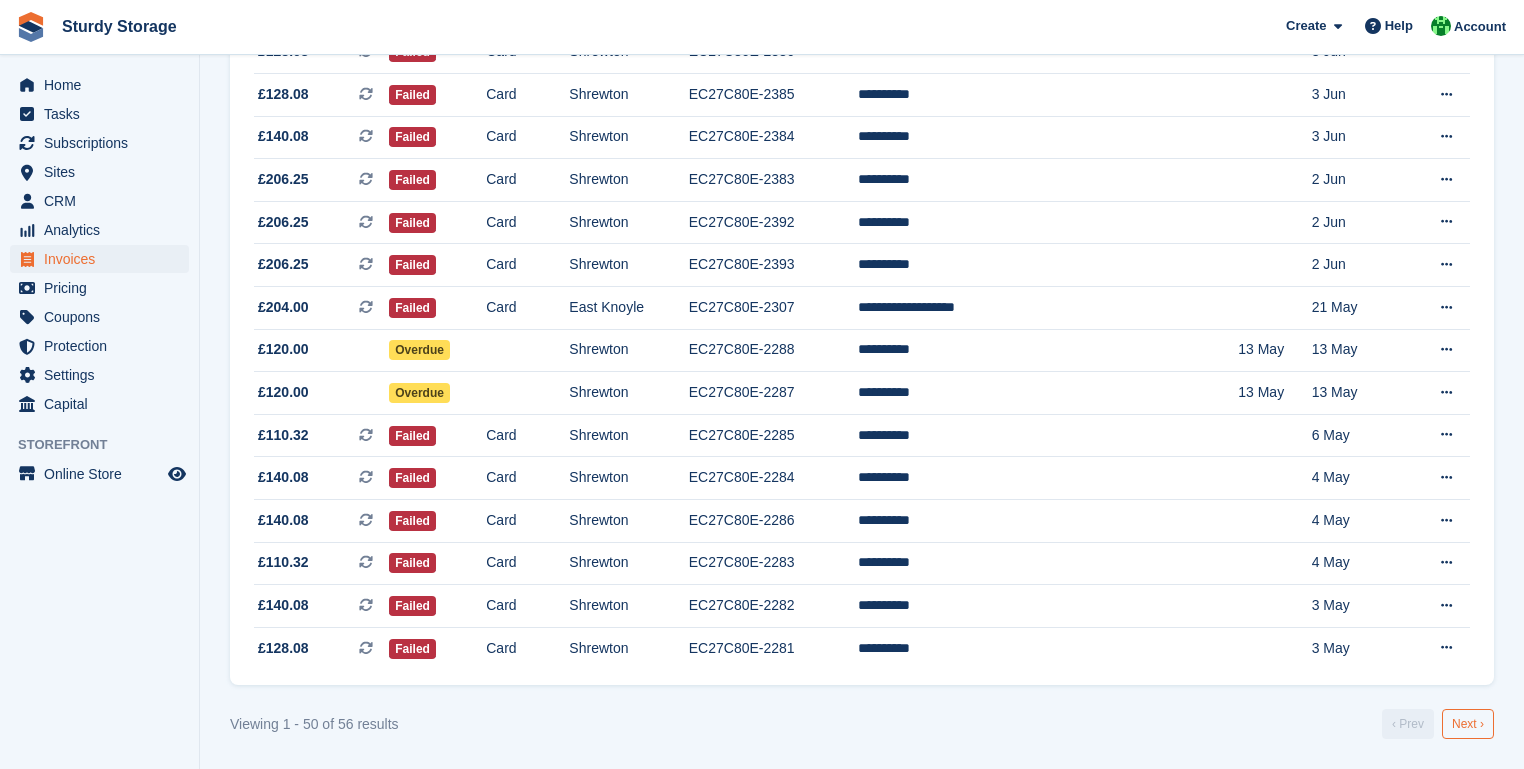 click on "Next ›" at bounding box center (1468, 724) 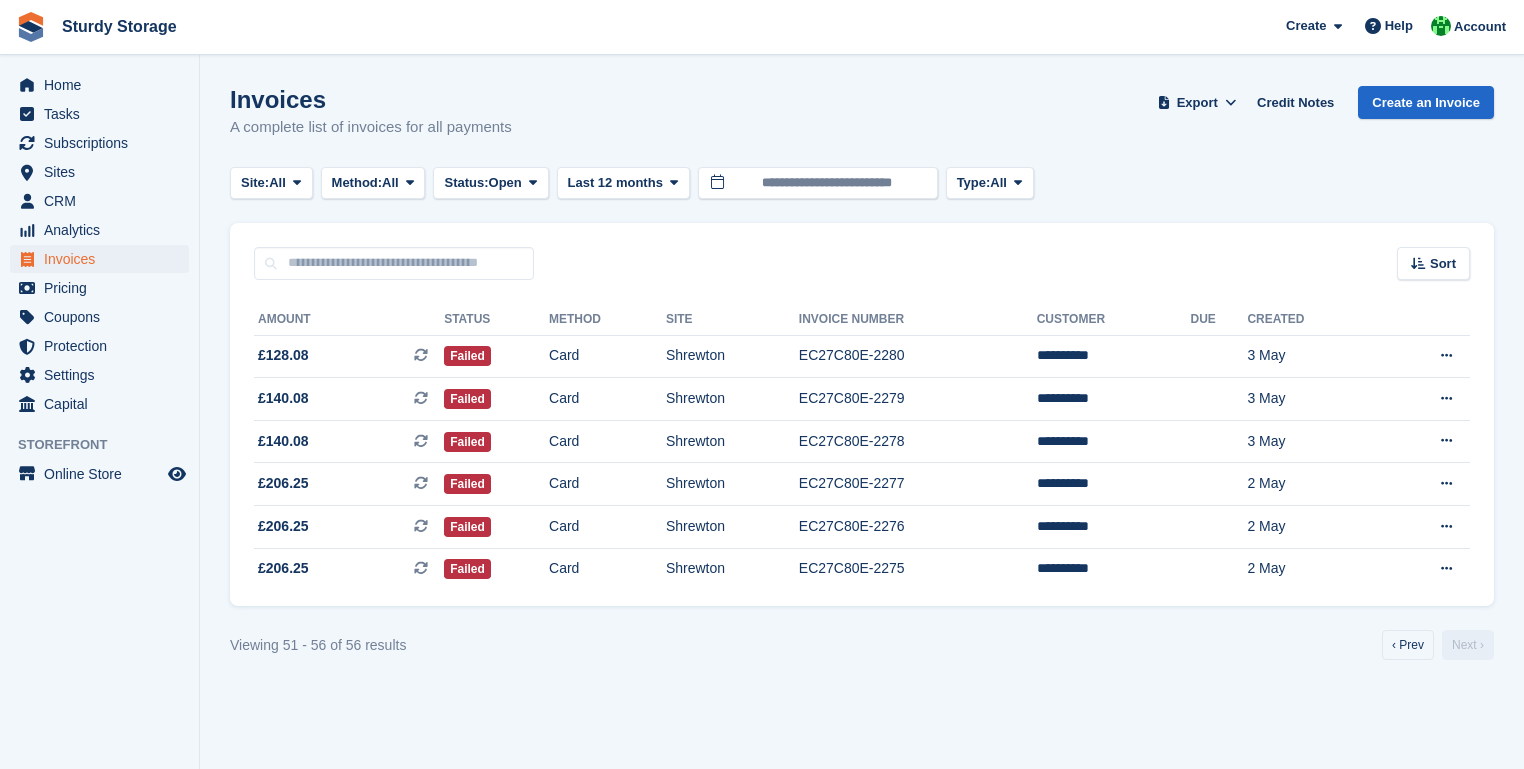 scroll, scrollTop: 0, scrollLeft: 0, axis: both 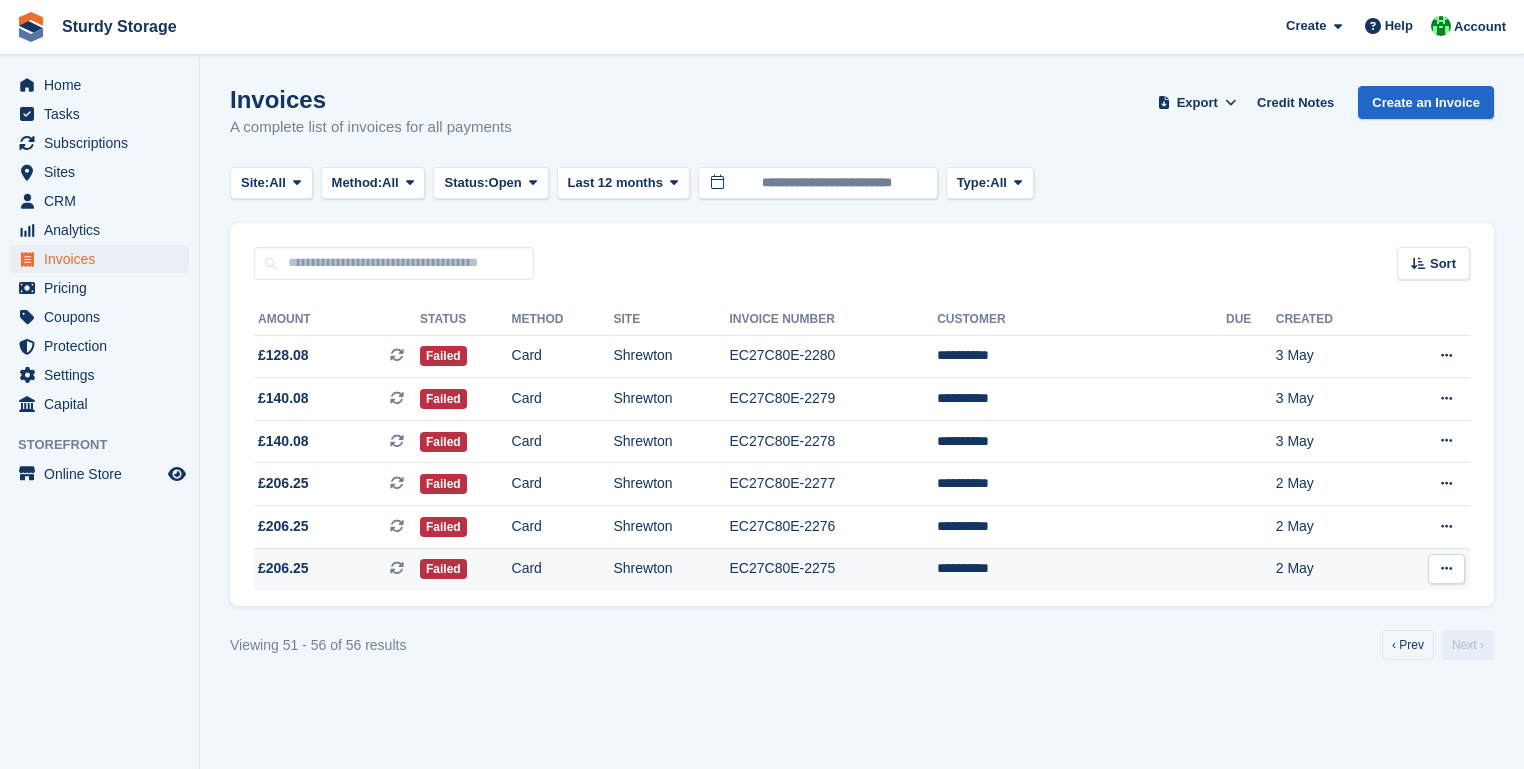 click on "EC27C80E-2275" at bounding box center [834, 569] 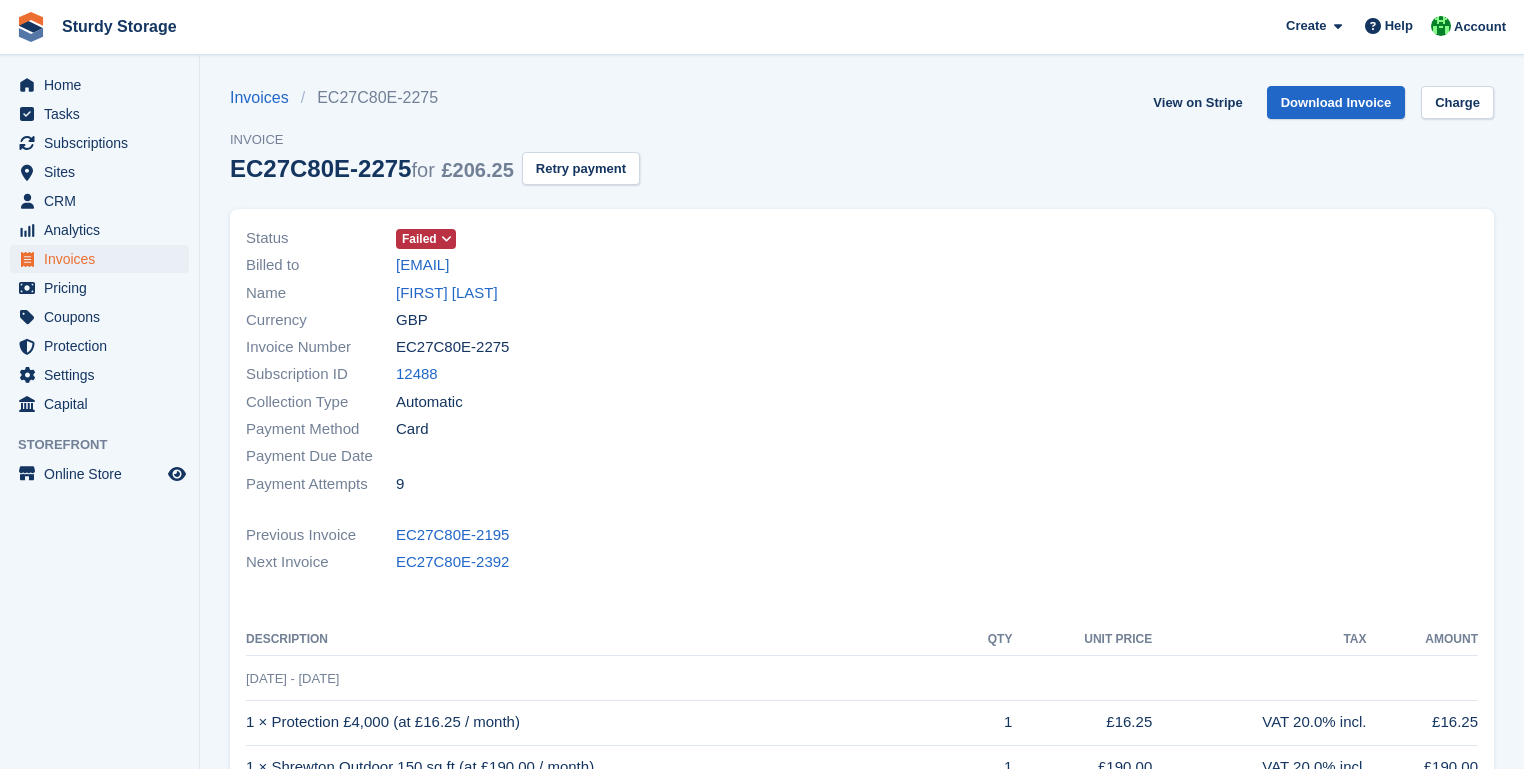 scroll, scrollTop: 0, scrollLeft: 0, axis: both 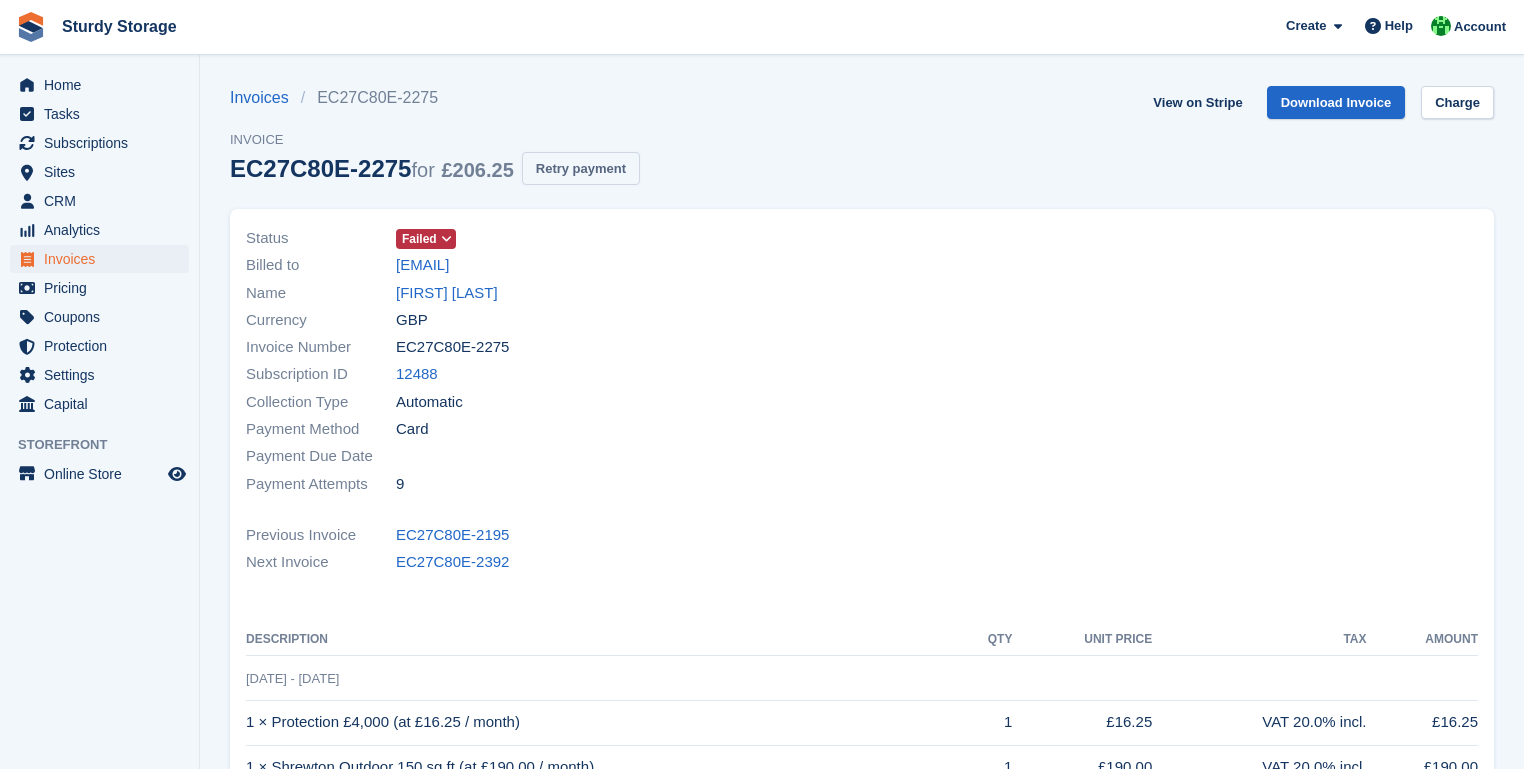 click on "Retry payment" at bounding box center [581, 168] 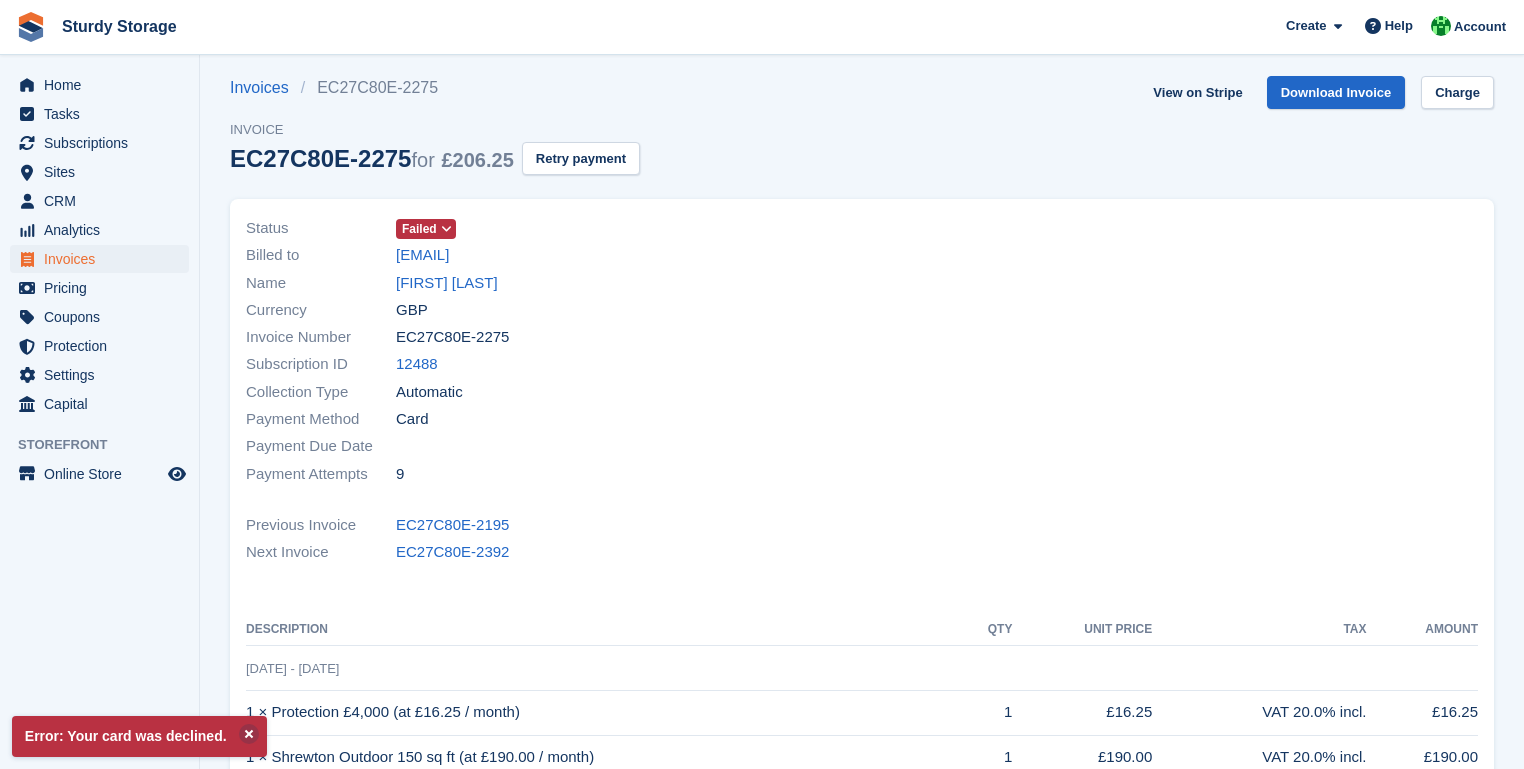 scroll, scrollTop: 0, scrollLeft: 0, axis: both 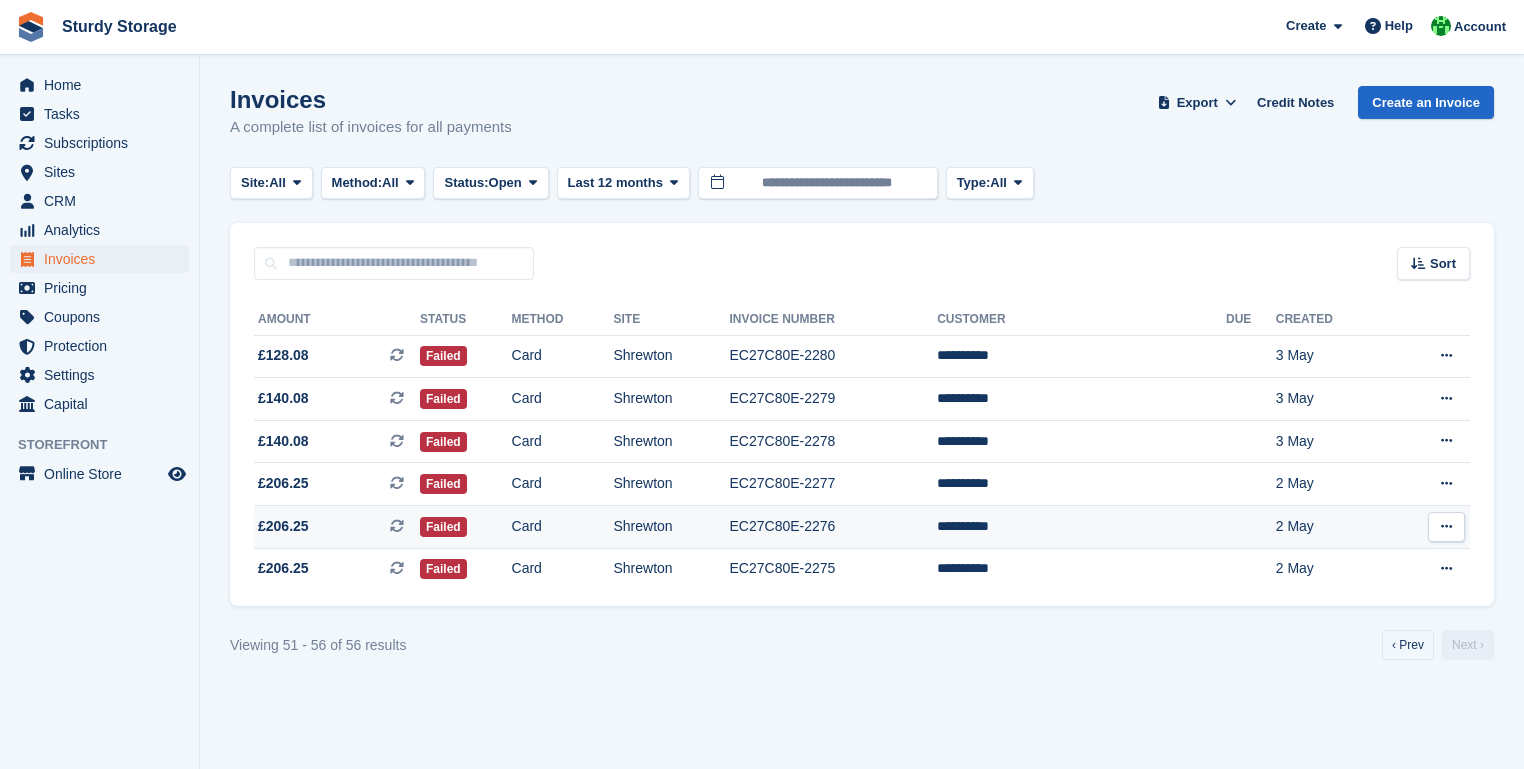 click on "EC27C80E-2276" at bounding box center [834, 527] 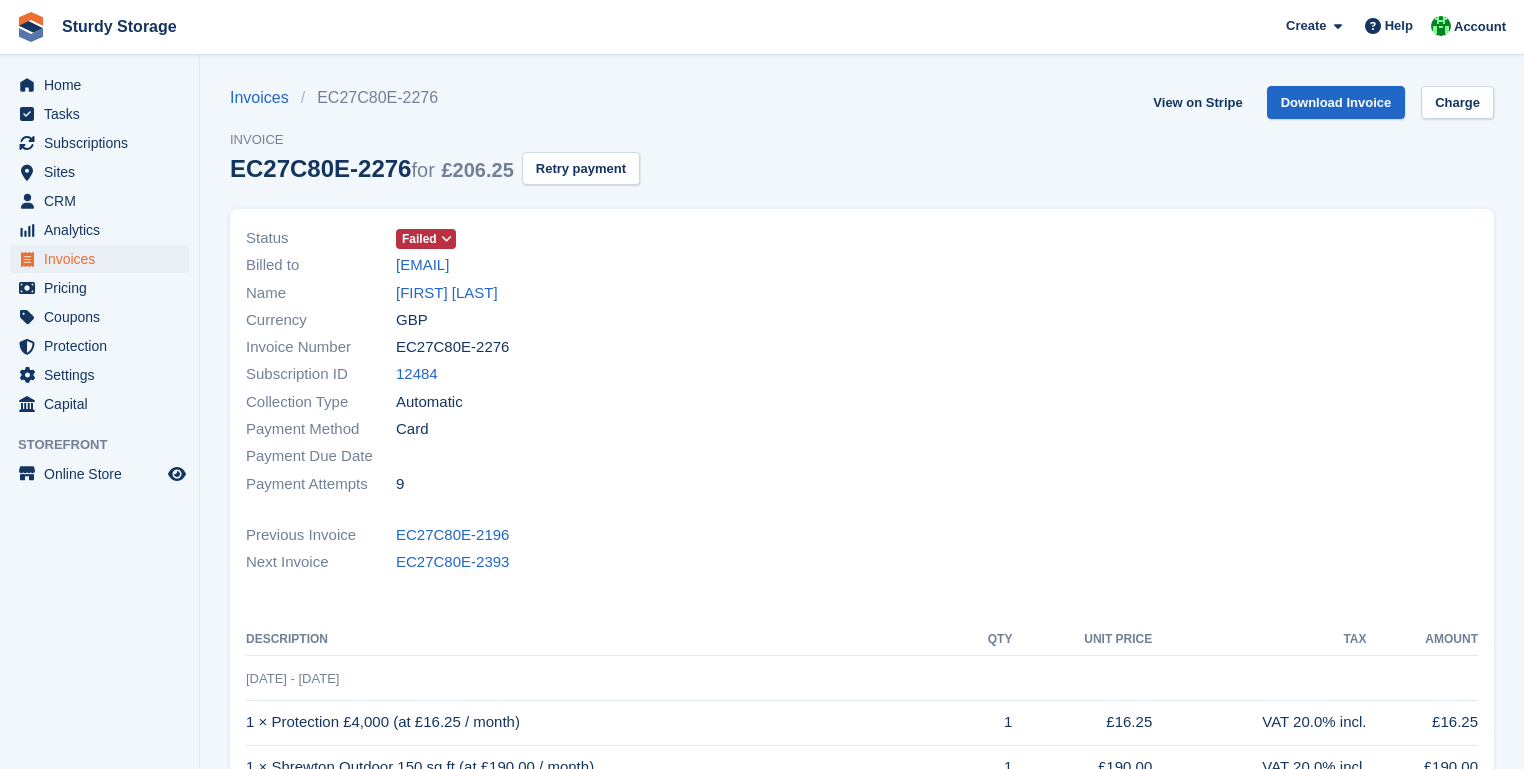 scroll, scrollTop: 0, scrollLeft: 0, axis: both 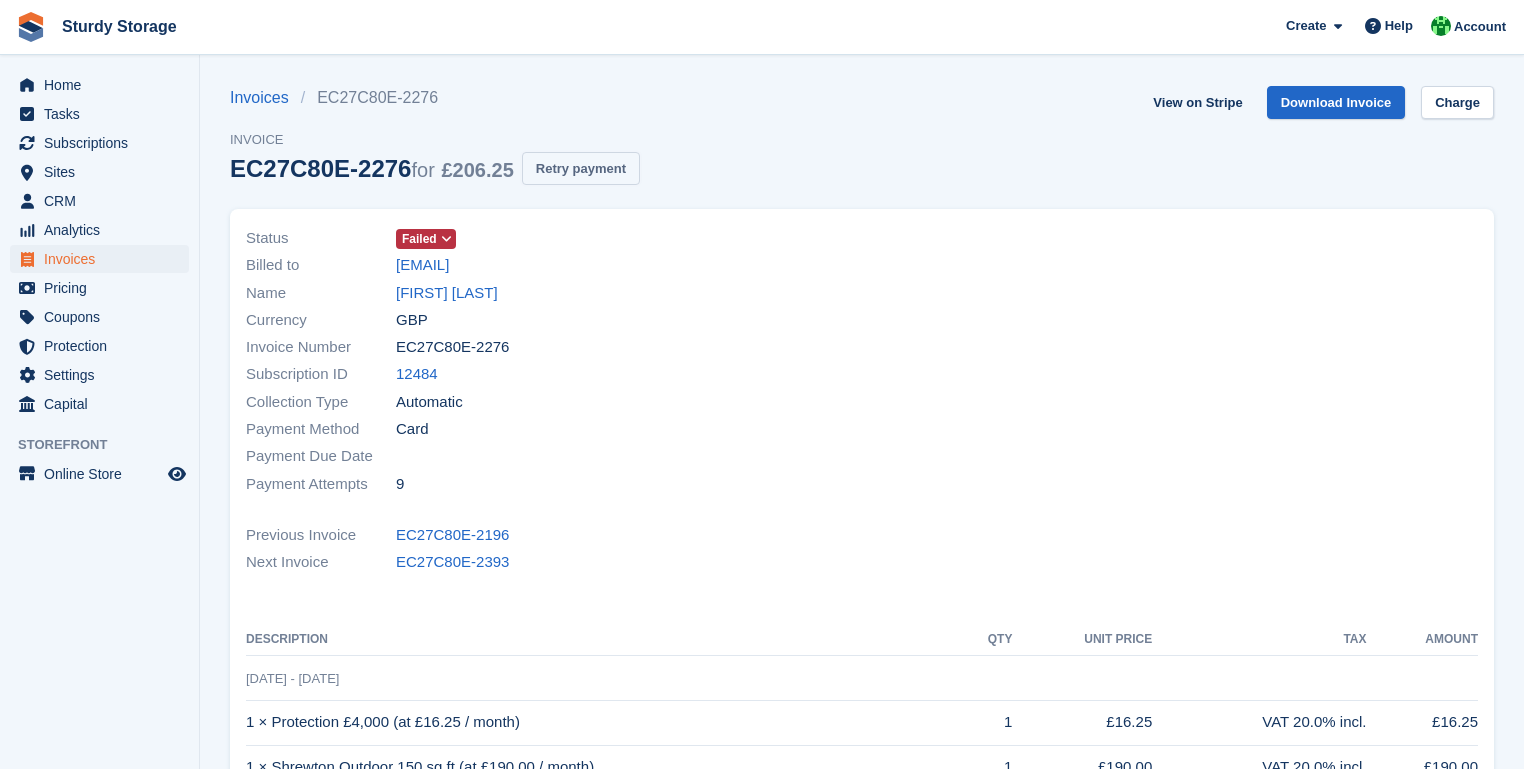 click on "Retry payment" at bounding box center [581, 168] 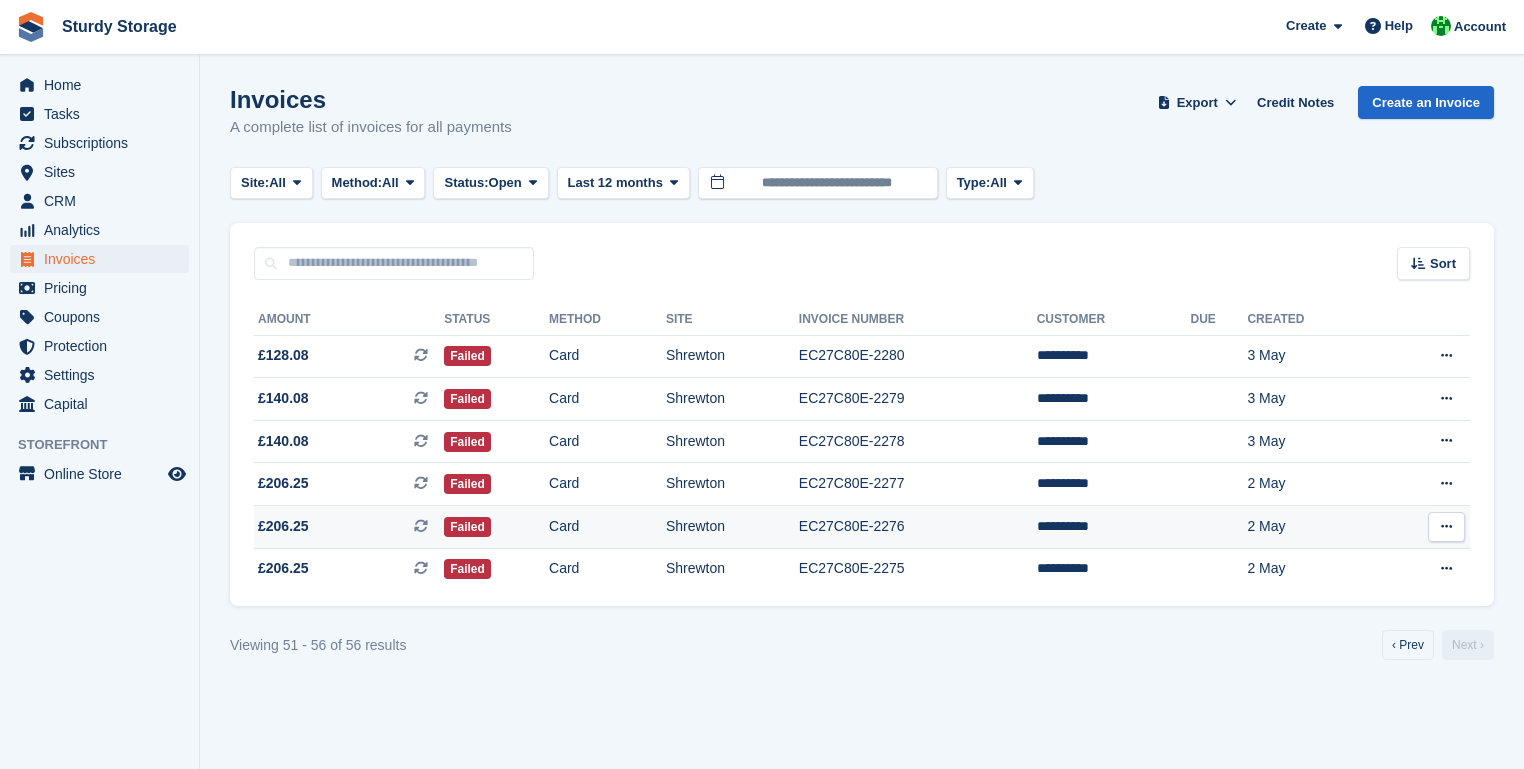 scroll, scrollTop: 0, scrollLeft: 0, axis: both 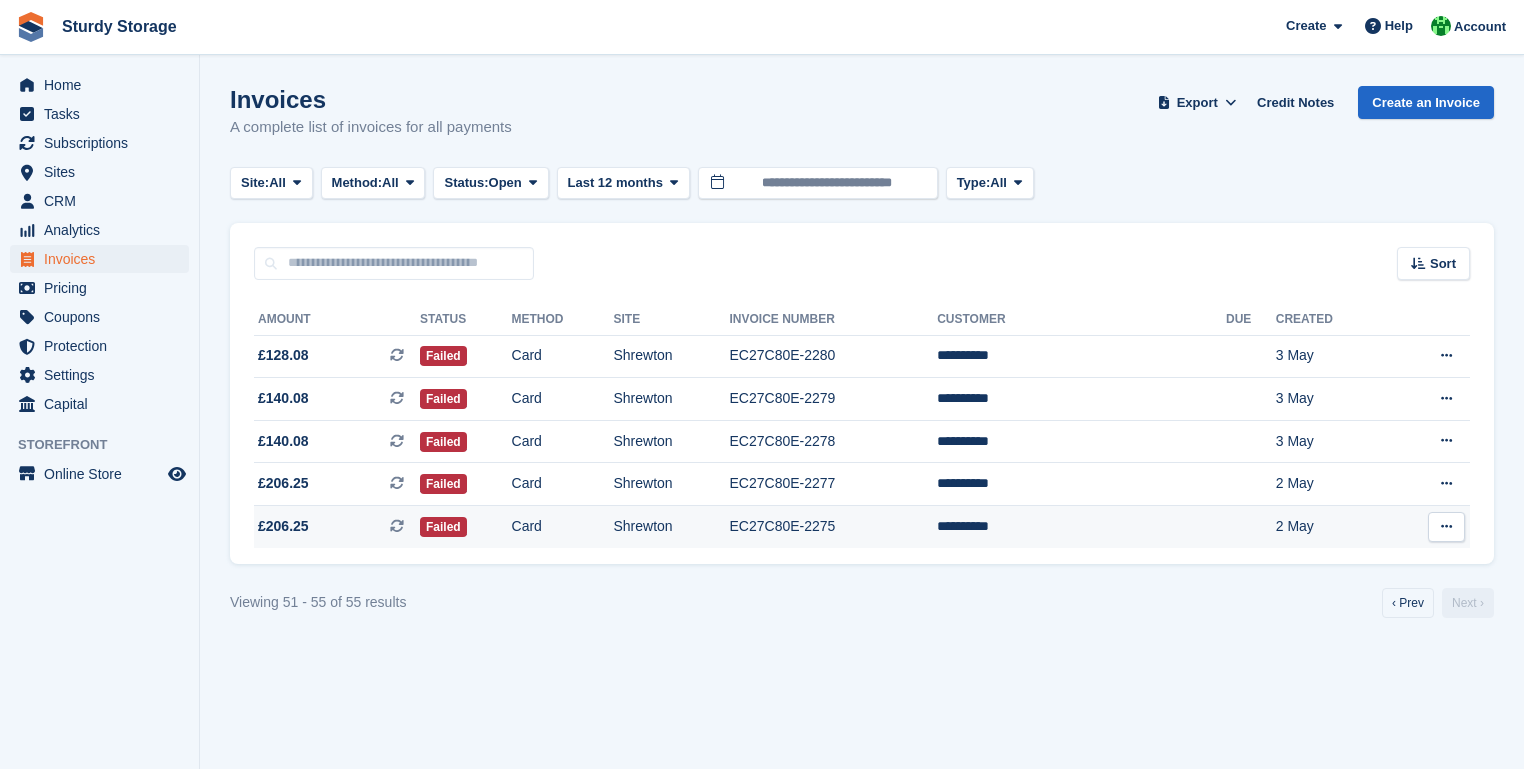 click on "EC27C80E-2275" at bounding box center [834, 527] 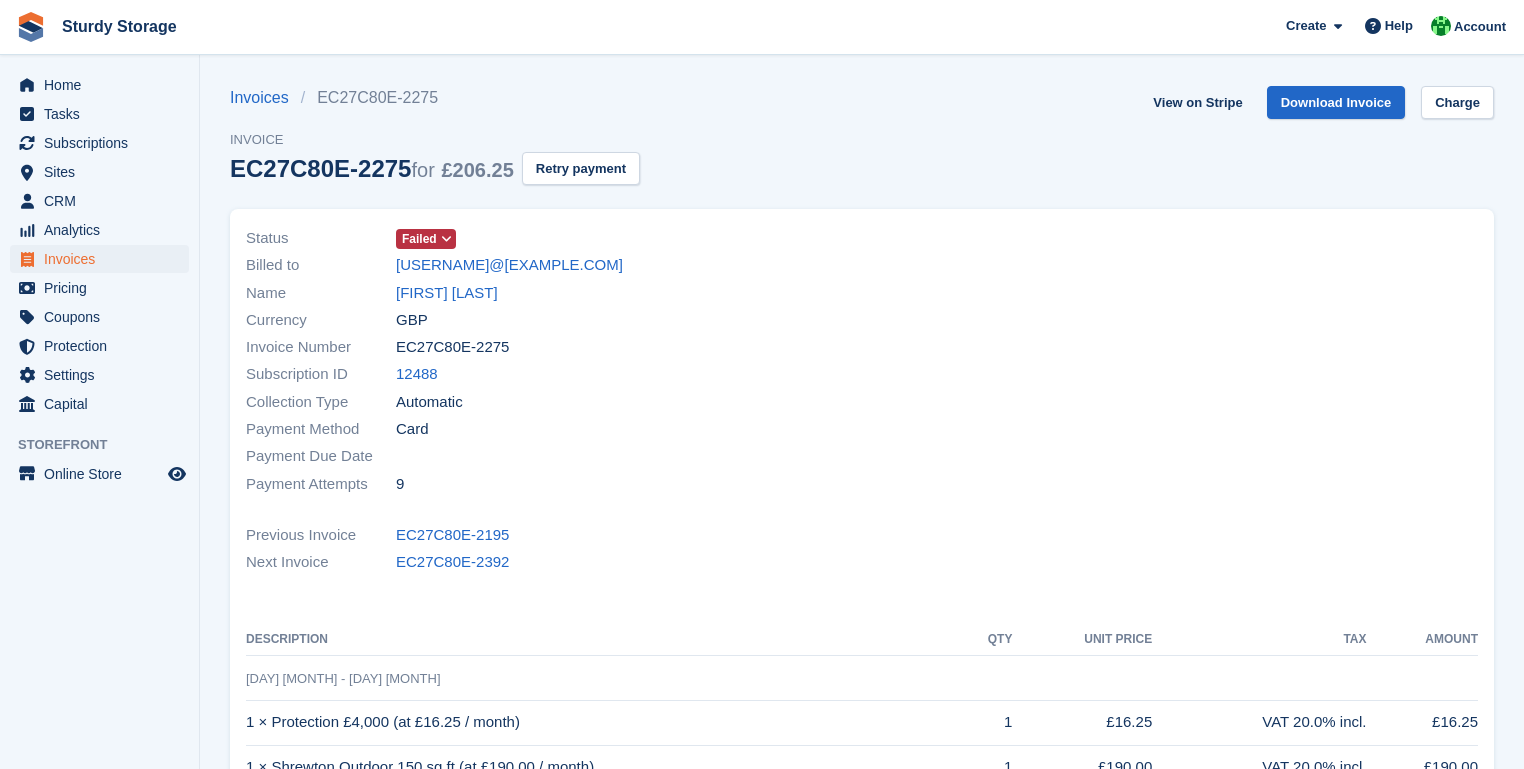 scroll, scrollTop: 0, scrollLeft: 0, axis: both 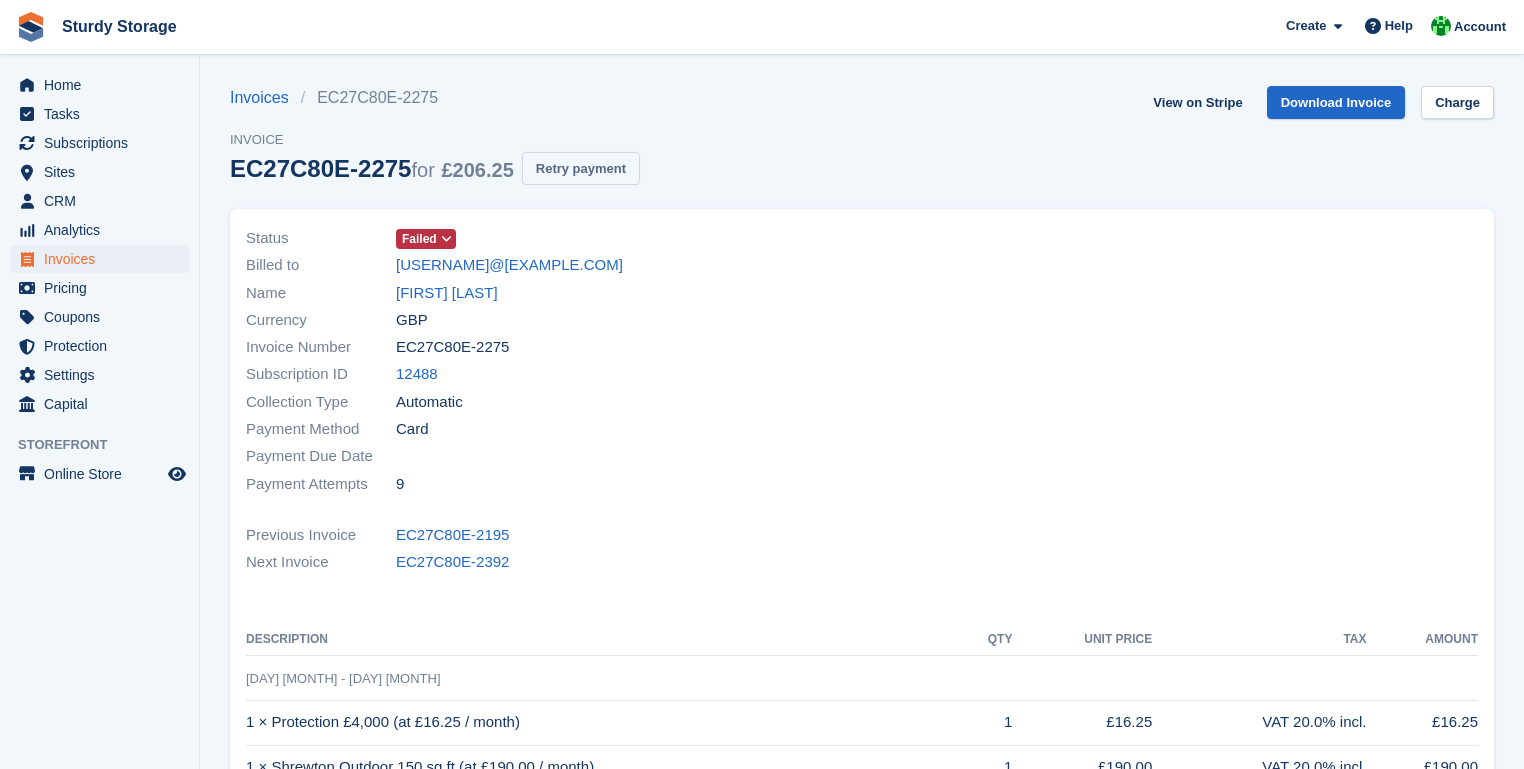 click on "Retry payment" at bounding box center [581, 168] 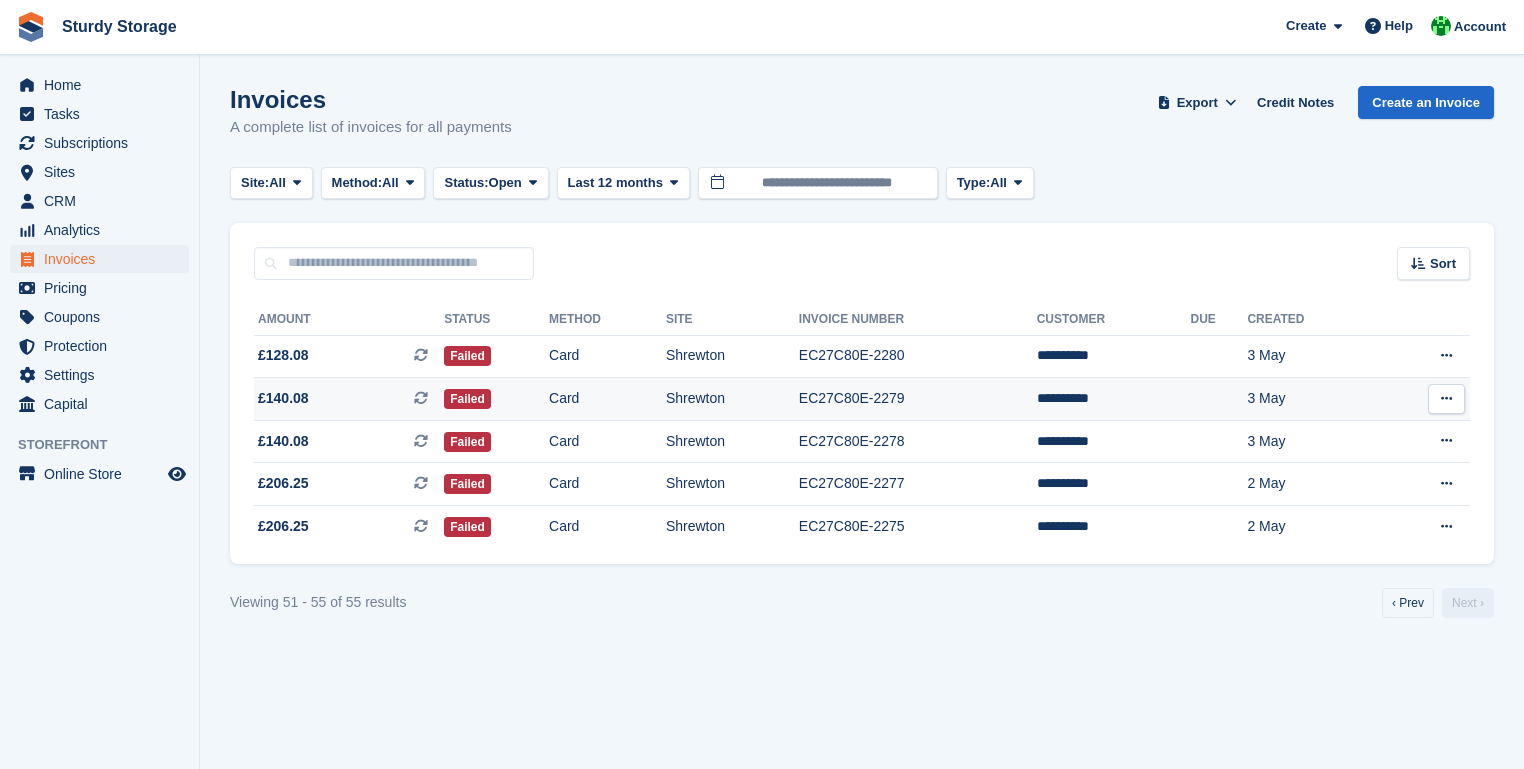 scroll, scrollTop: 0, scrollLeft: 0, axis: both 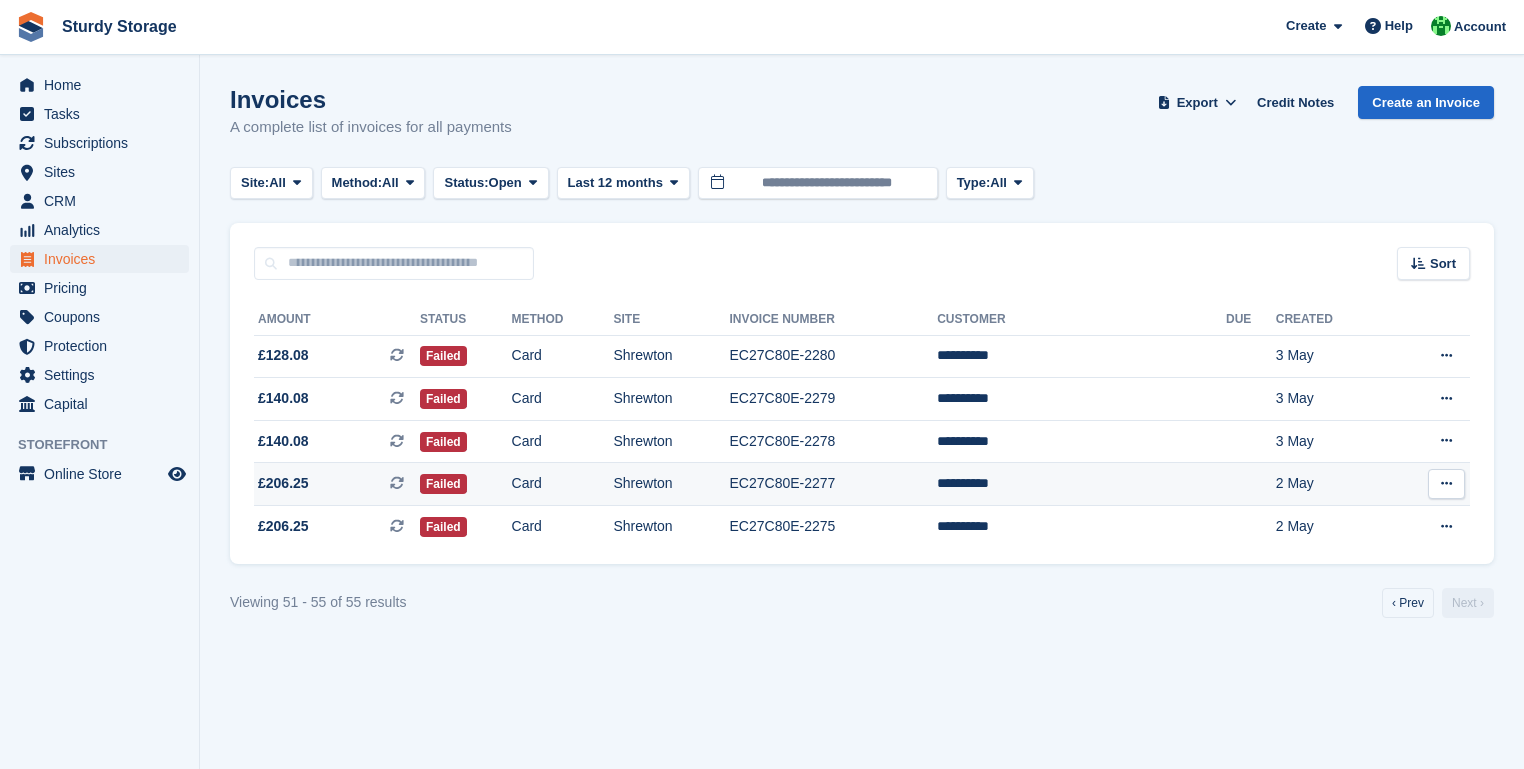 click on "EC27C80E-2277" at bounding box center [834, 484] 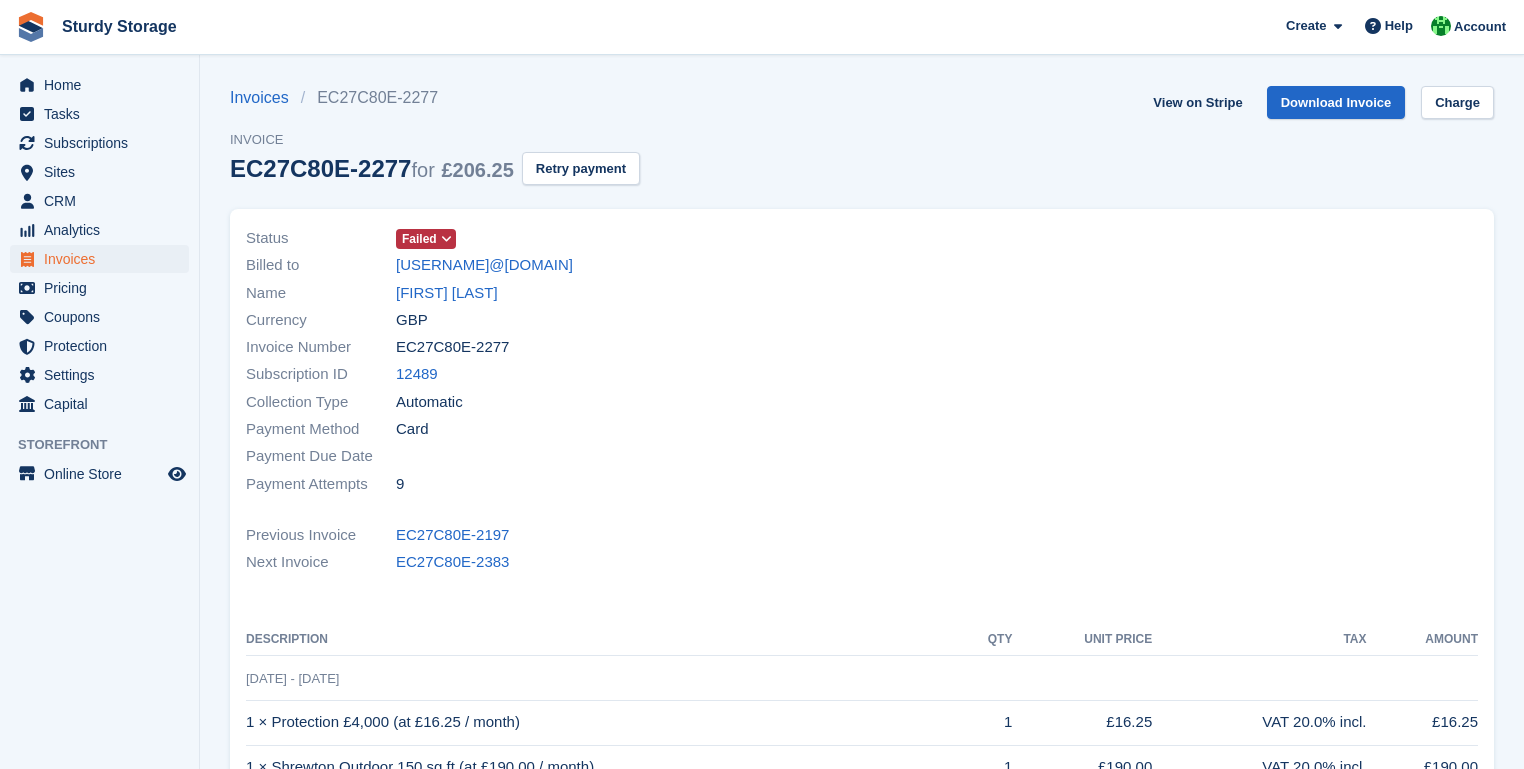scroll, scrollTop: 0, scrollLeft: 0, axis: both 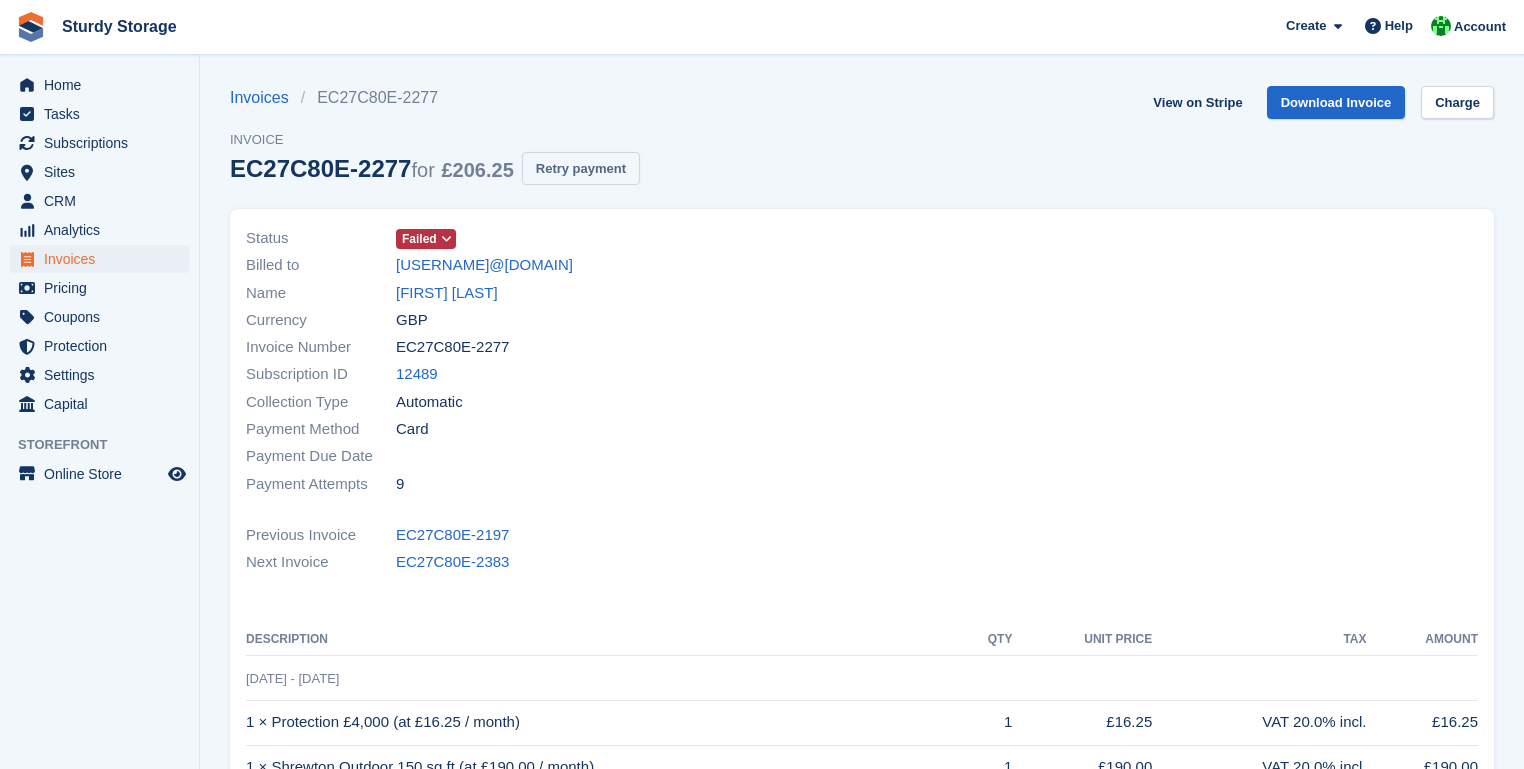 click on "Retry payment" at bounding box center [581, 168] 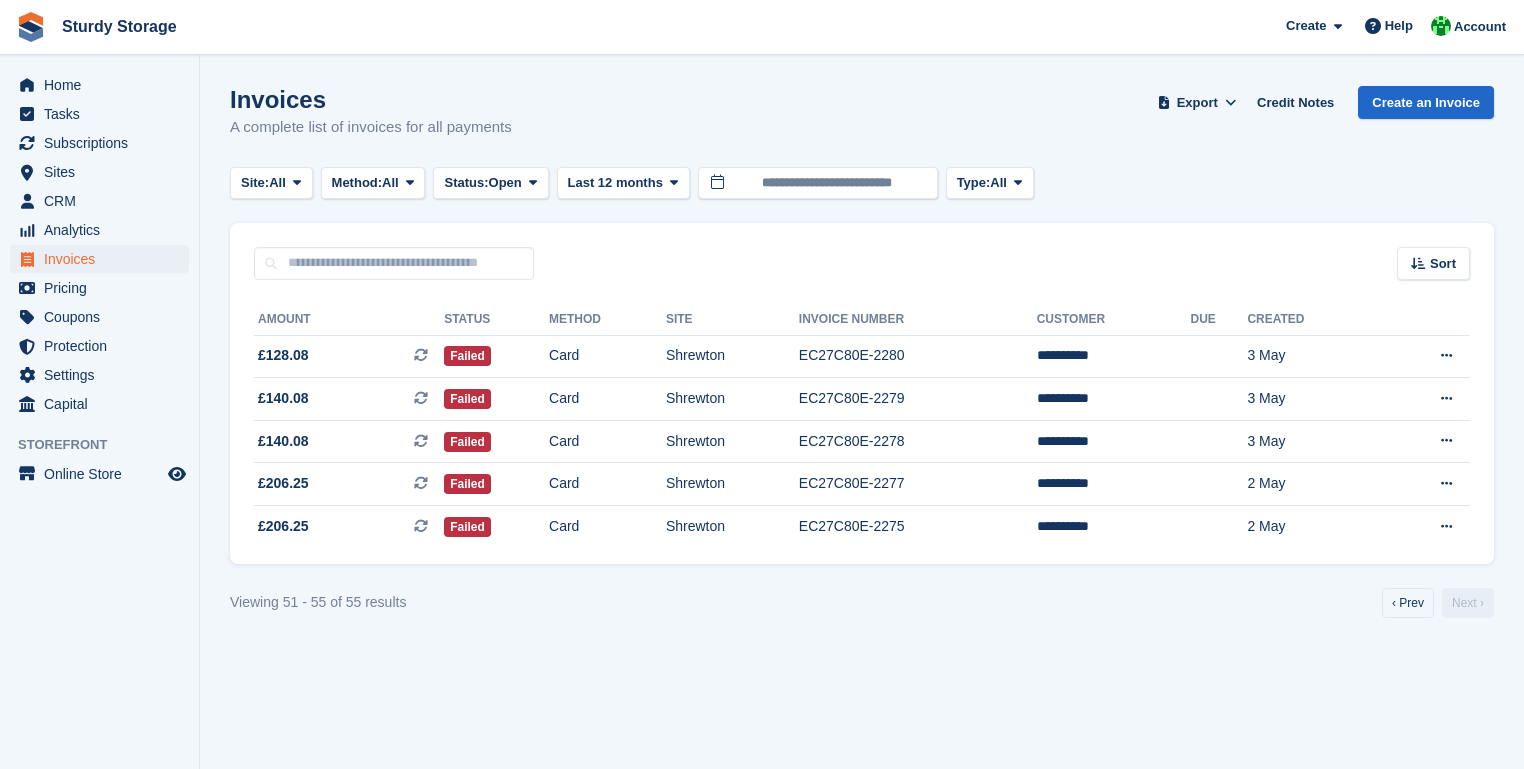 scroll, scrollTop: 0, scrollLeft: 0, axis: both 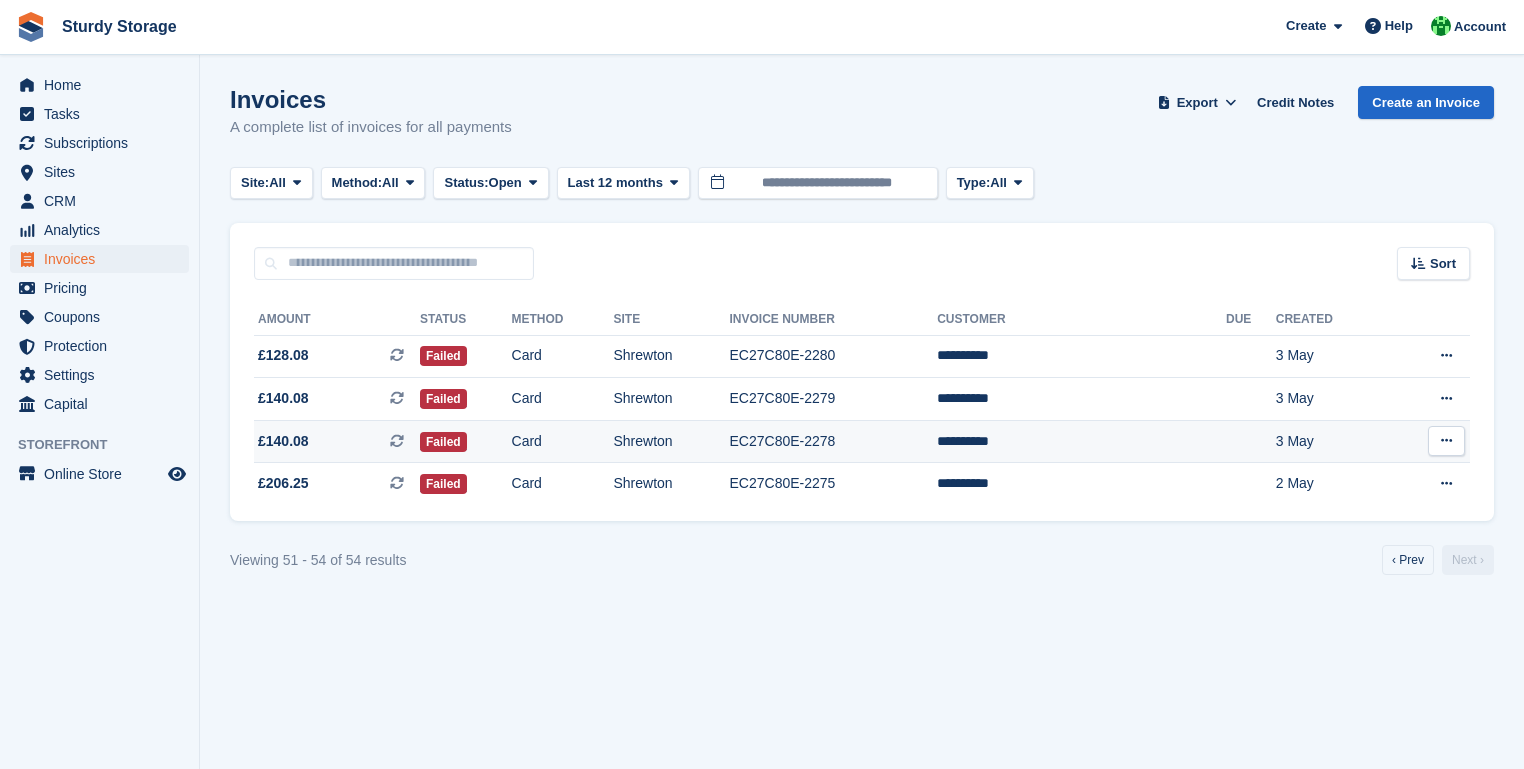 click on "EC27C80E-2278" at bounding box center (834, 441) 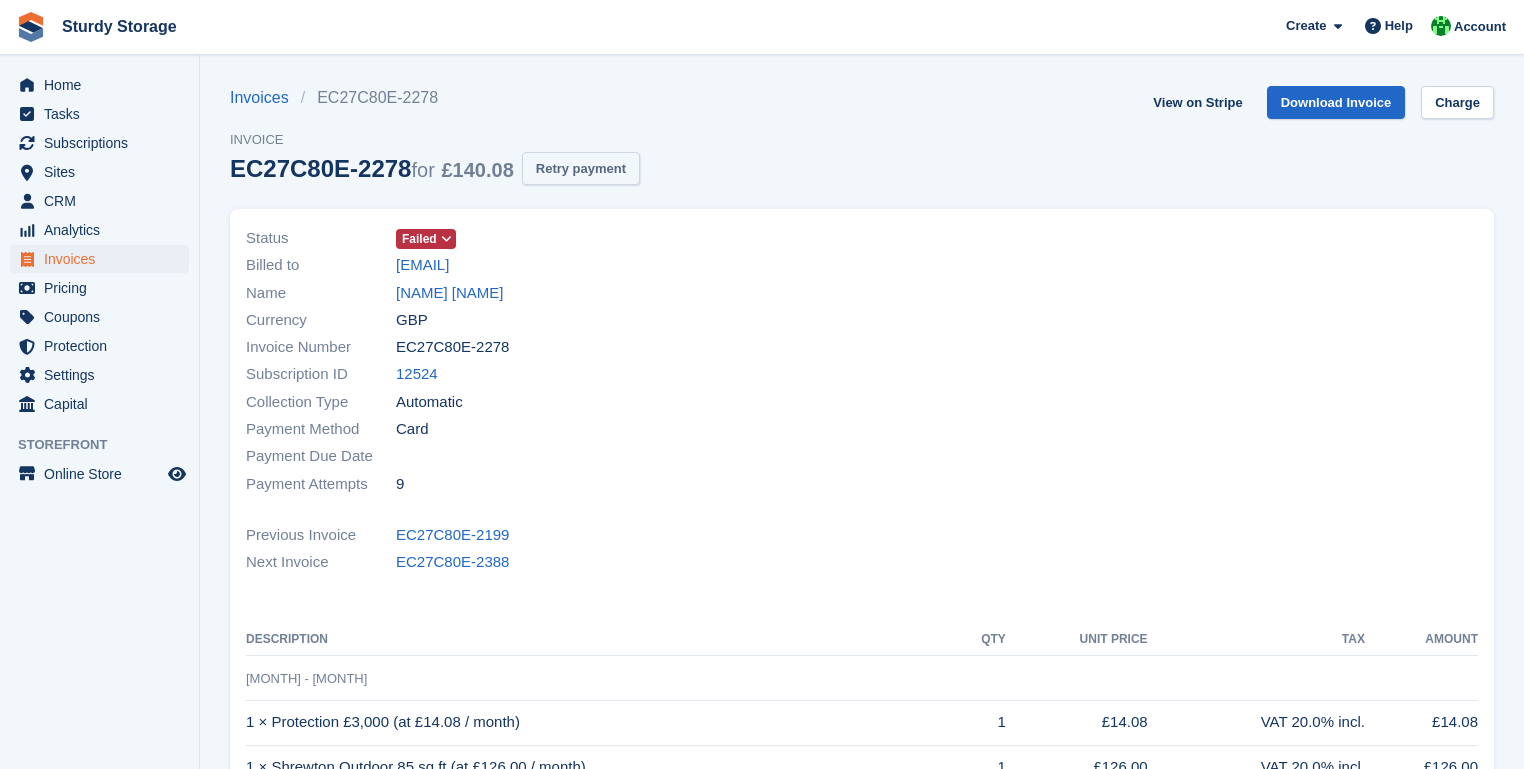 scroll, scrollTop: 0, scrollLeft: 0, axis: both 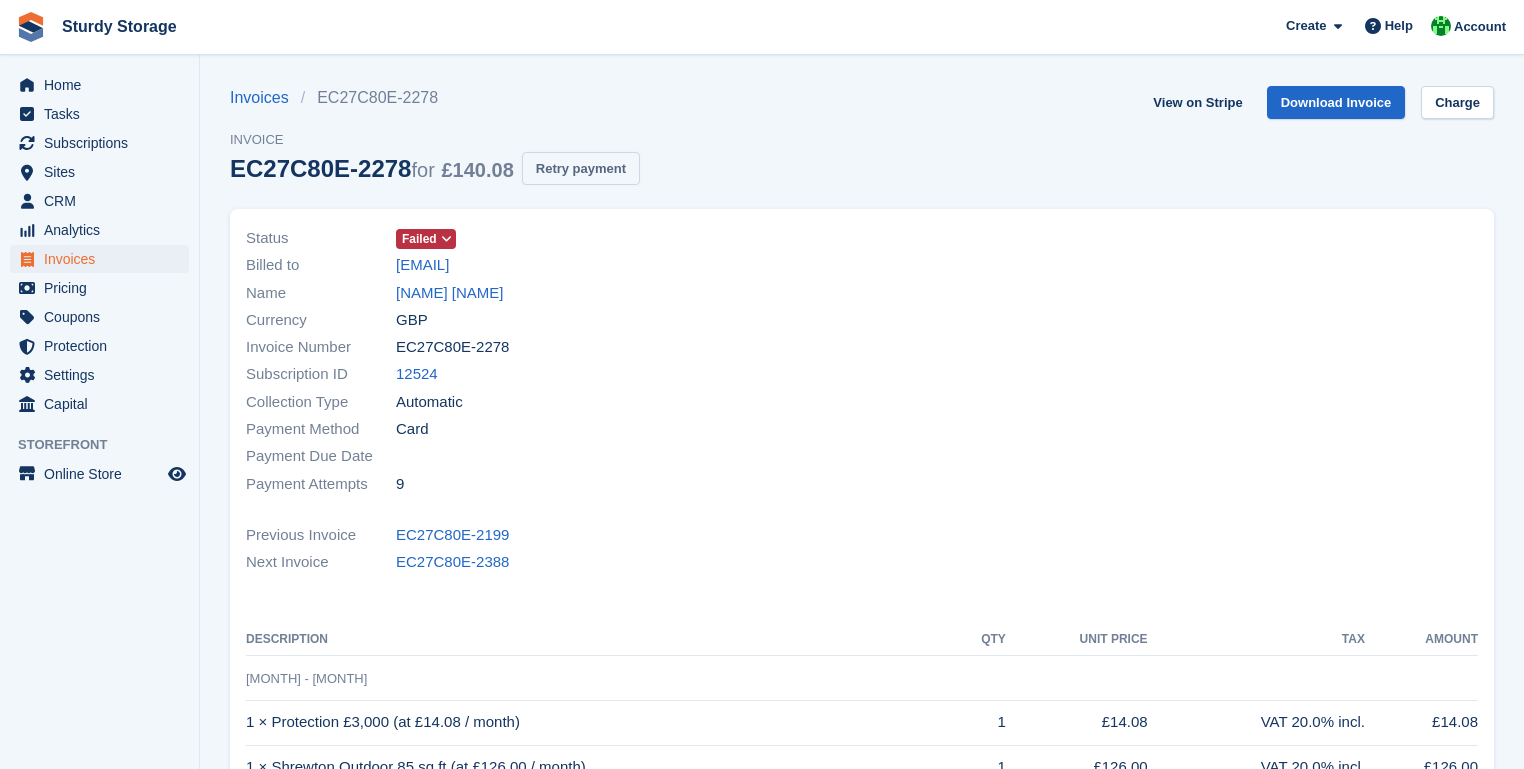 click on "Retry payment" at bounding box center (581, 168) 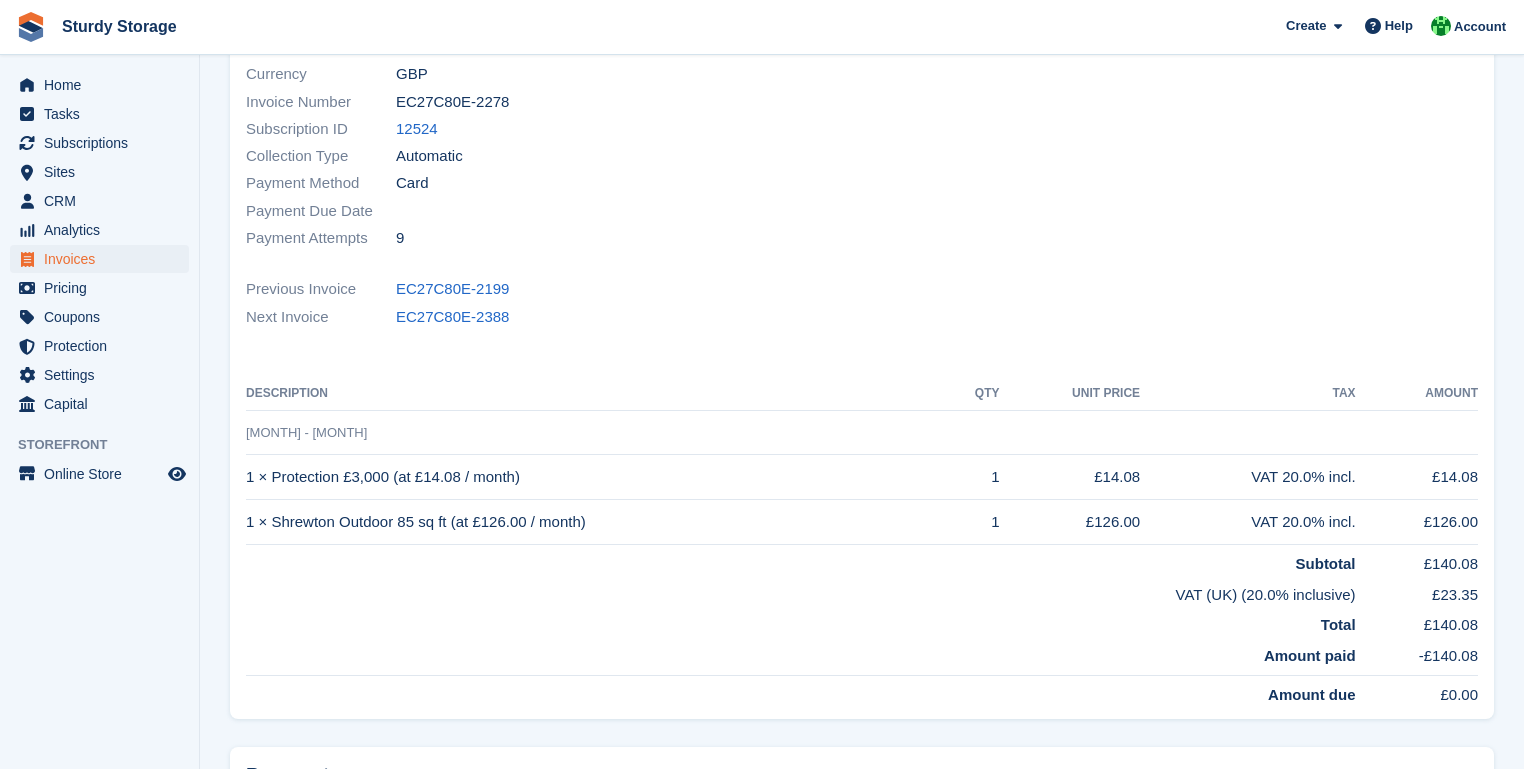 scroll, scrollTop: 0, scrollLeft: 0, axis: both 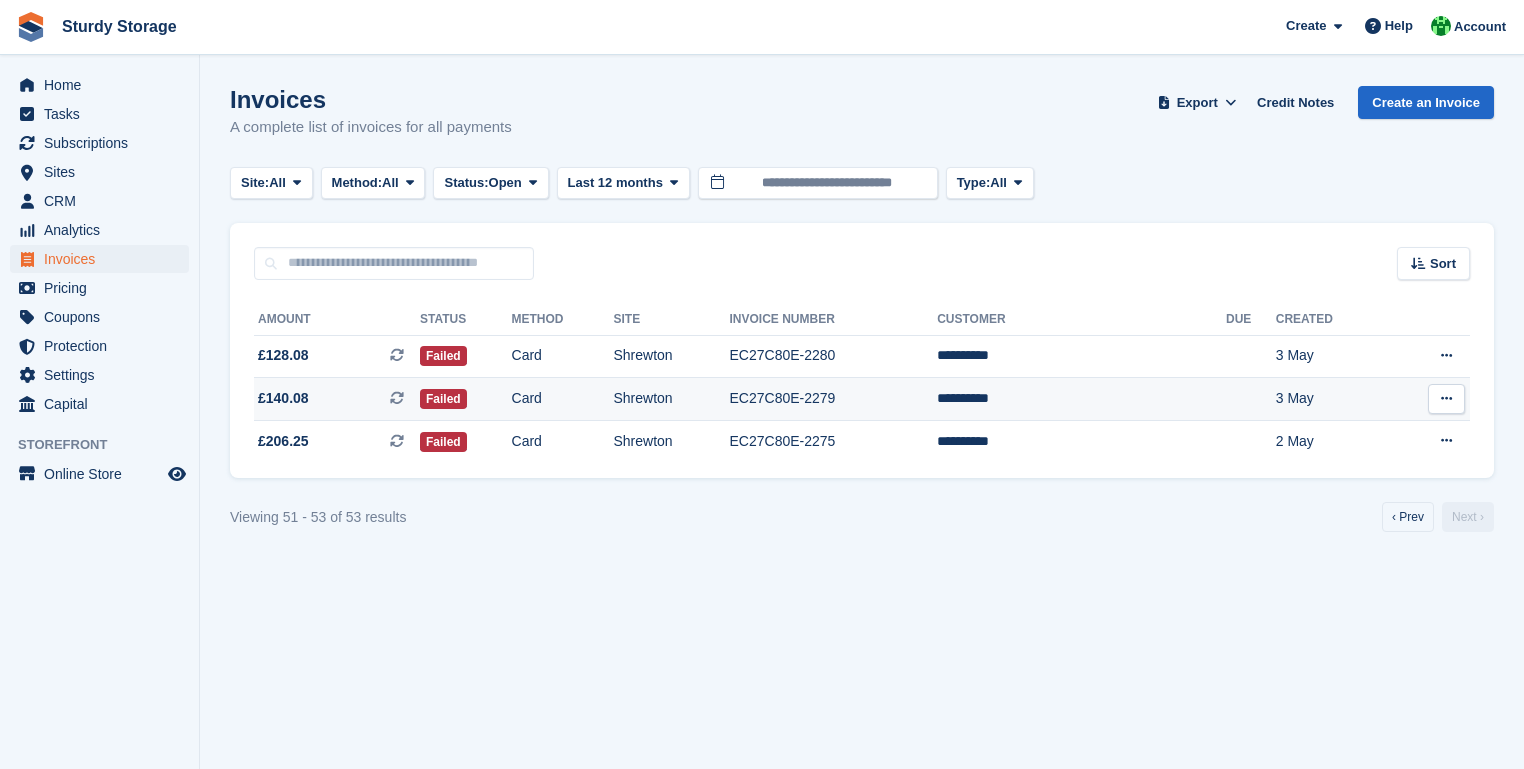 click on "EC27C80E-2279" at bounding box center (834, 399) 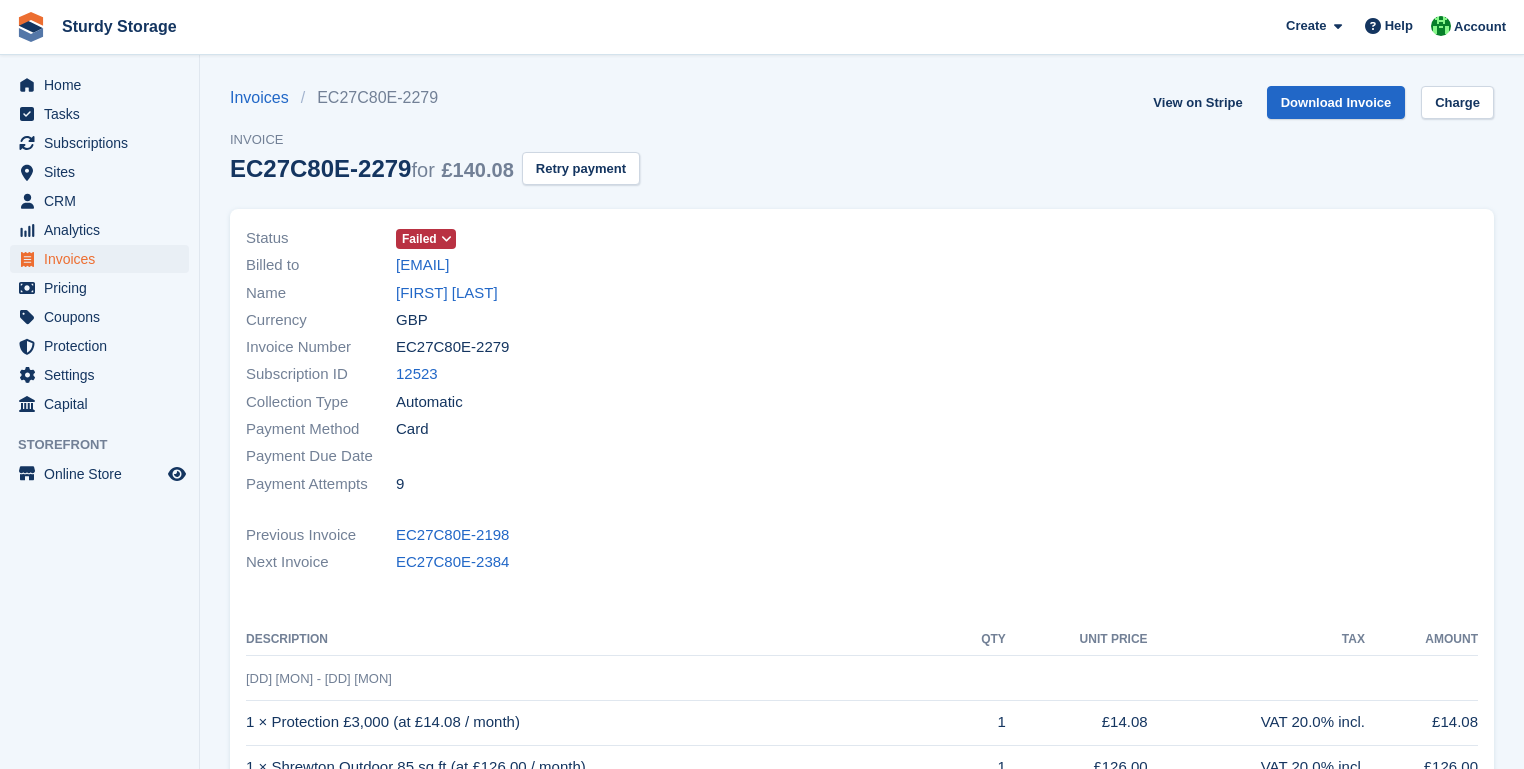 scroll, scrollTop: 0, scrollLeft: 0, axis: both 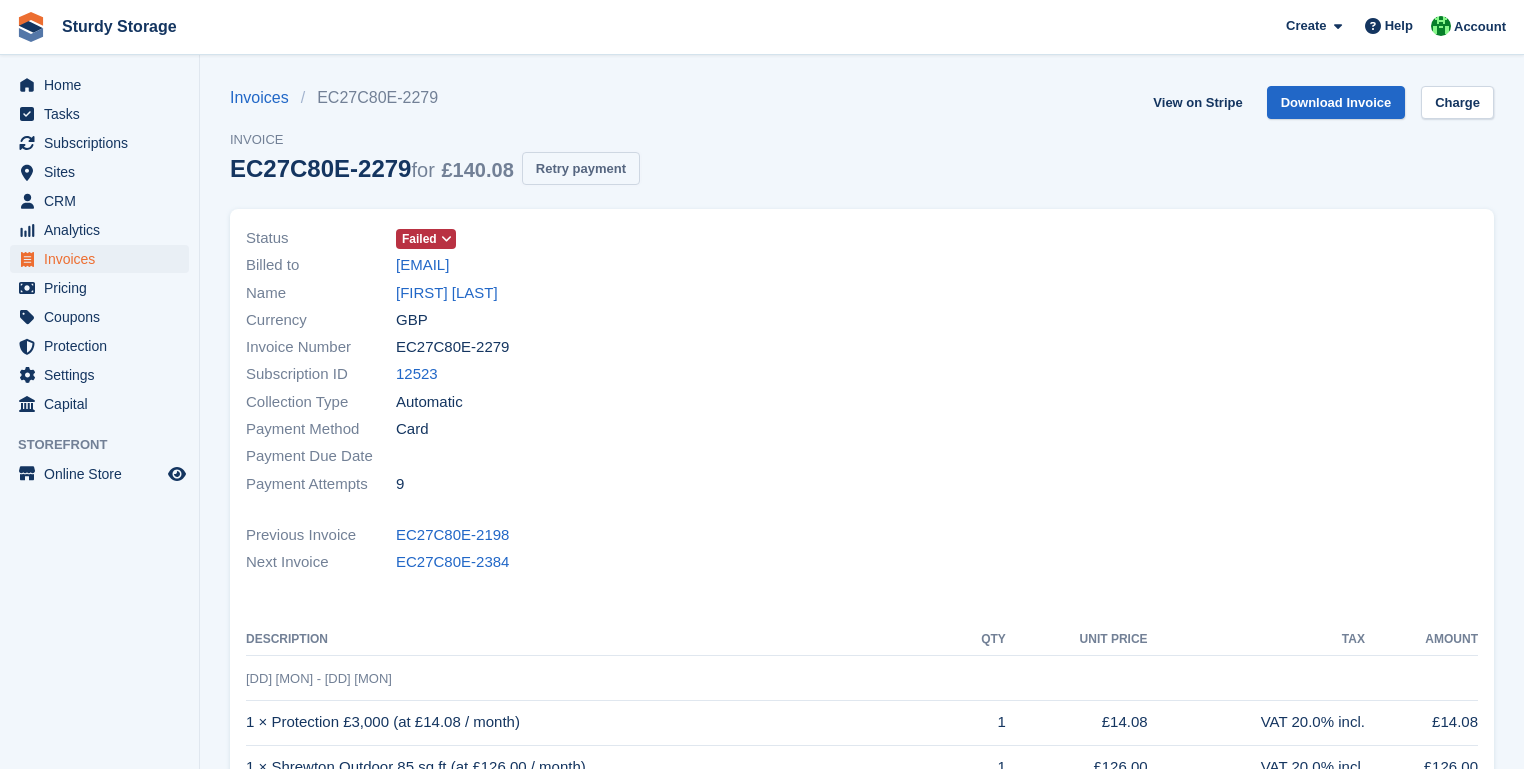 click on "Retry payment" at bounding box center [581, 168] 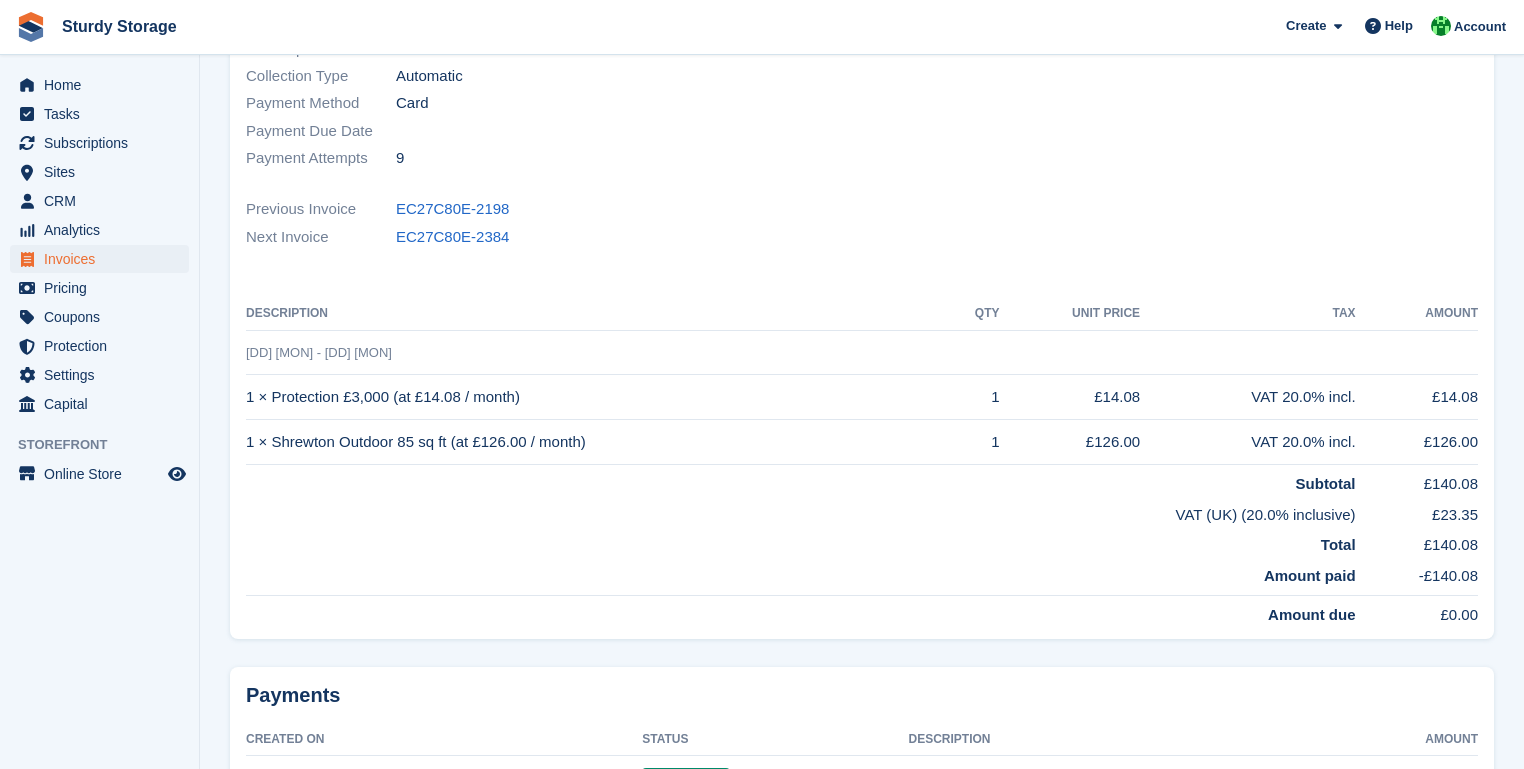scroll, scrollTop: 0, scrollLeft: 0, axis: both 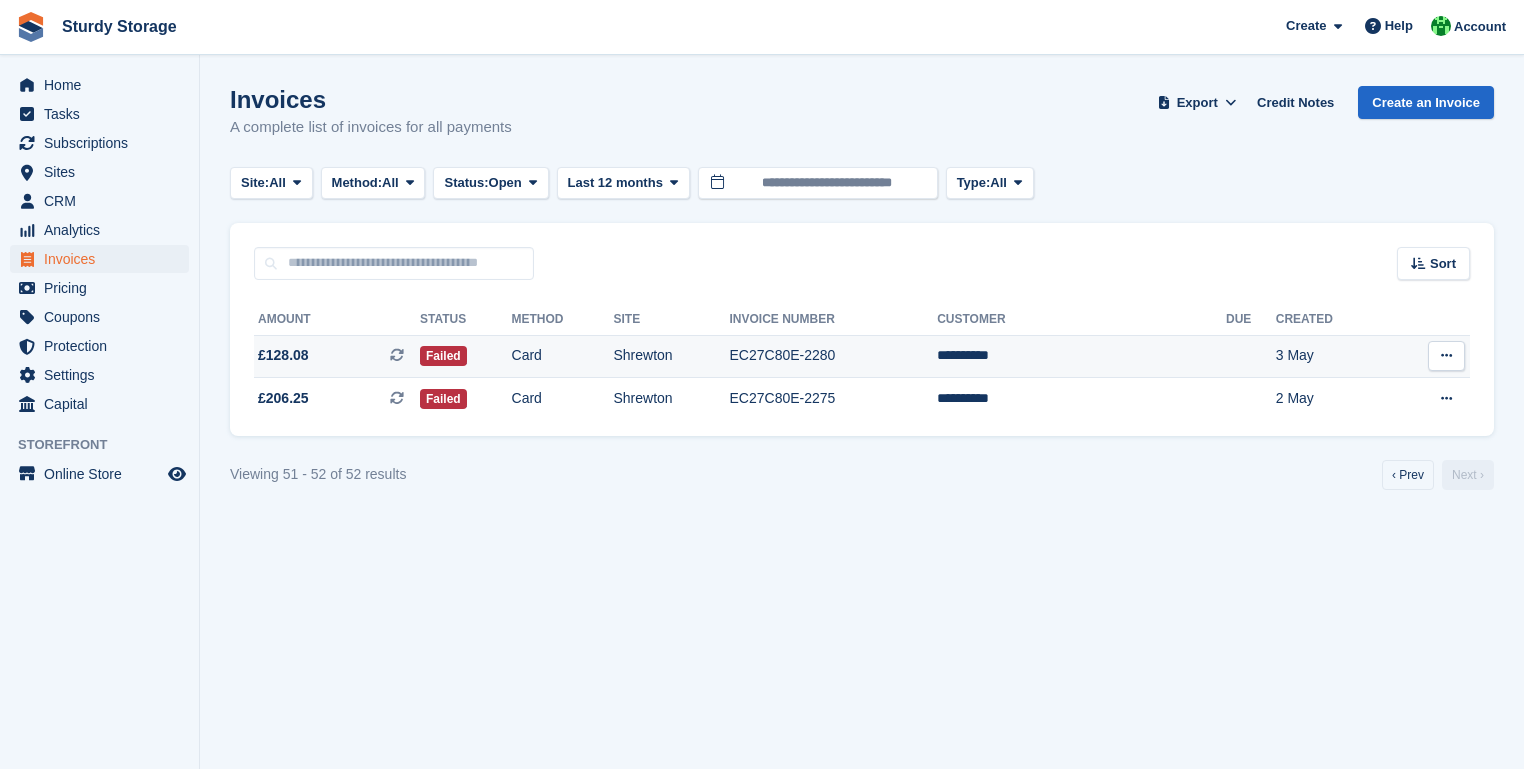 click on "EC27C80E-2280" at bounding box center [834, 356] 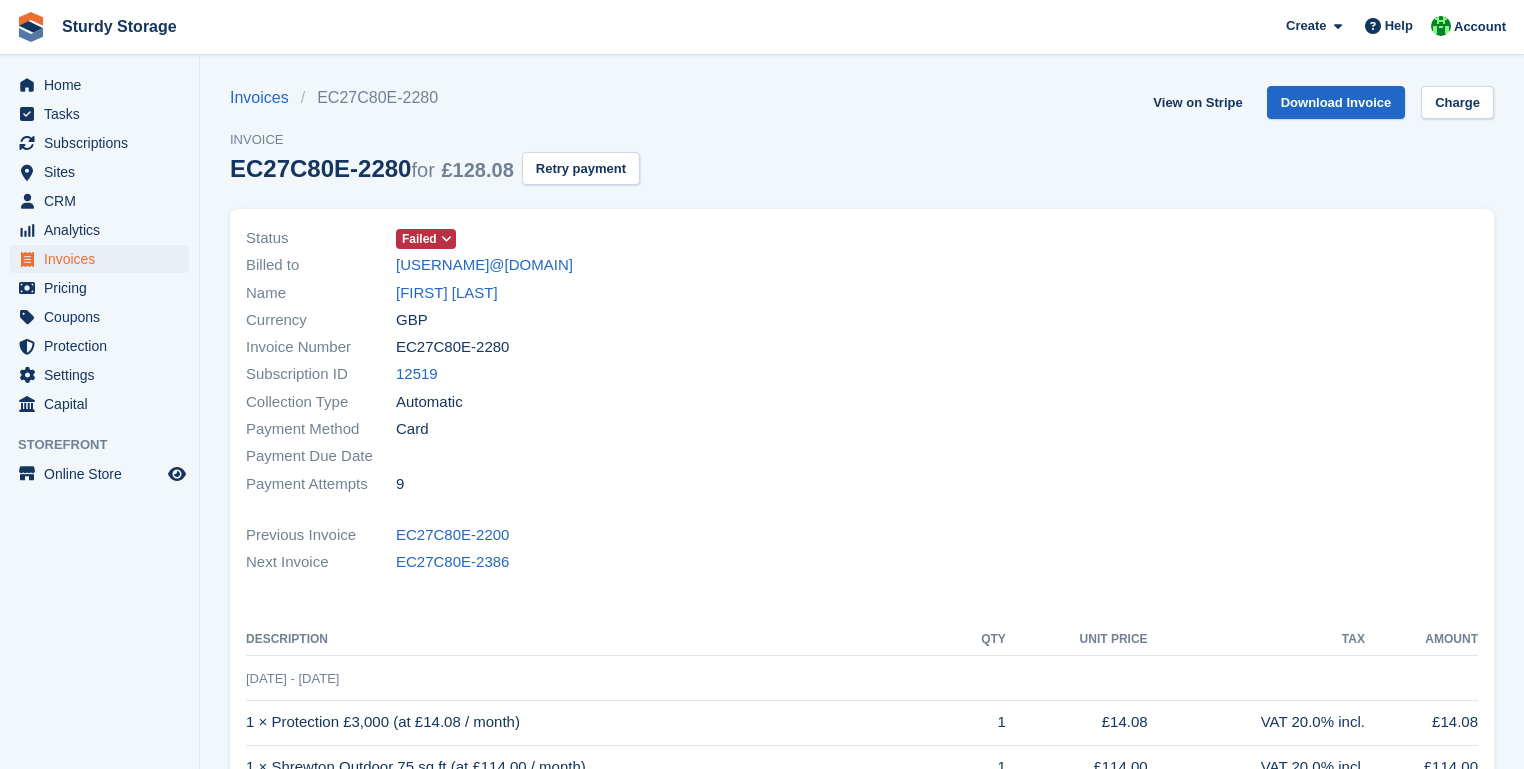 scroll, scrollTop: 0, scrollLeft: 0, axis: both 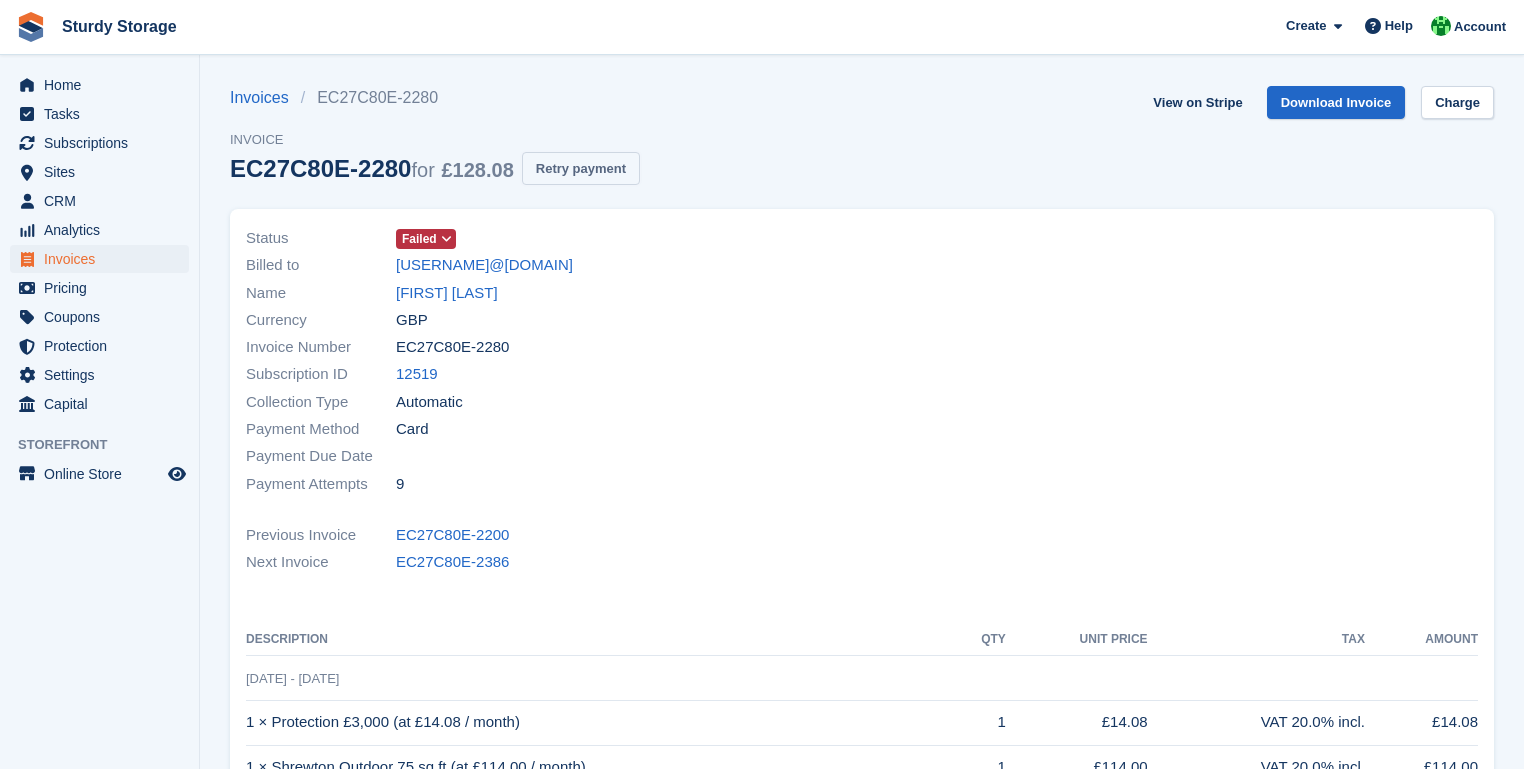 click on "Retry payment" at bounding box center (581, 168) 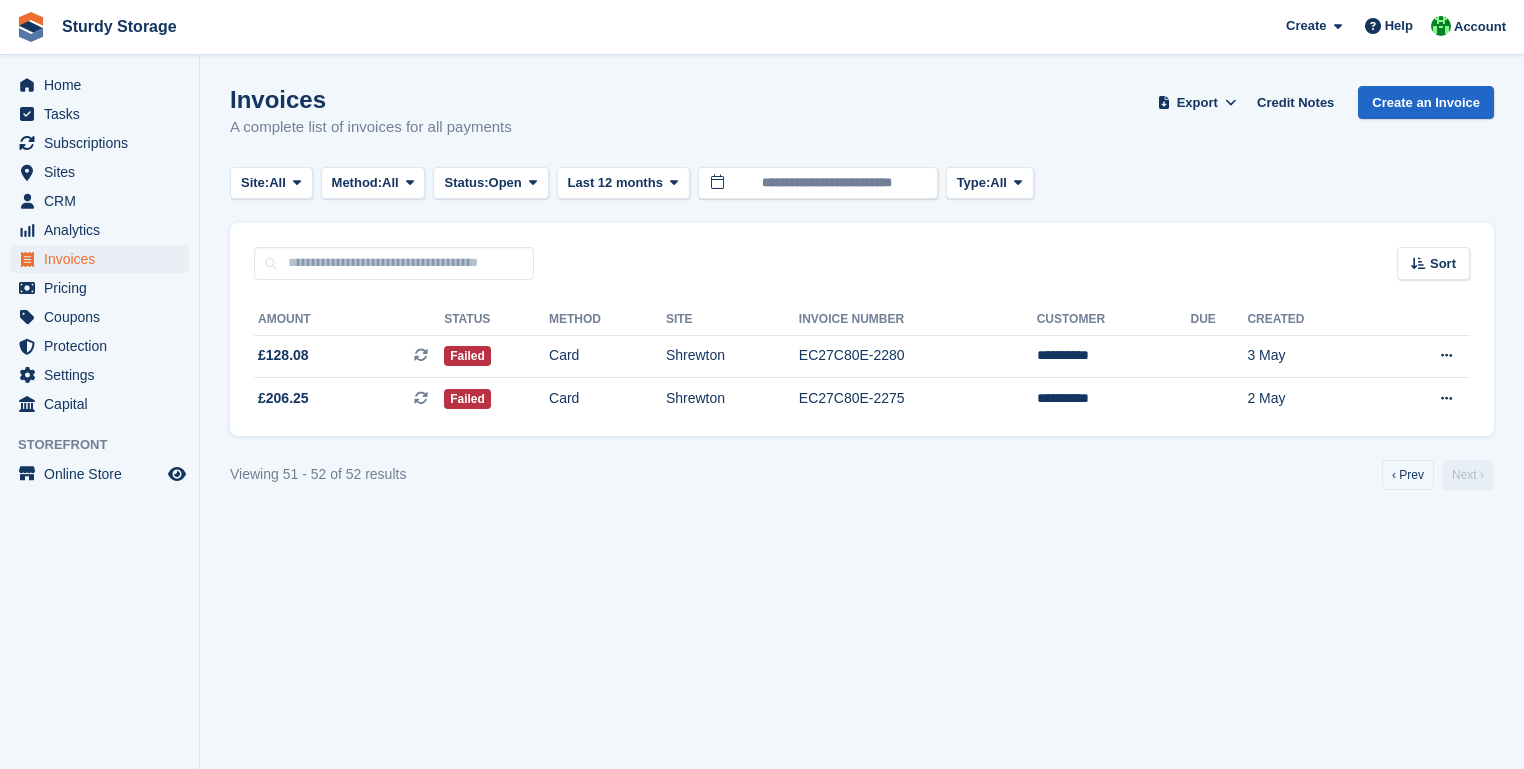 scroll, scrollTop: 0, scrollLeft: 0, axis: both 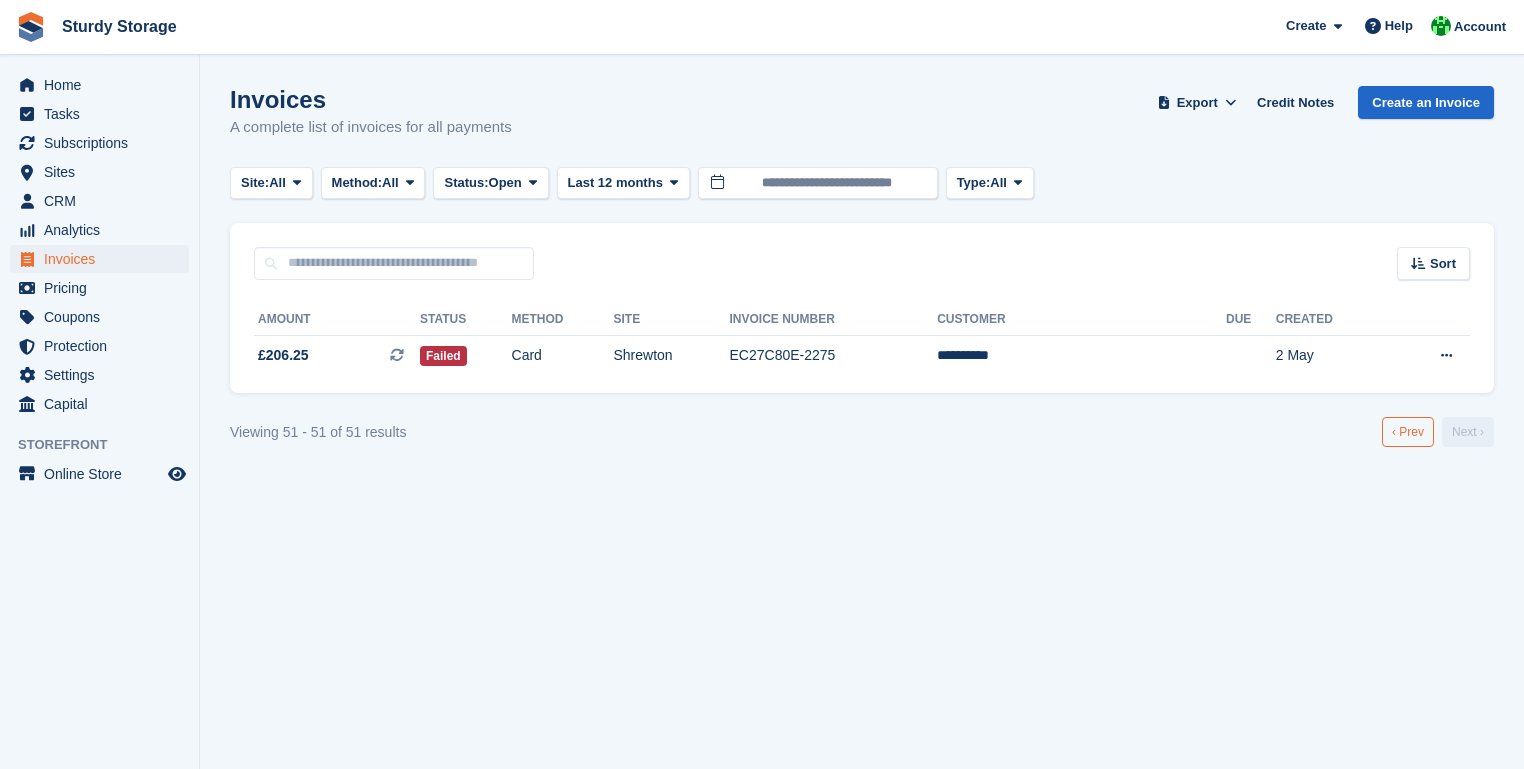 click on "‹ Prev" at bounding box center (1408, 432) 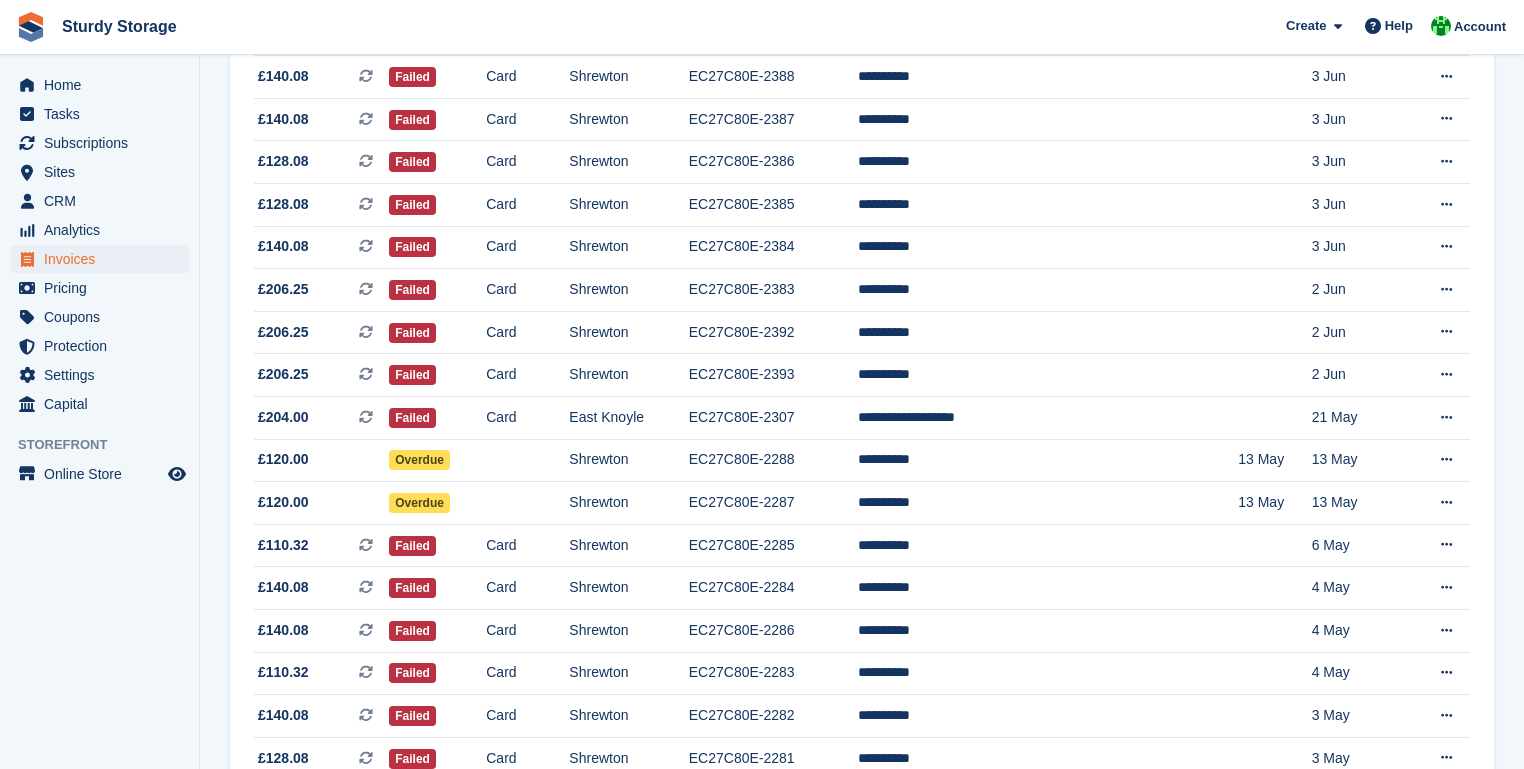scroll, scrollTop: 1805, scrollLeft: 0, axis: vertical 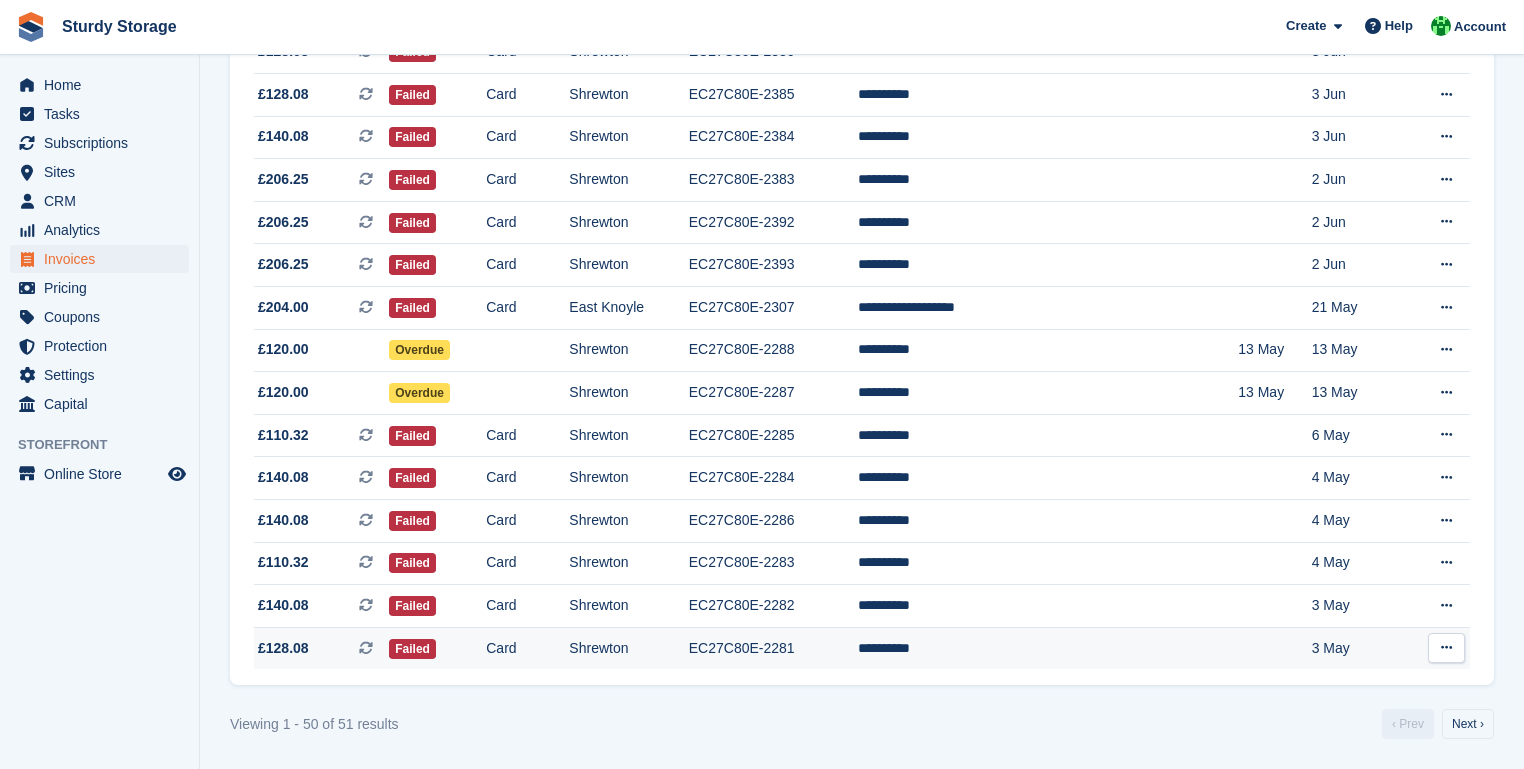 click on "EC27C80E-2281" at bounding box center (773, 648) 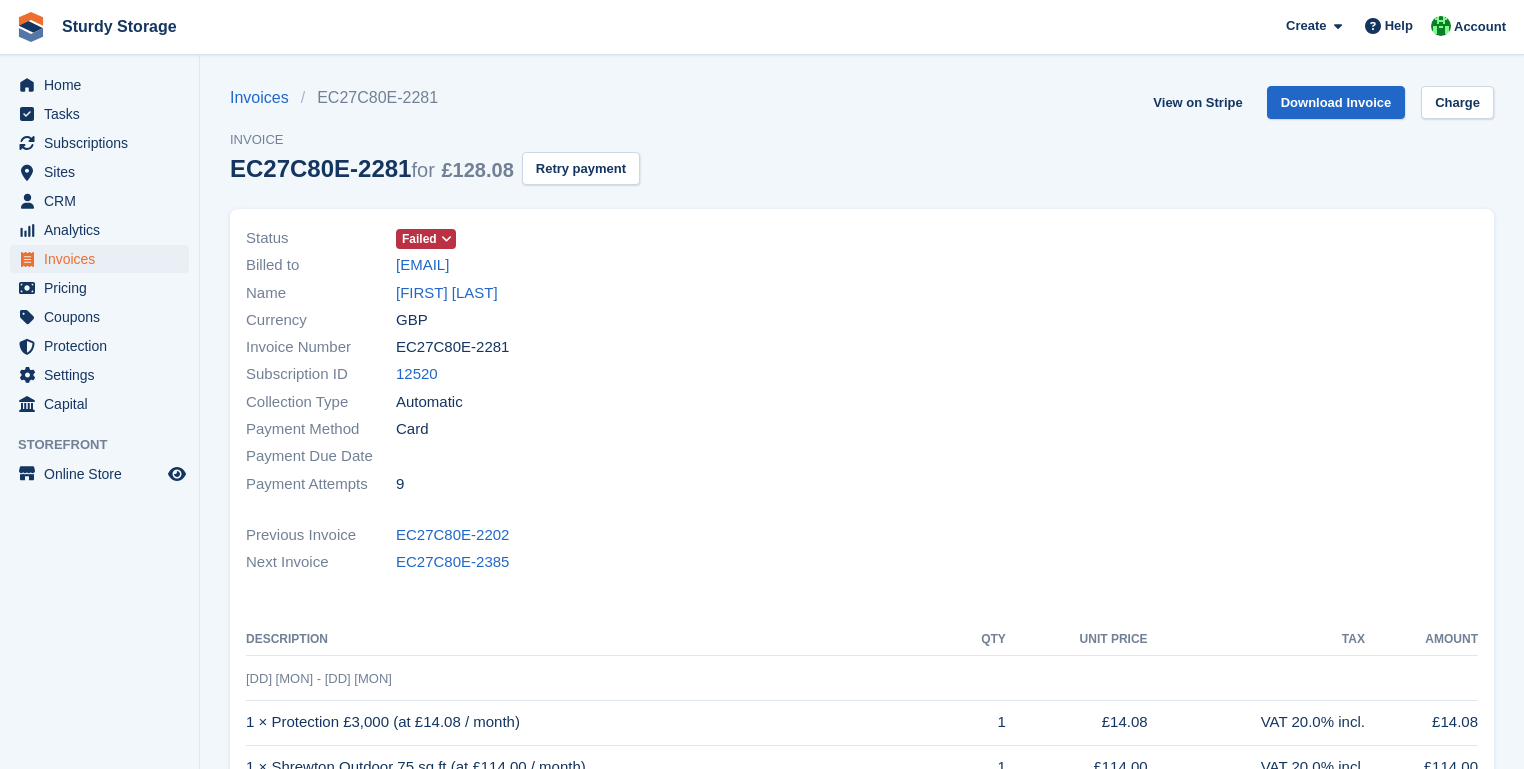 scroll, scrollTop: 0, scrollLeft: 0, axis: both 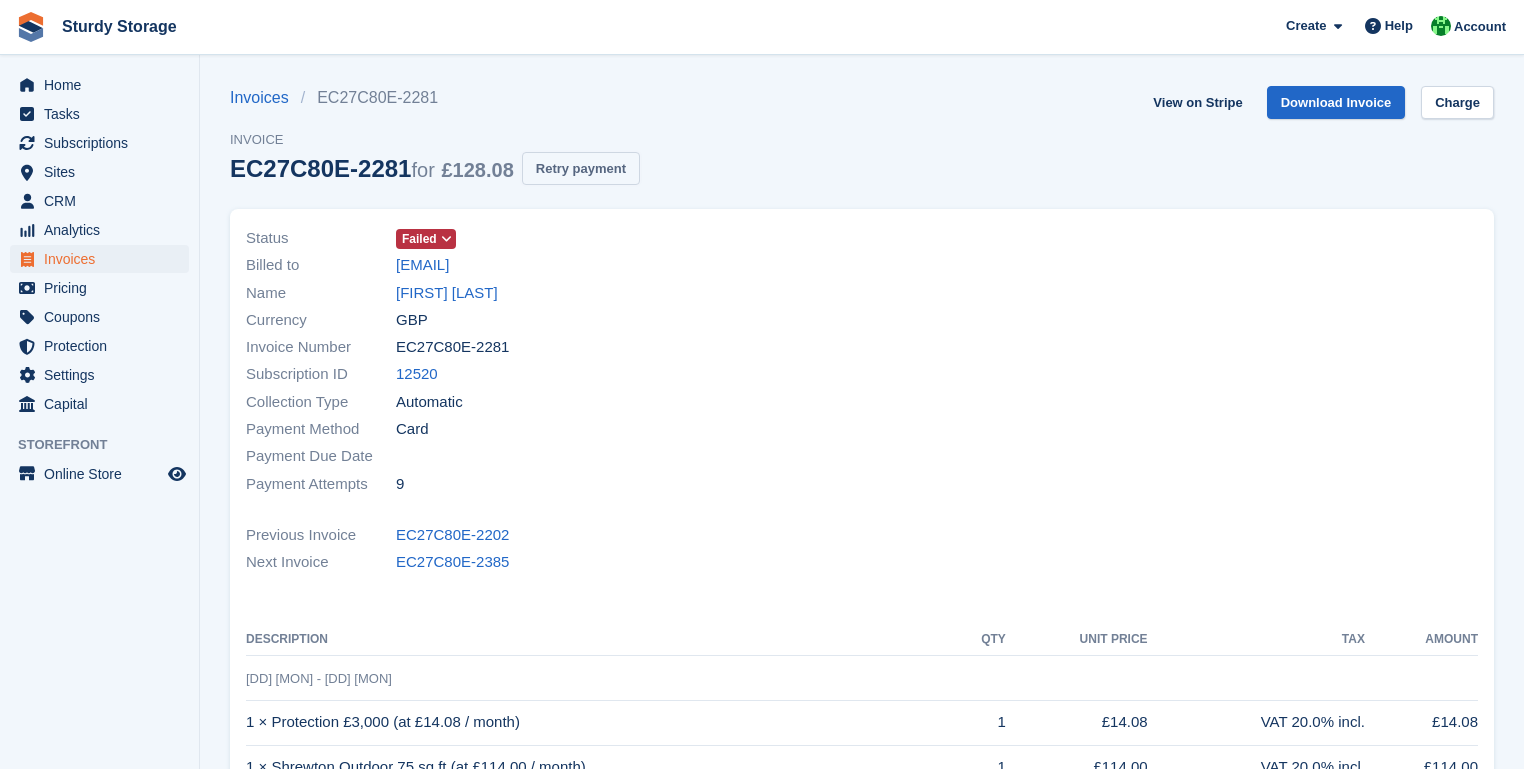 click on "Retry payment" at bounding box center (581, 168) 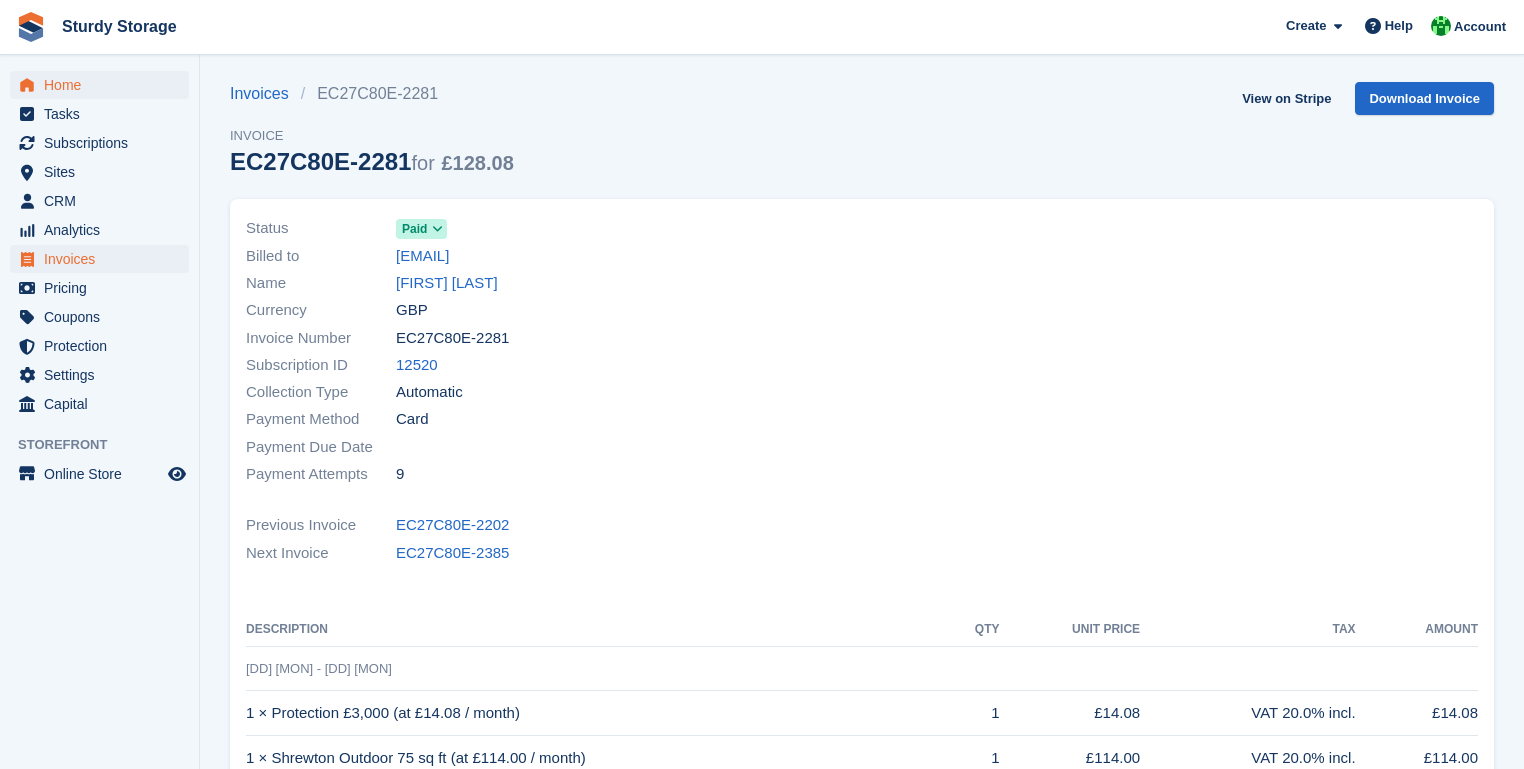 scroll, scrollTop: 0, scrollLeft: 0, axis: both 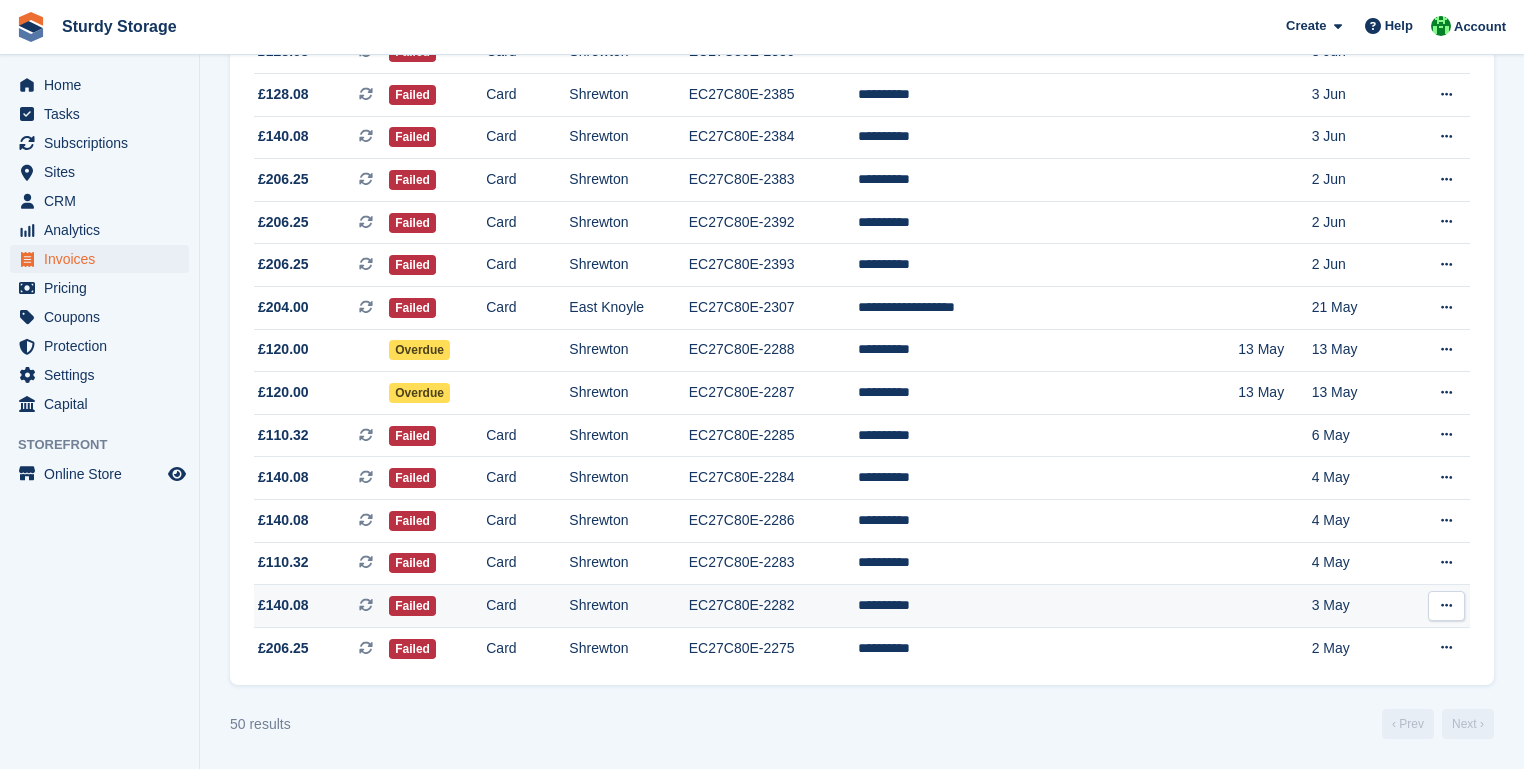click on "EC27C80E-2282" at bounding box center [773, 606] 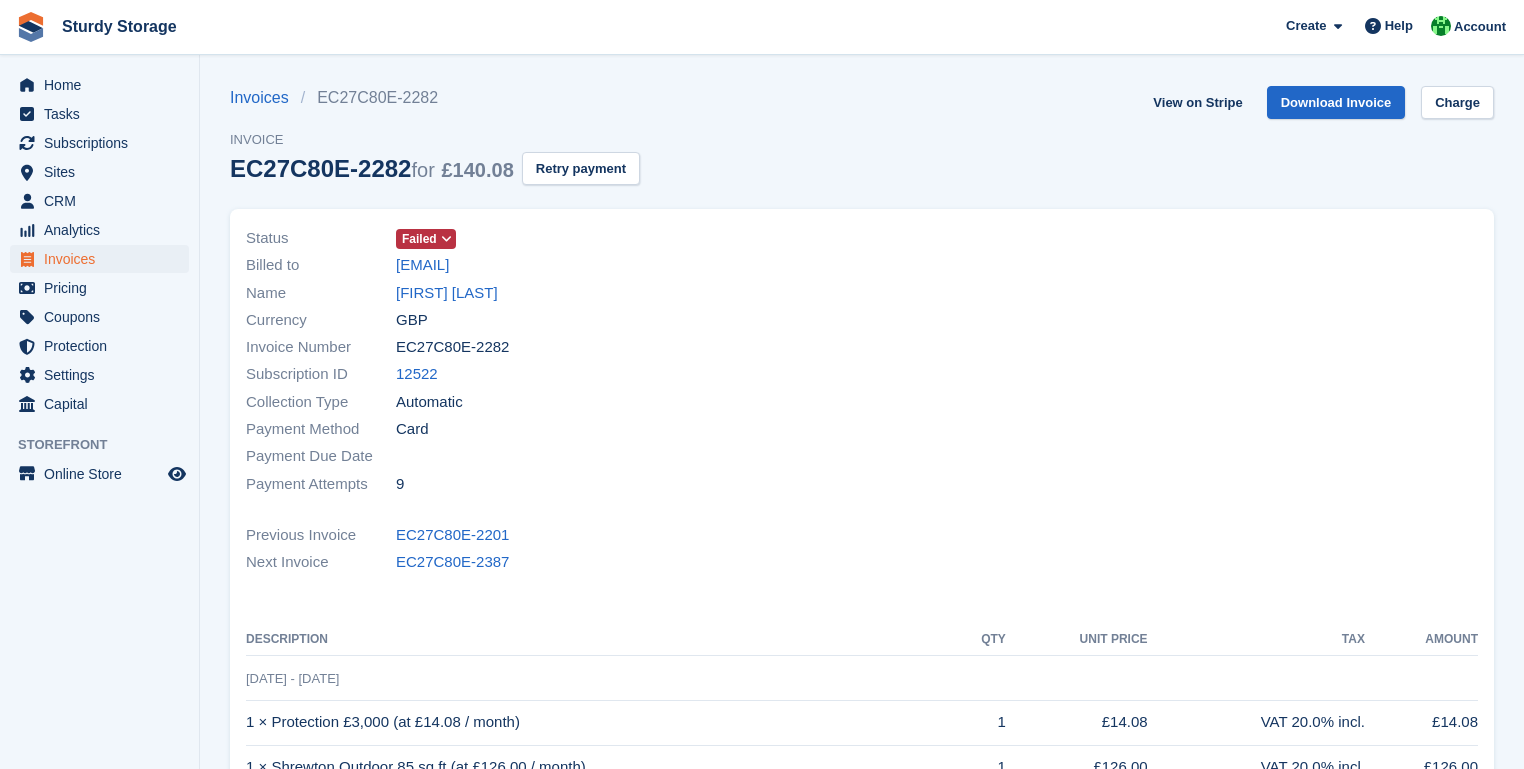 scroll, scrollTop: 0, scrollLeft: 0, axis: both 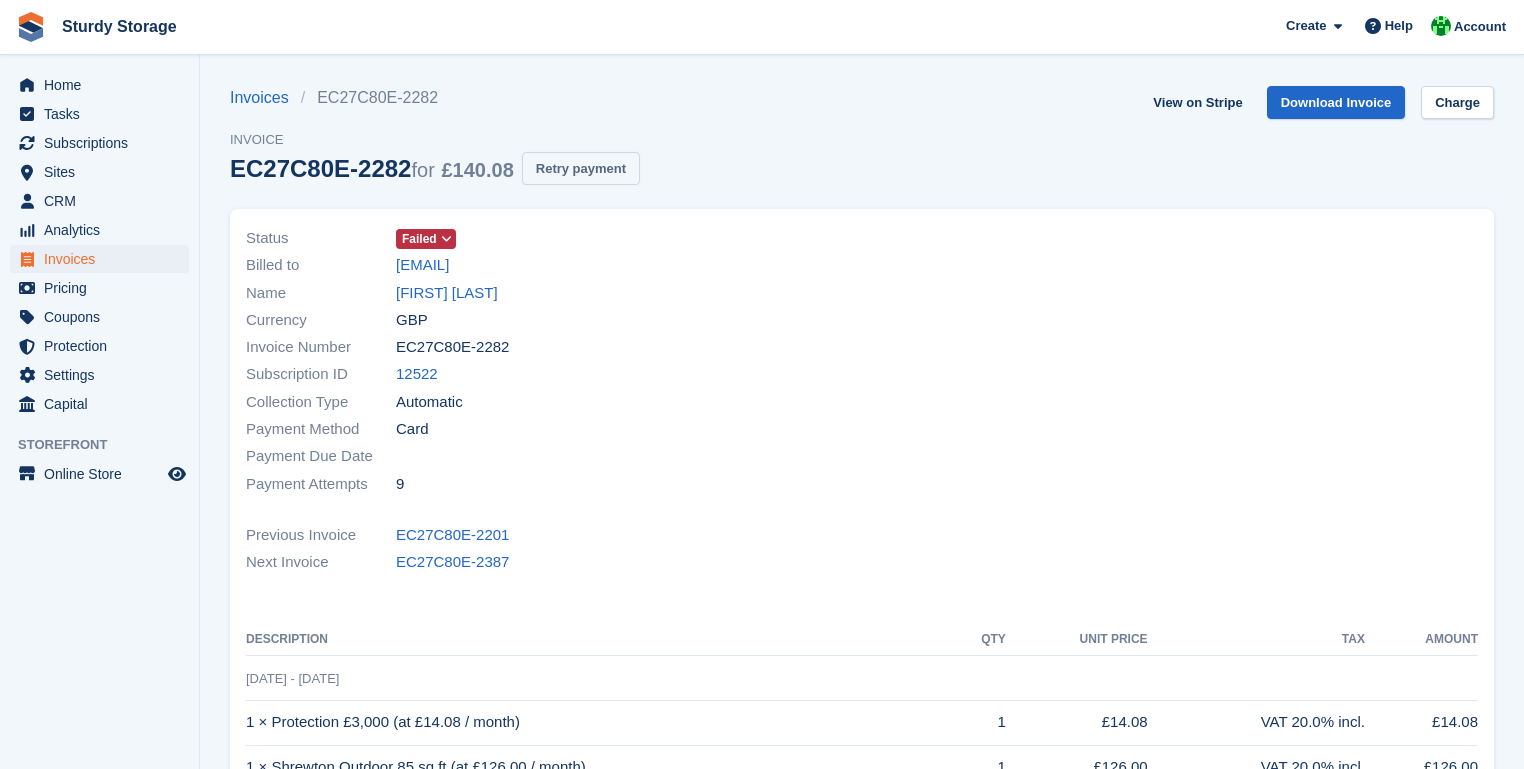 click on "Retry payment" at bounding box center (581, 168) 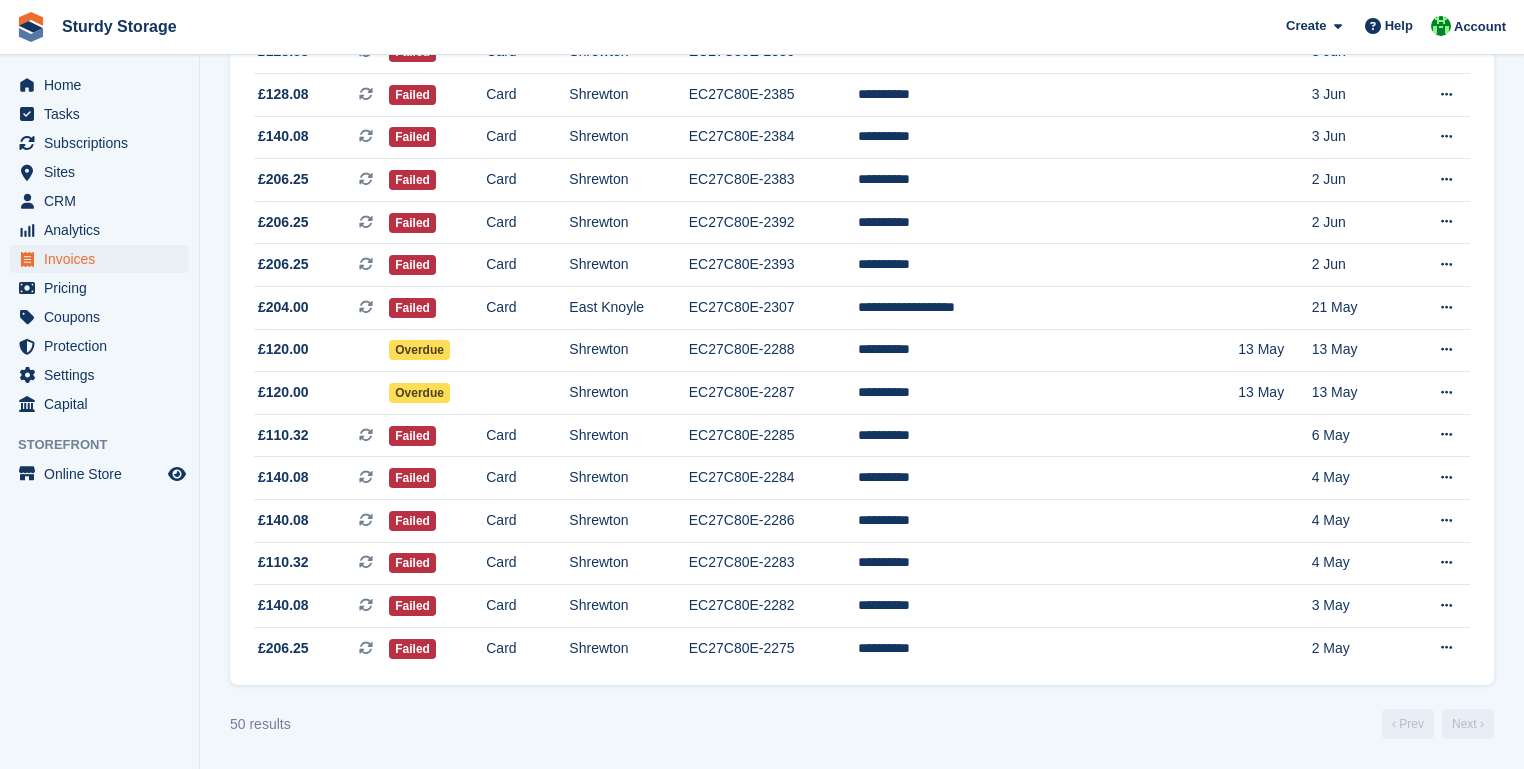 scroll, scrollTop: 1804, scrollLeft: 0, axis: vertical 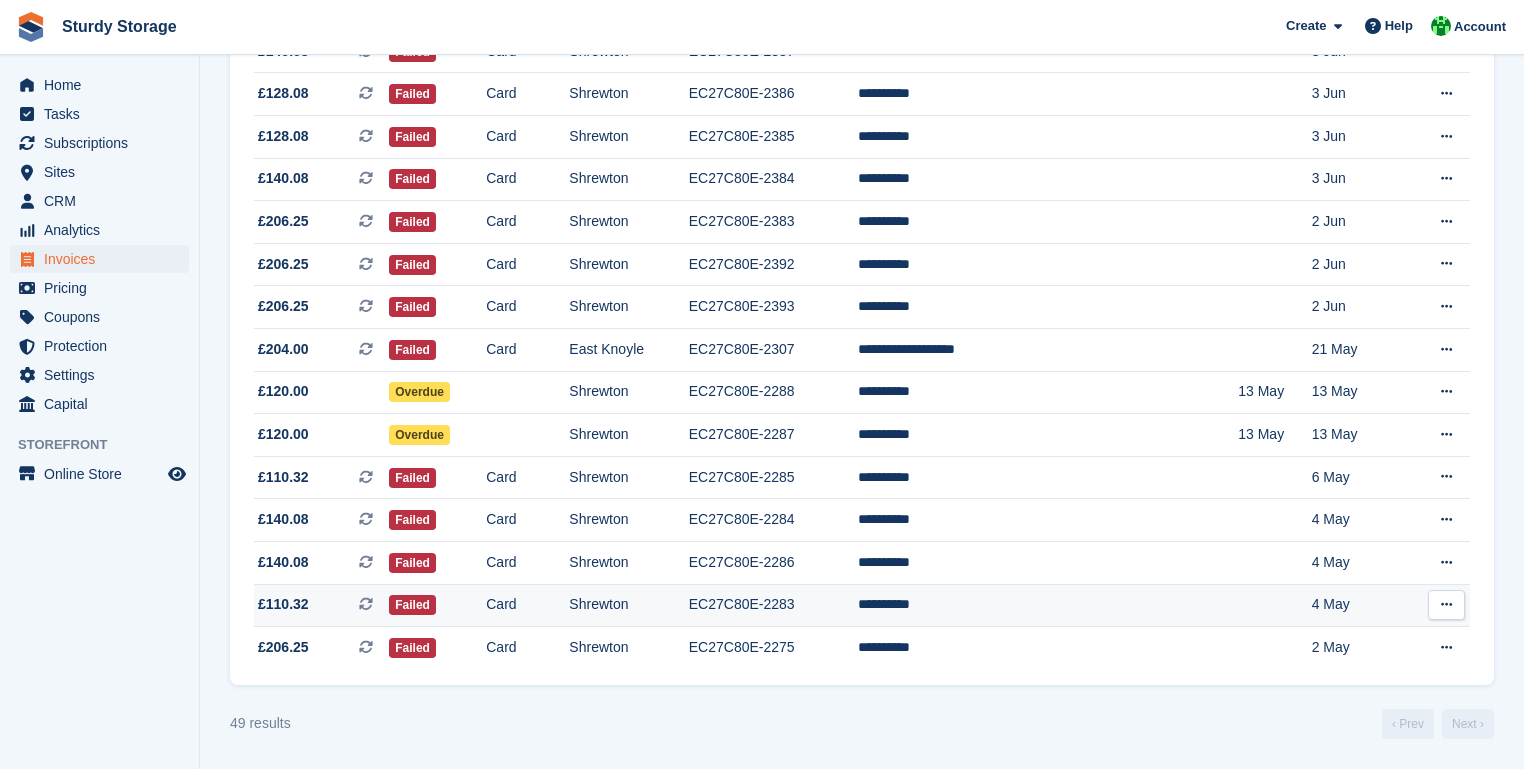 click on "EC27C80E-2283" at bounding box center (773, 605) 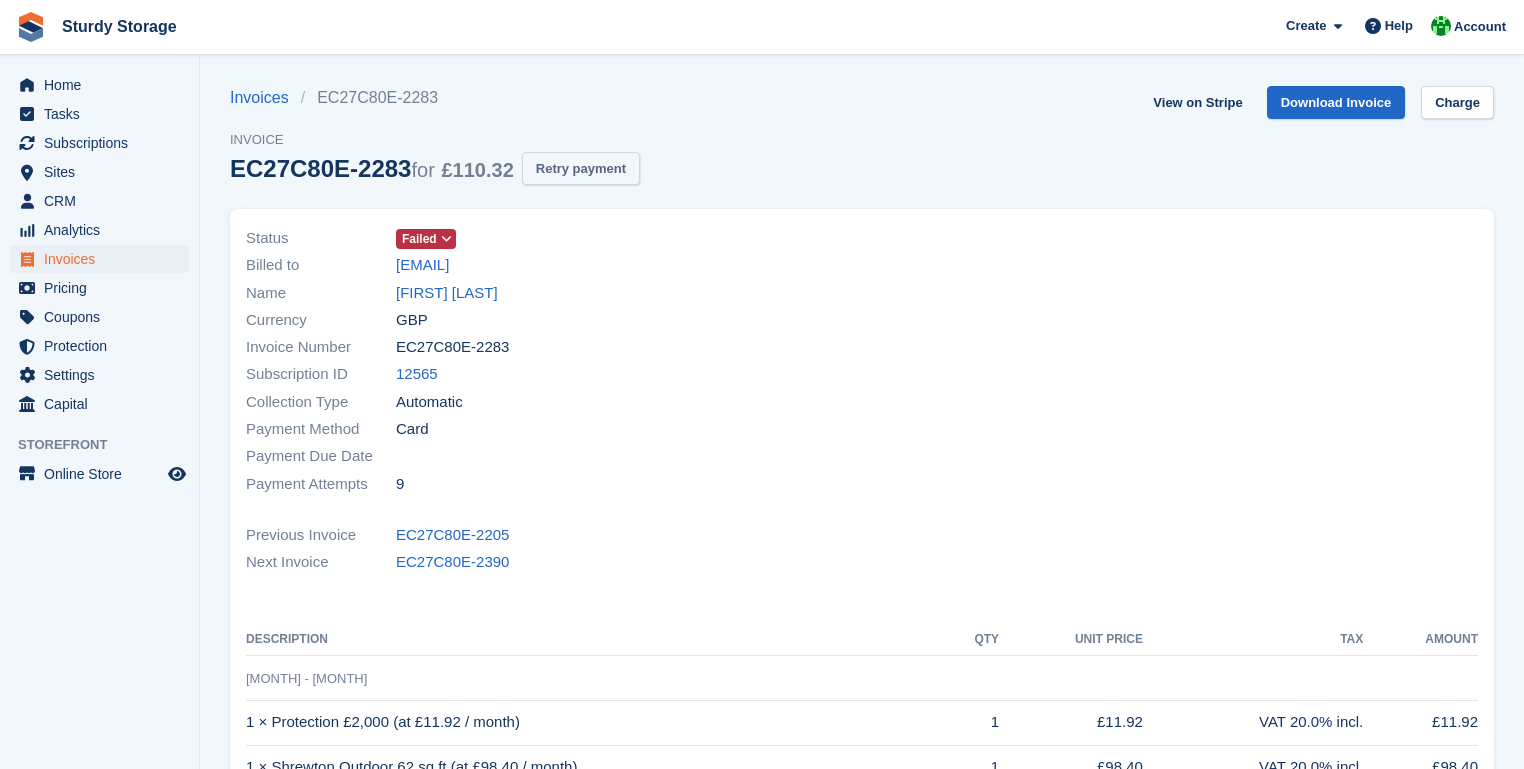 scroll, scrollTop: 0, scrollLeft: 0, axis: both 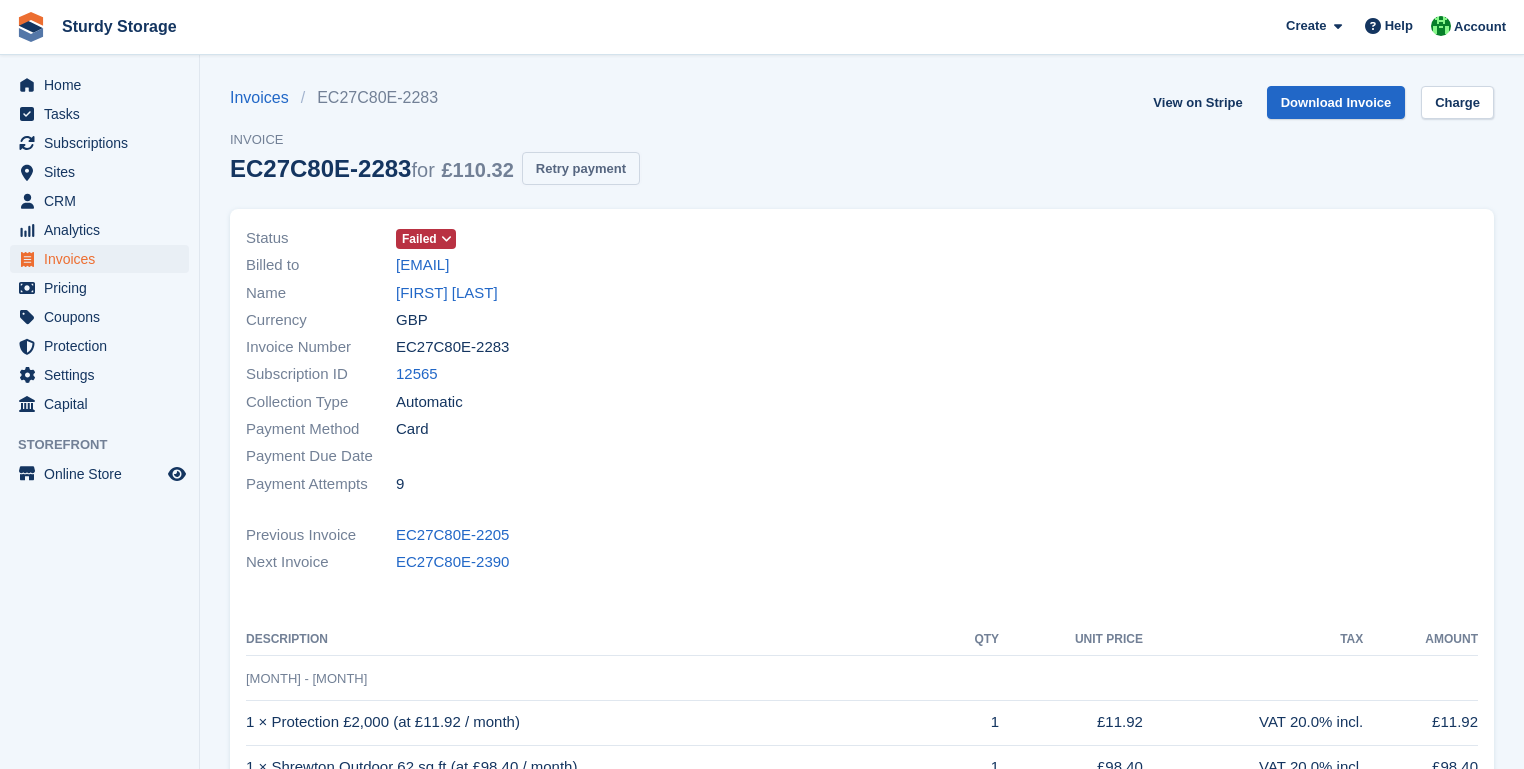 click on "Retry payment" at bounding box center [581, 168] 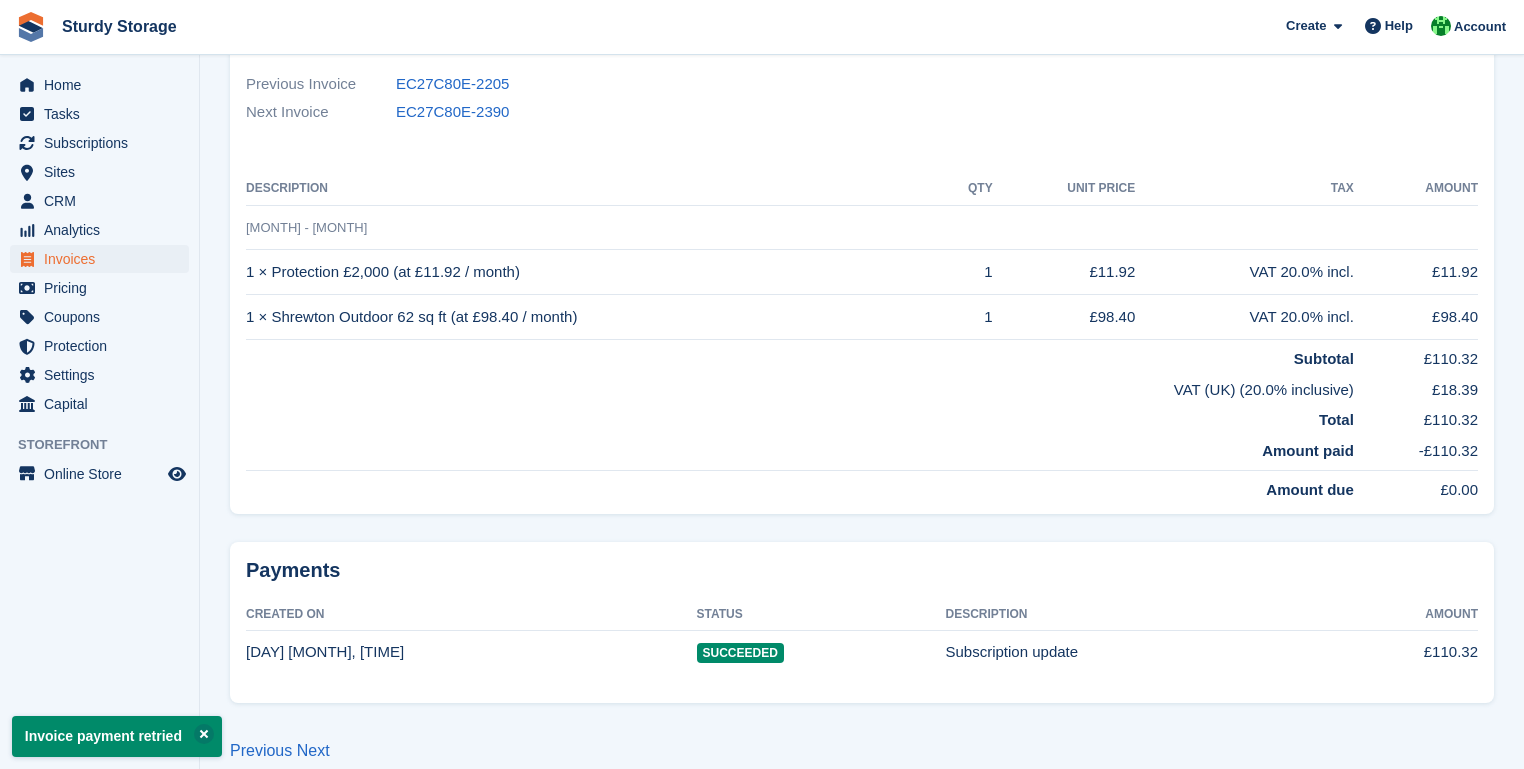 scroll, scrollTop: 468, scrollLeft: 0, axis: vertical 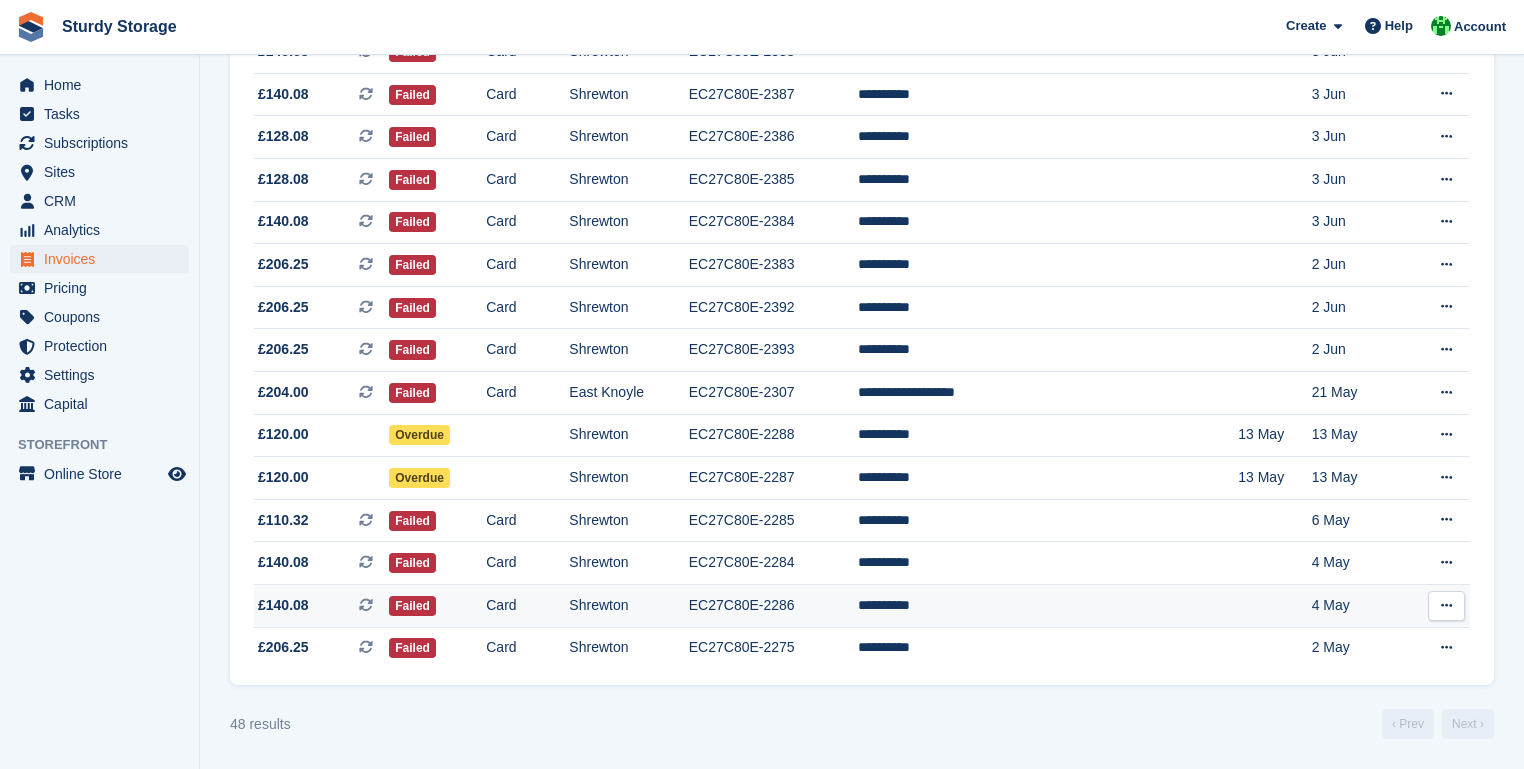 click on "EC27C80E-2286" at bounding box center [773, 606] 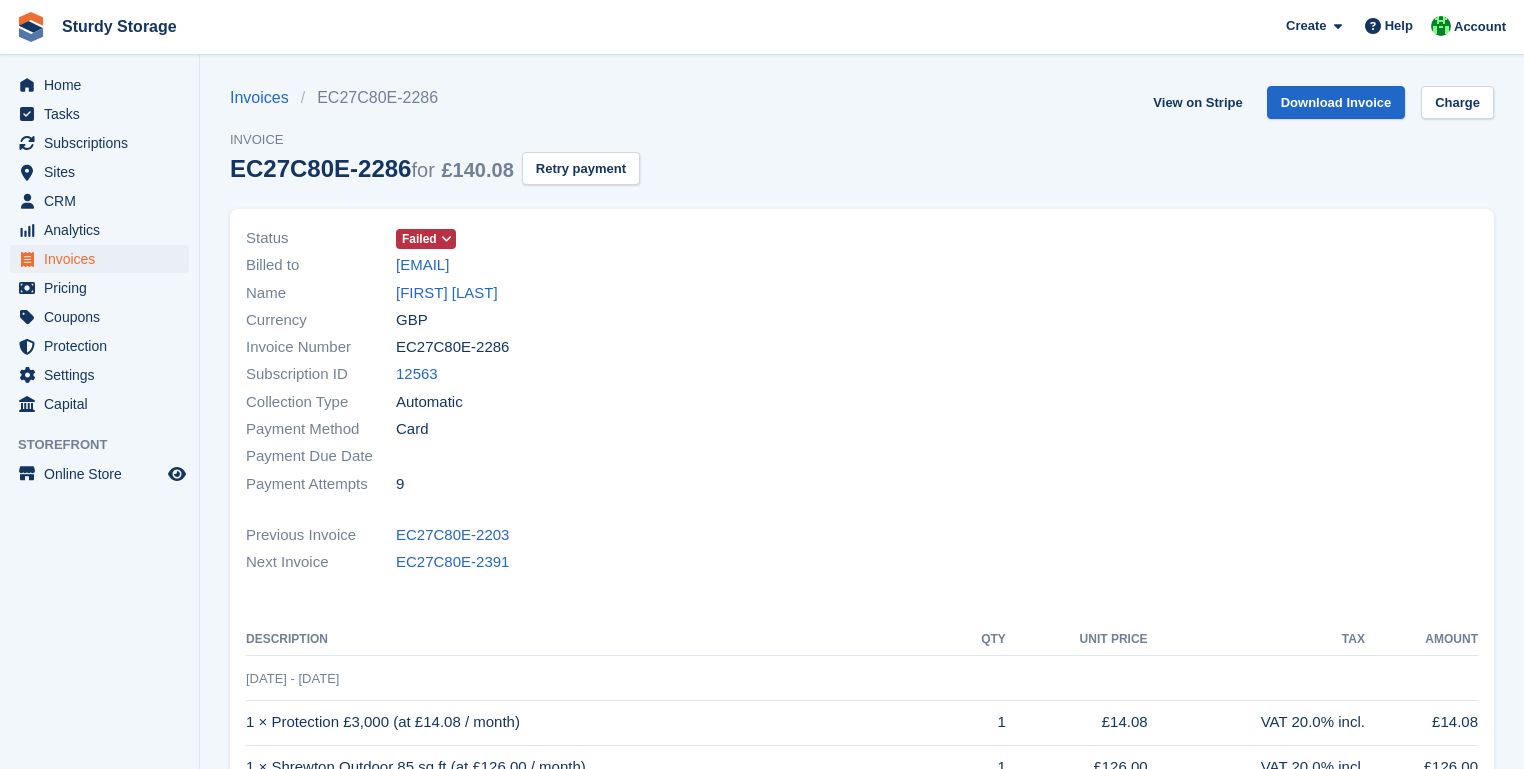 scroll, scrollTop: 0, scrollLeft: 0, axis: both 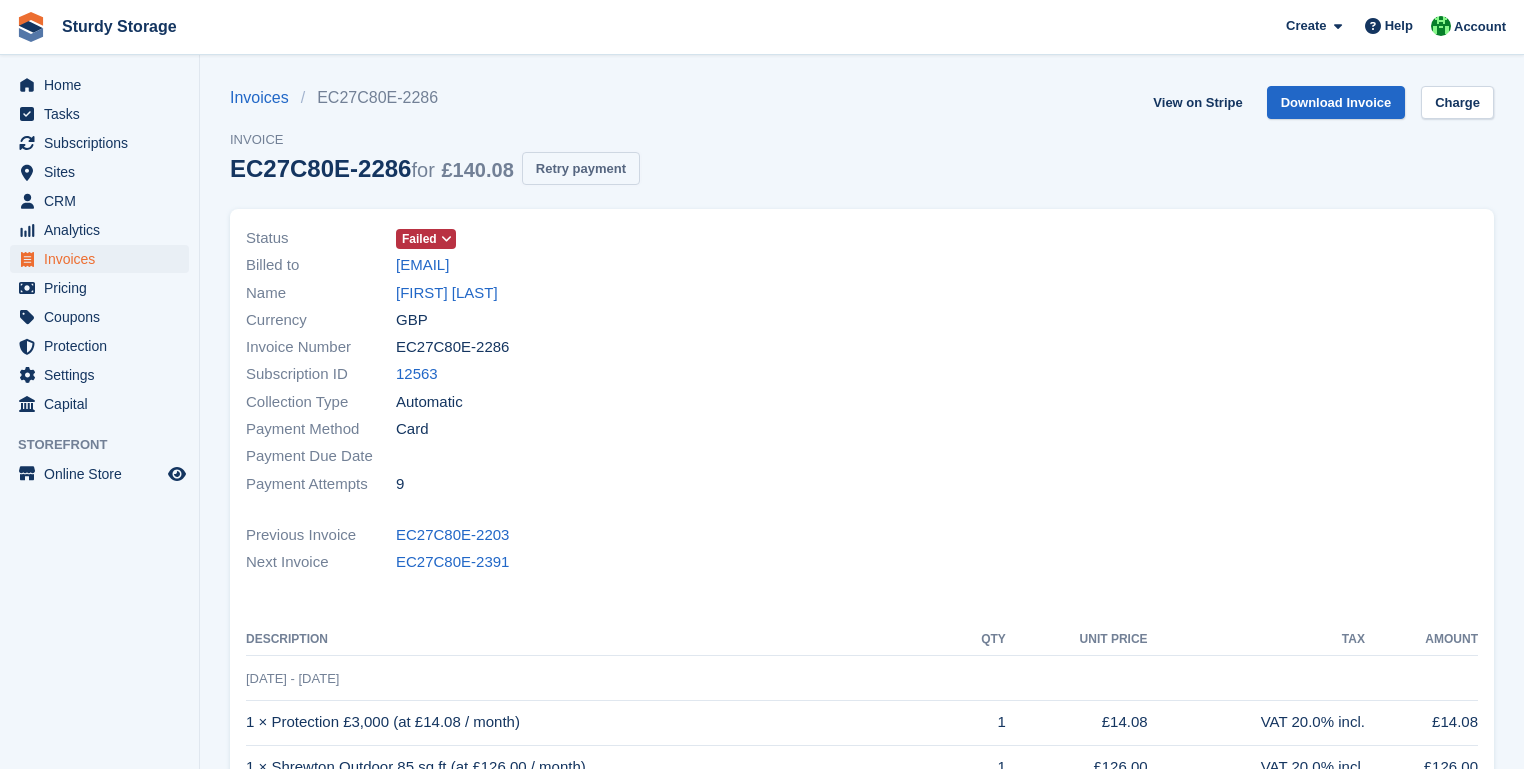 click on "Retry payment" at bounding box center (581, 168) 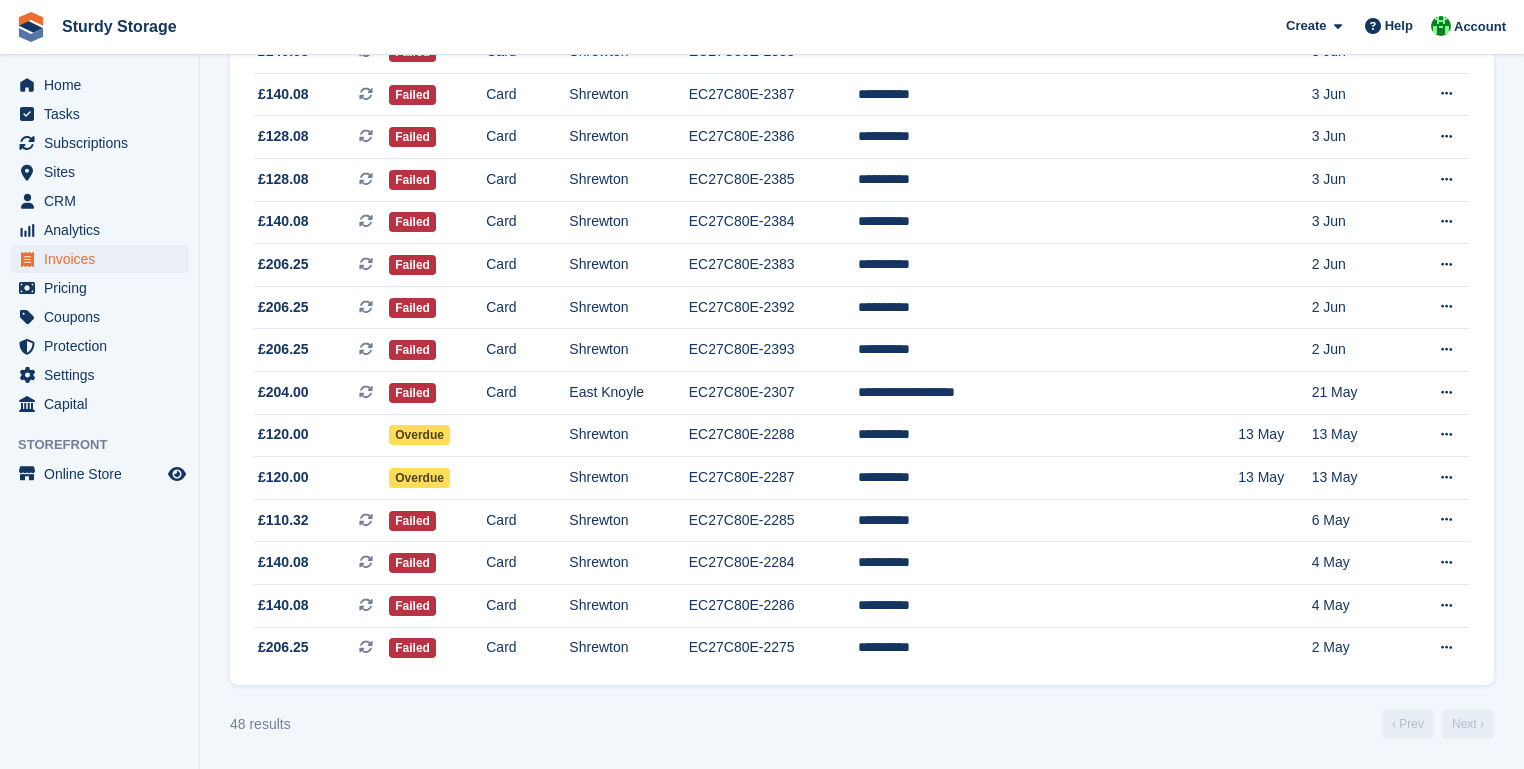 scroll, scrollTop: 1719, scrollLeft: 0, axis: vertical 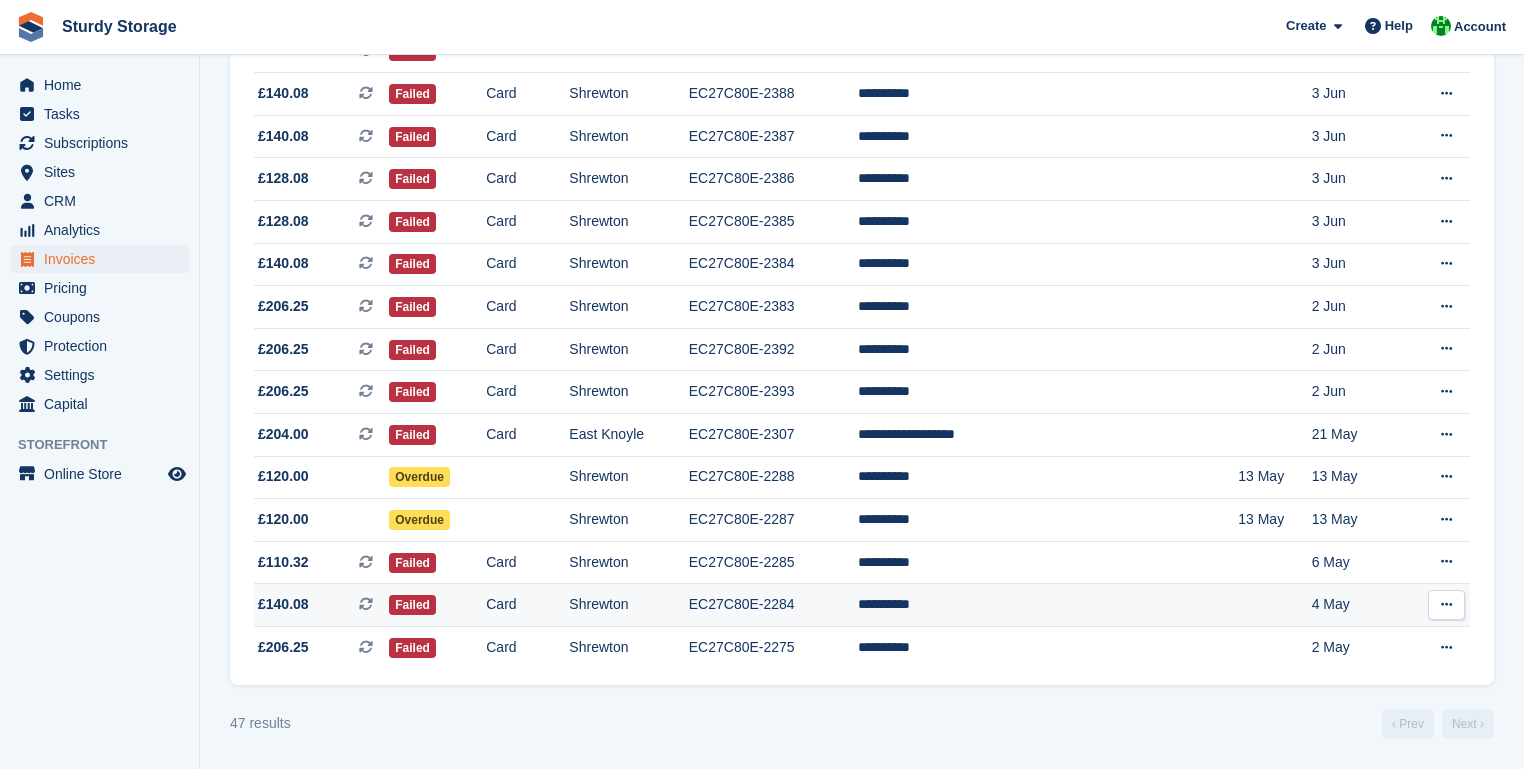 click on "EC27C80E-2284" at bounding box center [773, 605] 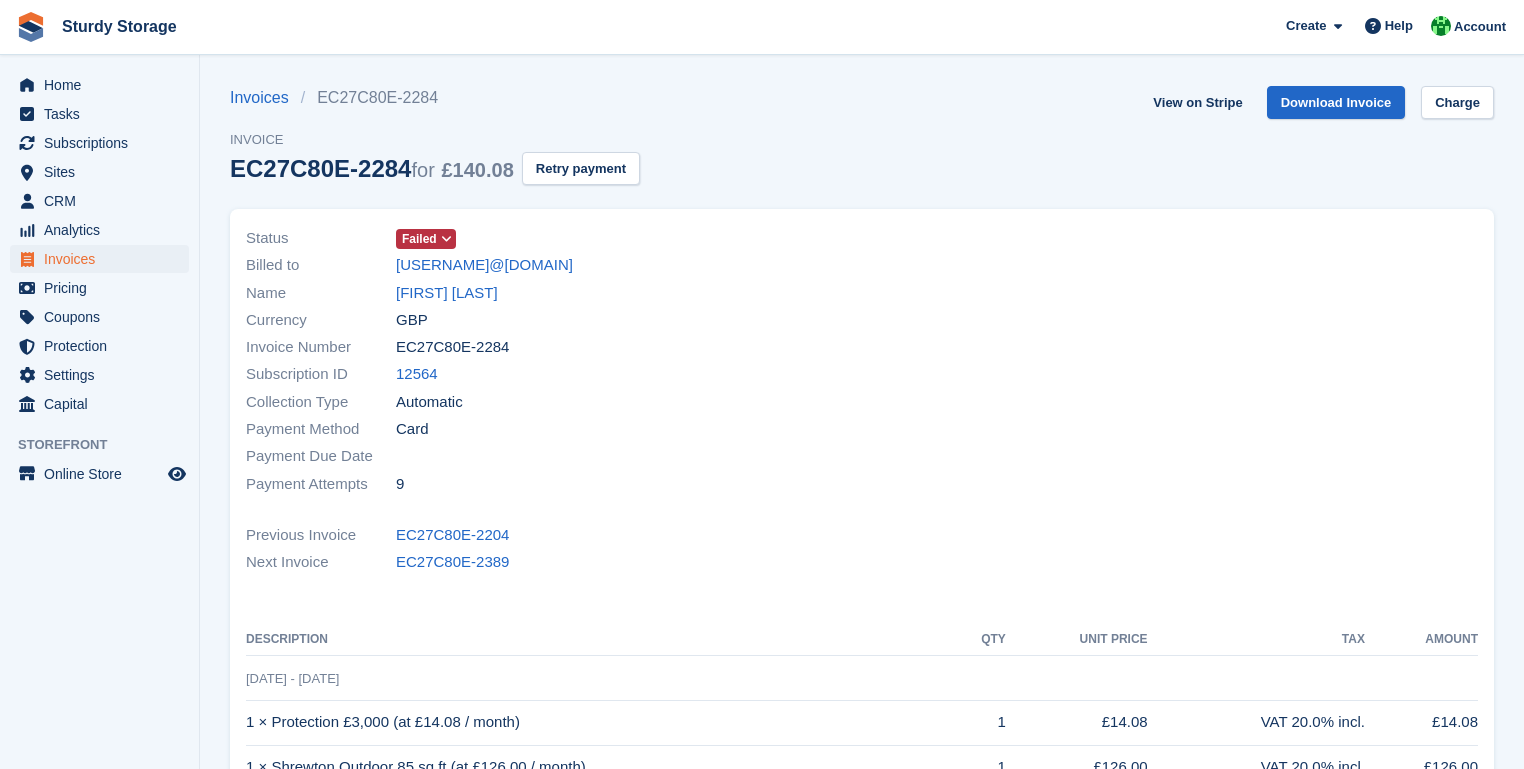 scroll, scrollTop: 0, scrollLeft: 0, axis: both 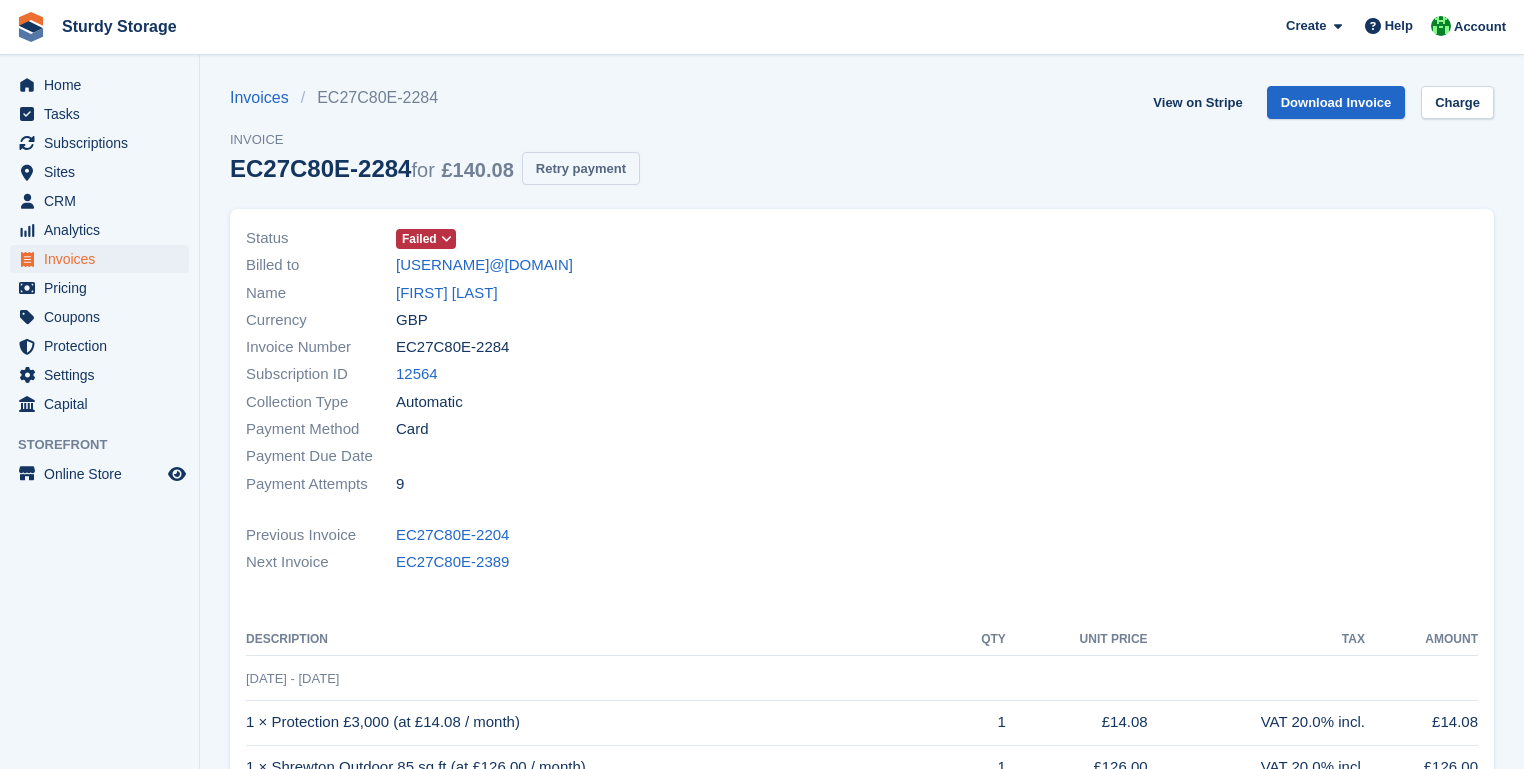click on "Retry payment" at bounding box center [581, 168] 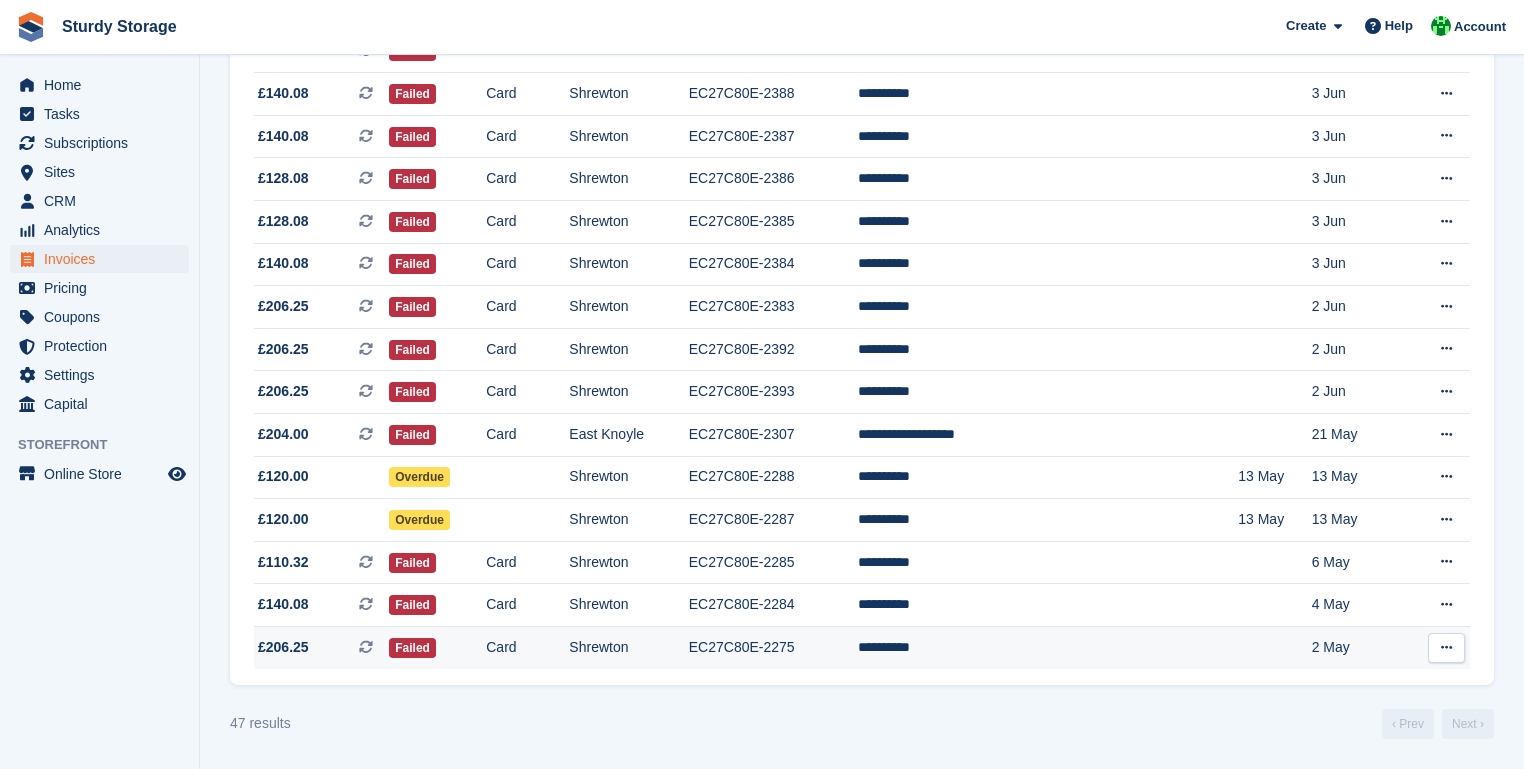 scroll, scrollTop: 1676, scrollLeft: 0, axis: vertical 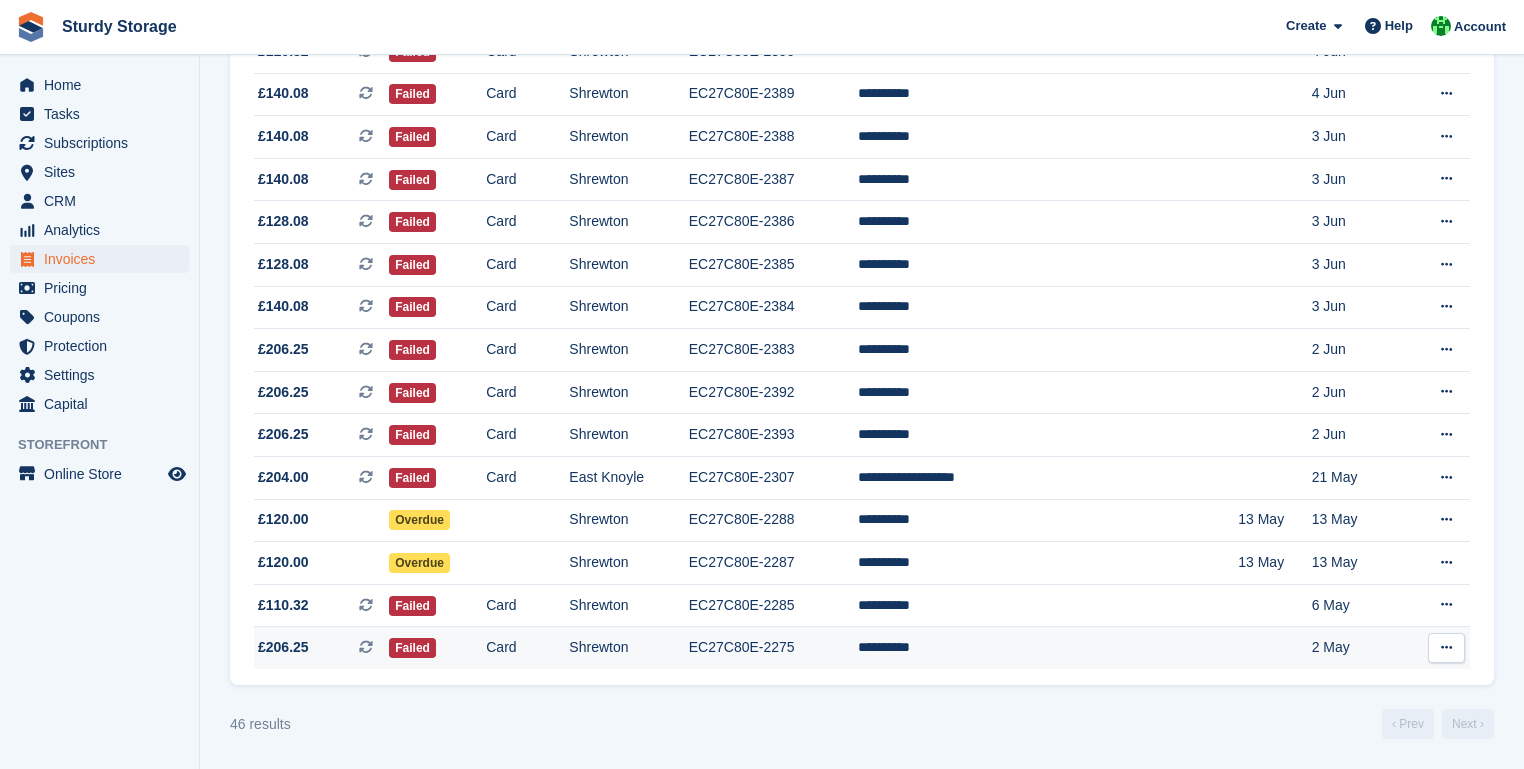 click on "EC27C80E-2275" at bounding box center [773, 648] 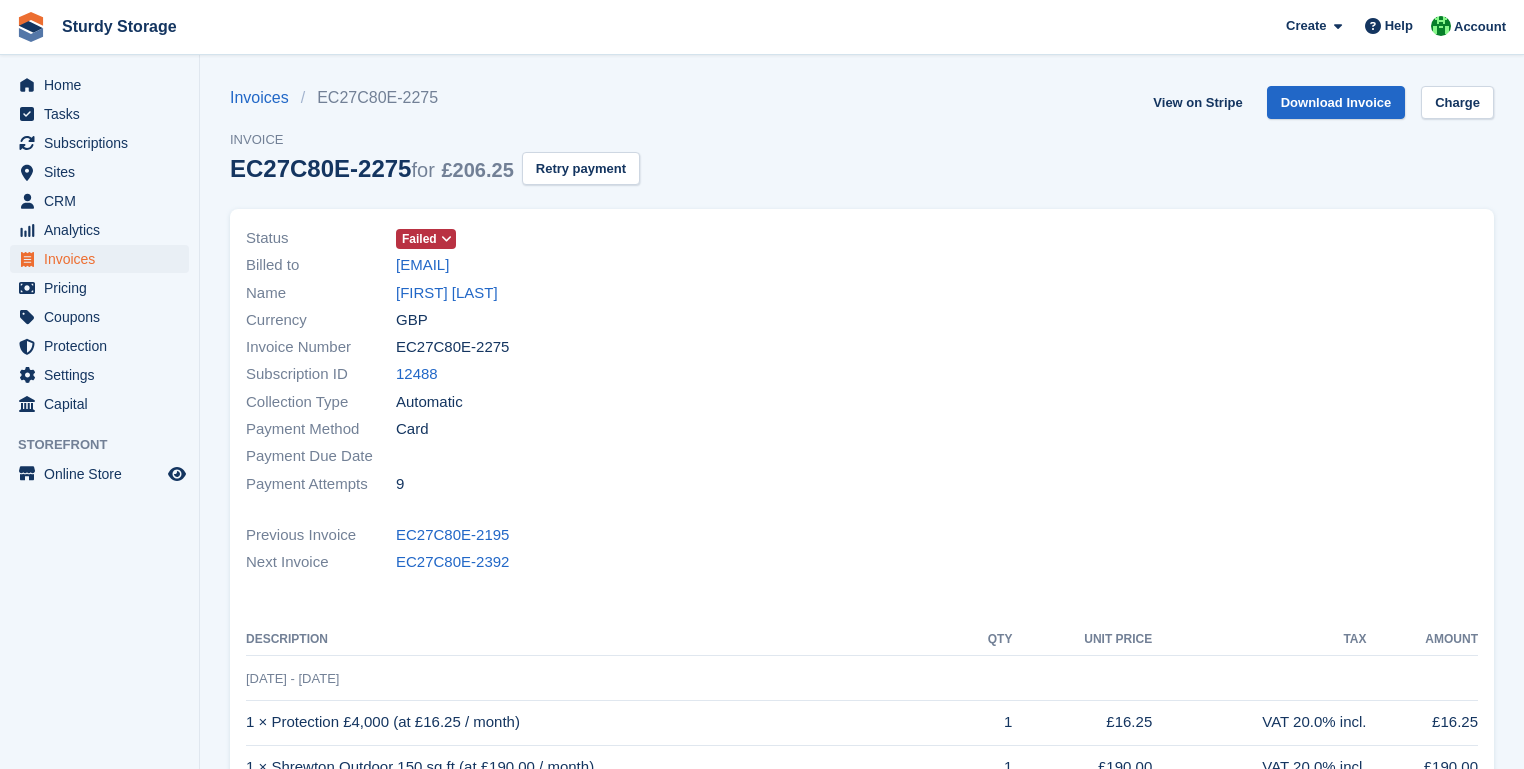 scroll, scrollTop: 0, scrollLeft: 0, axis: both 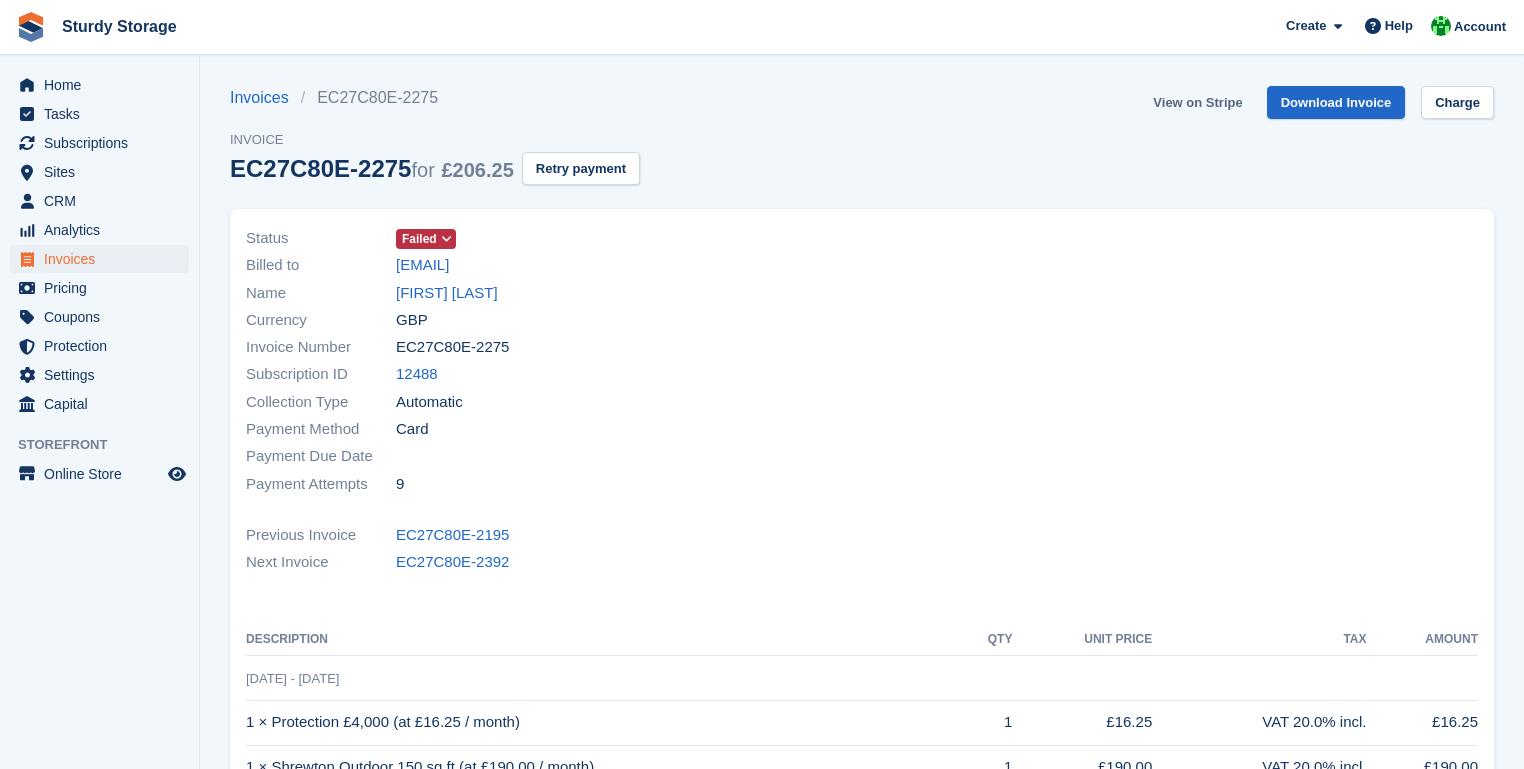 click on "View on Stripe" at bounding box center [1197, 102] 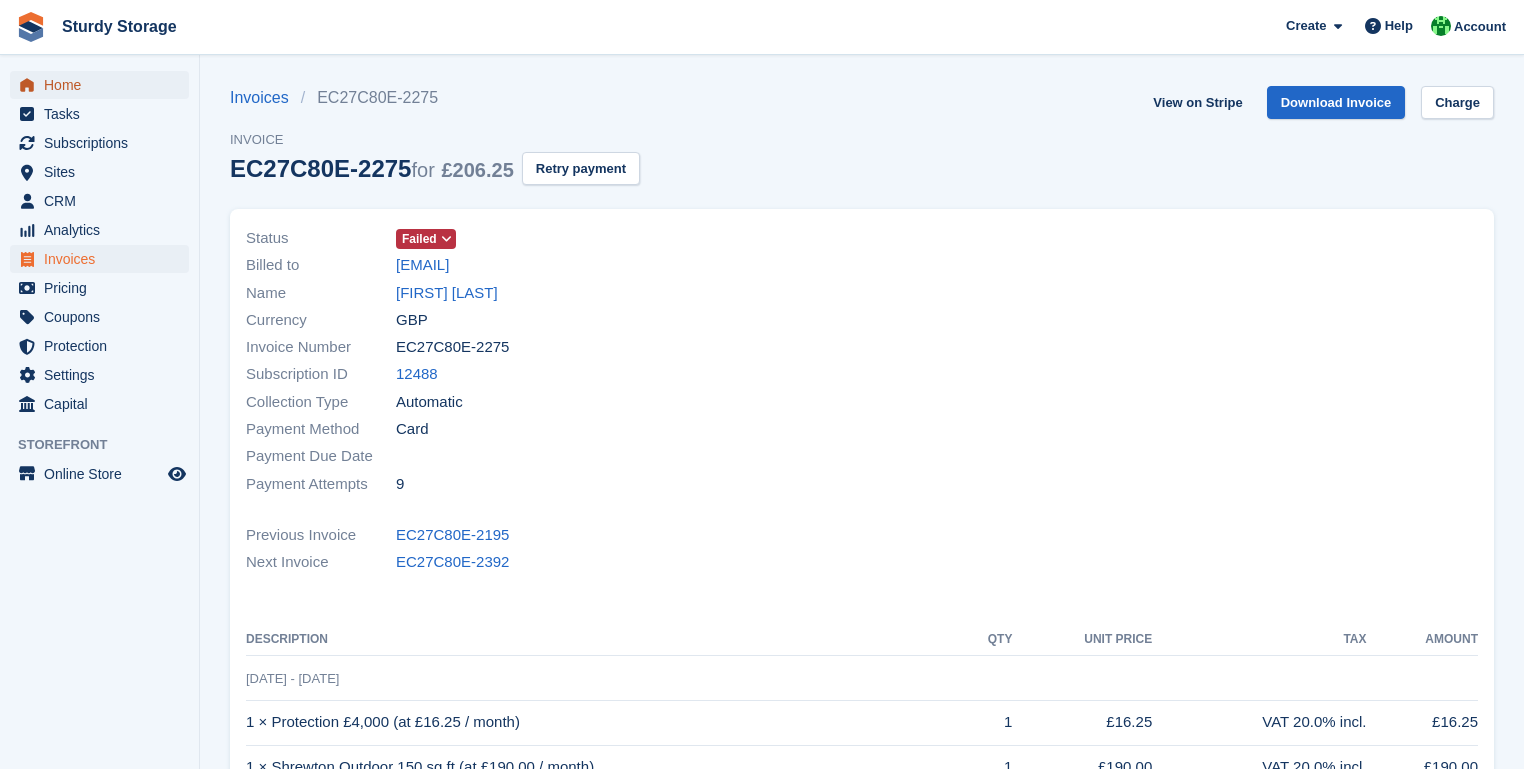 click on "Home" at bounding box center [104, 85] 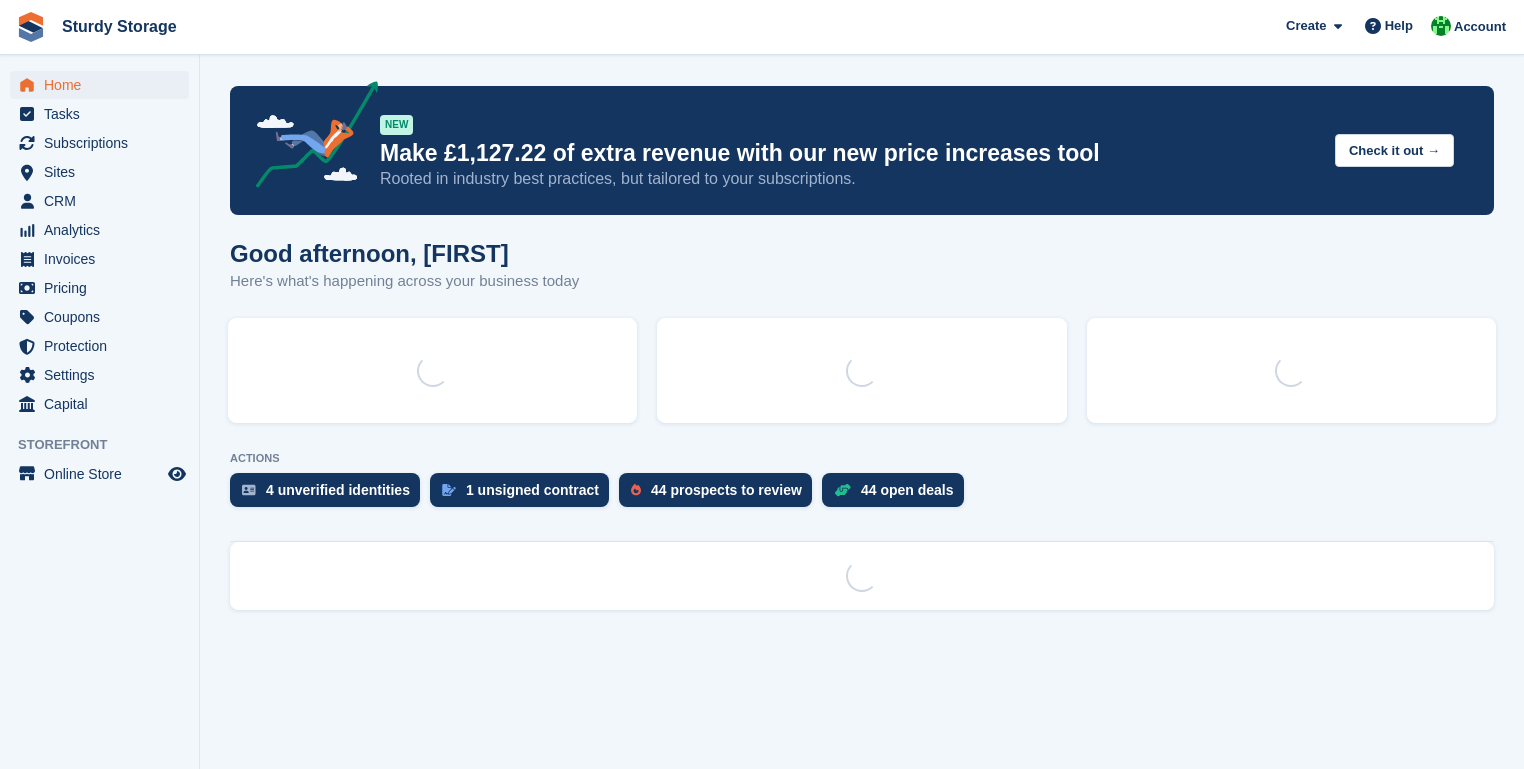 scroll, scrollTop: 0, scrollLeft: 0, axis: both 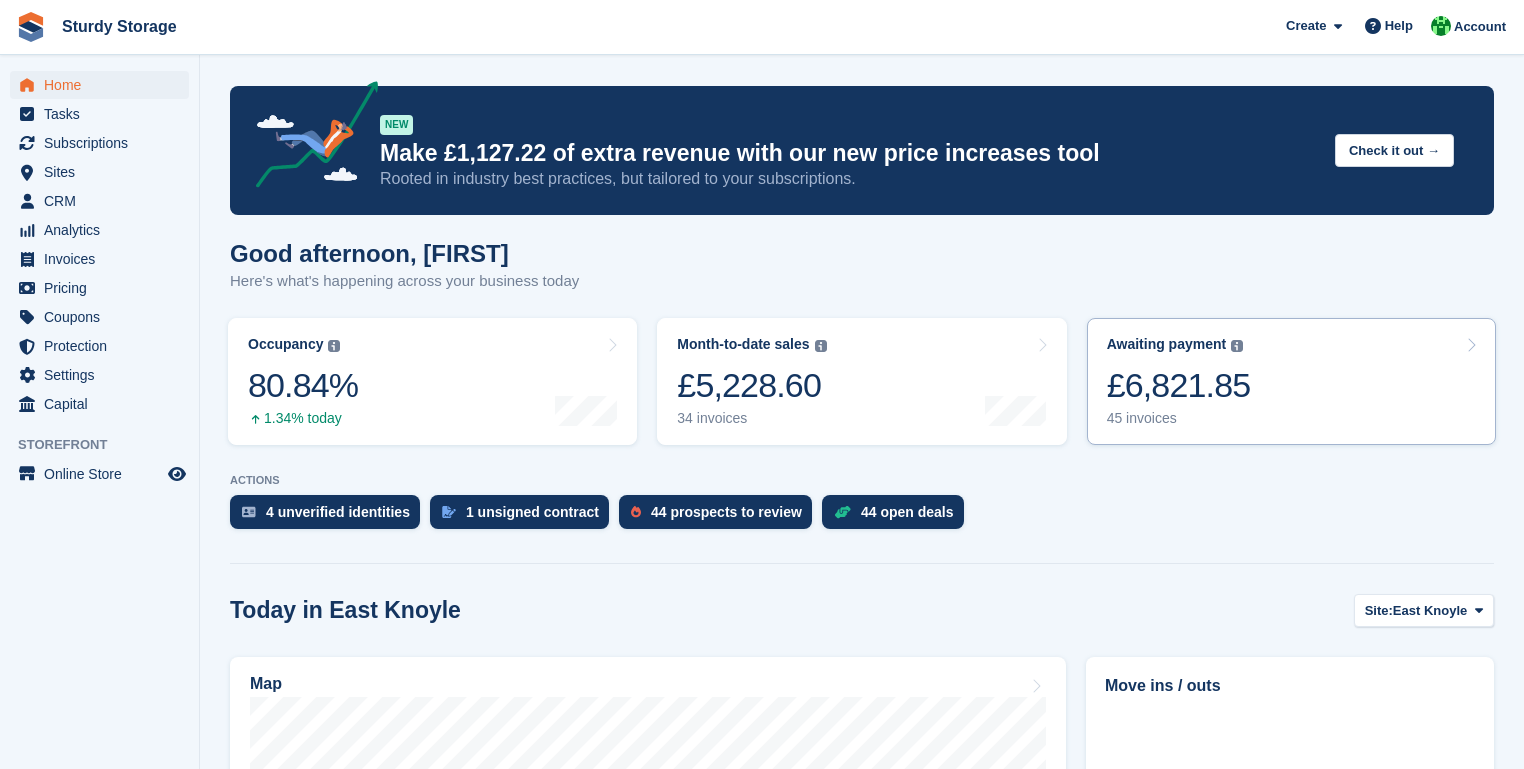 click on "Awaiting payment
The total outstanding balance on all open invoices.
£6,821.85
45 invoices" at bounding box center [1291, 381] 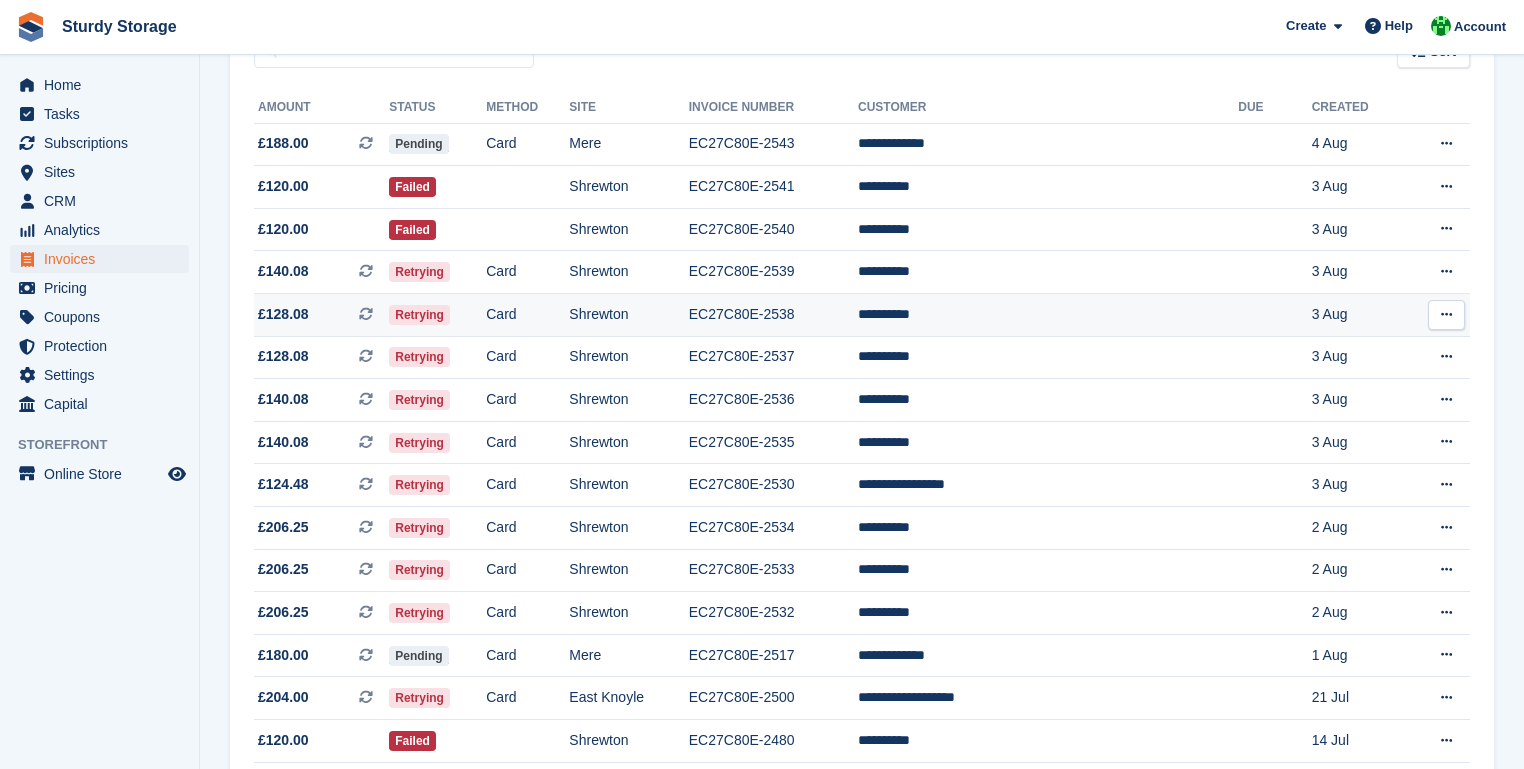 scroll, scrollTop: 240, scrollLeft: 0, axis: vertical 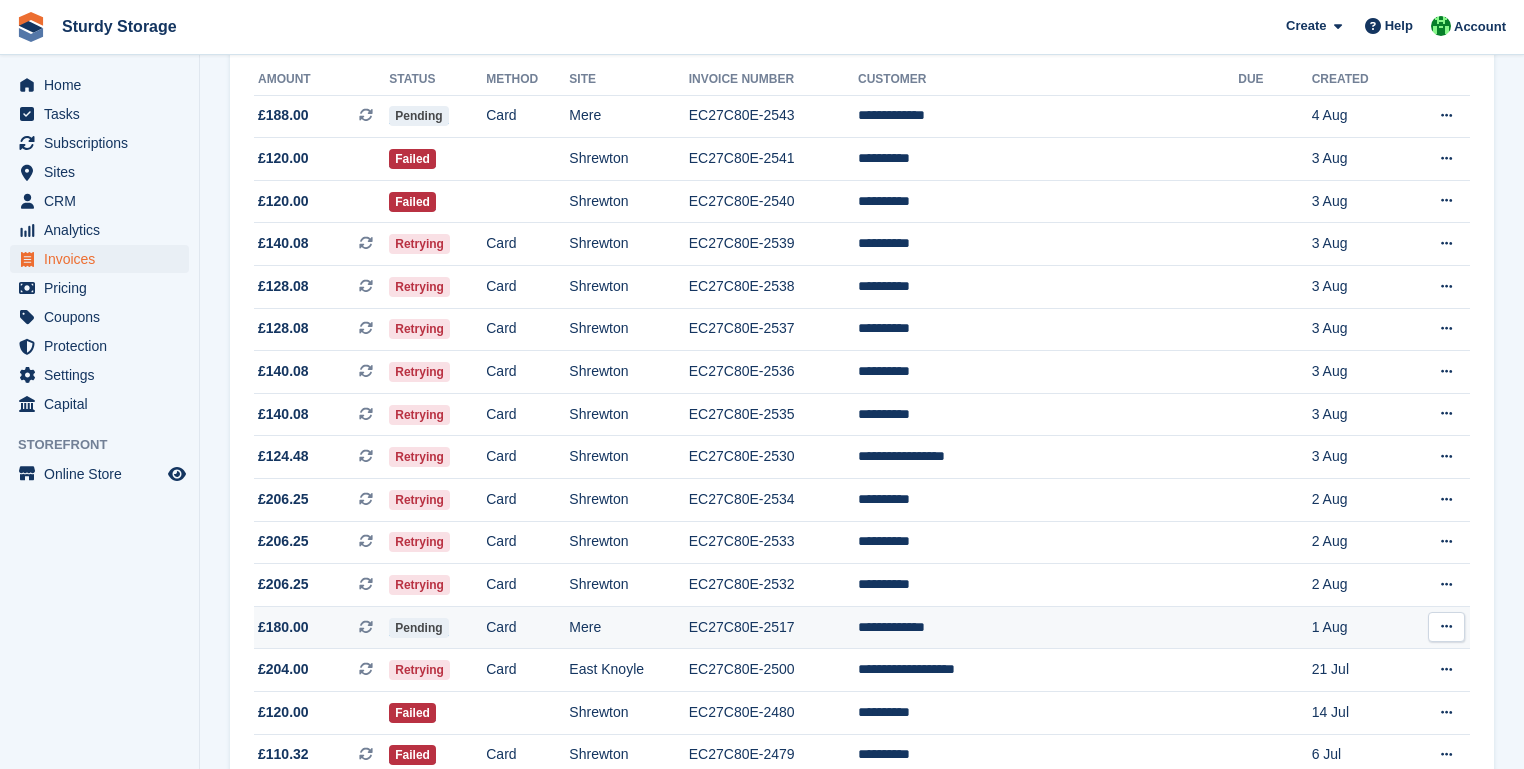 click on "EC27C80E-2517" at bounding box center [773, 627] 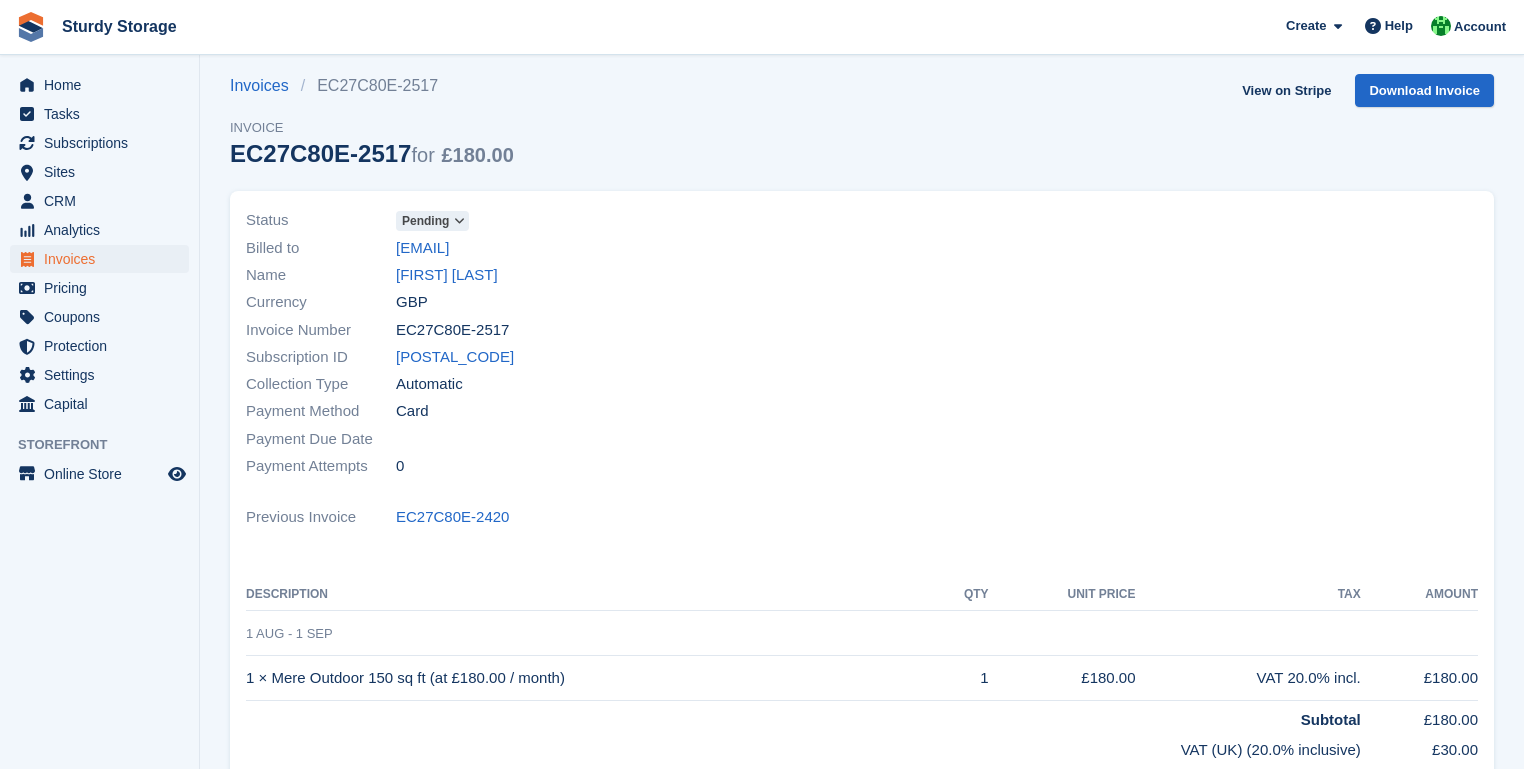 scroll, scrollTop: 0, scrollLeft: 0, axis: both 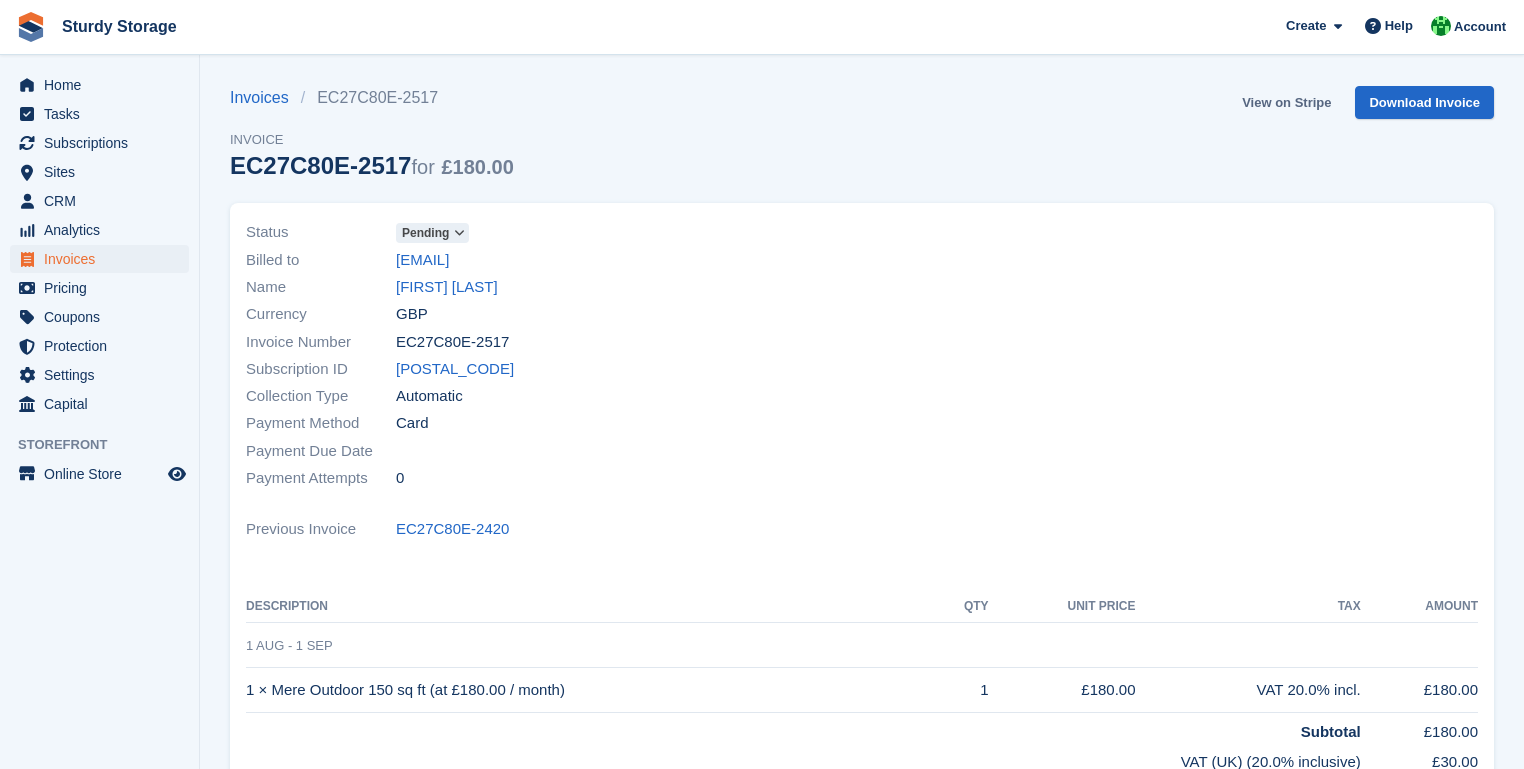 click on "View on Stripe" at bounding box center (1286, 102) 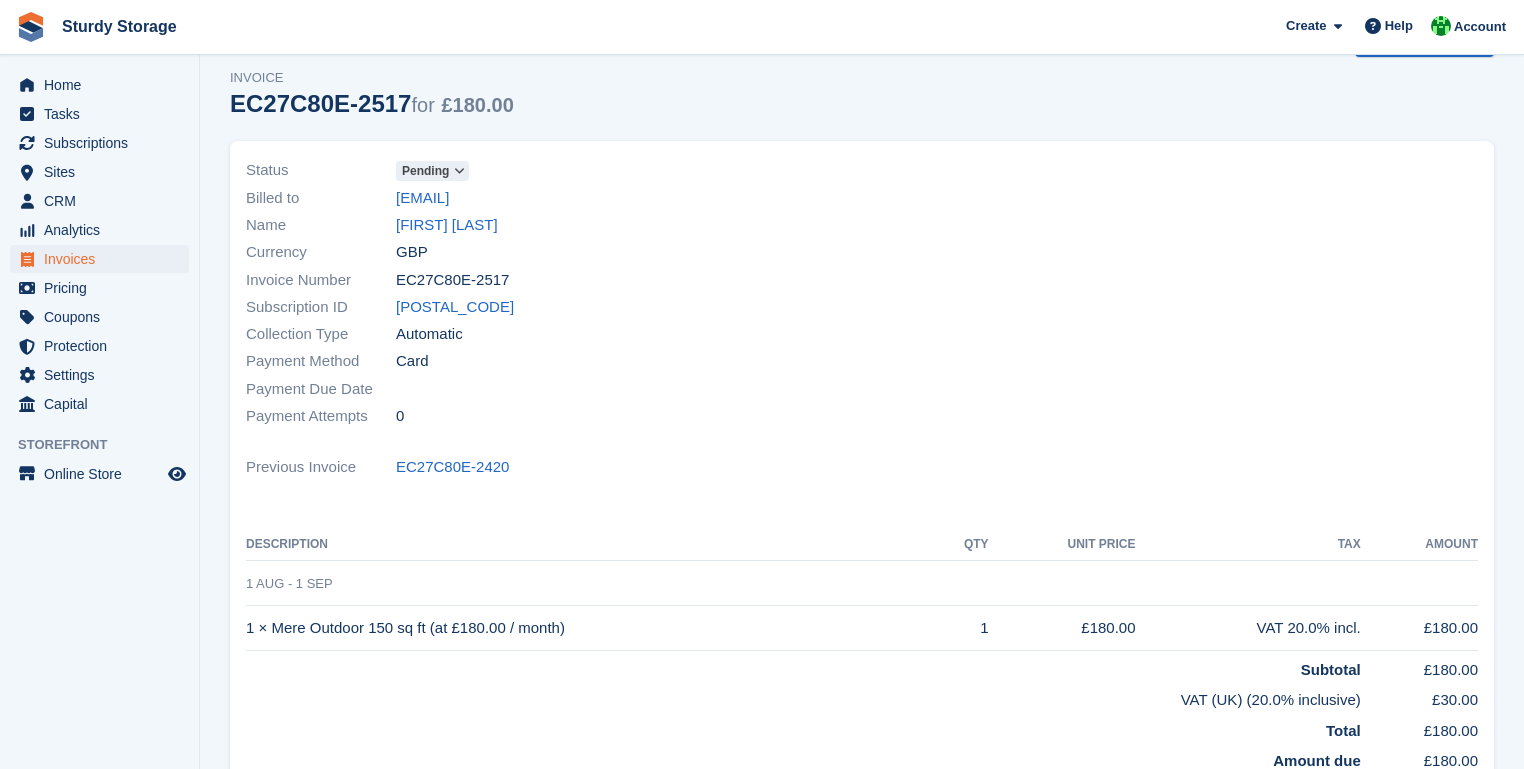 scroll, scrollTop: 0, scrollLeft: 0, axis: both 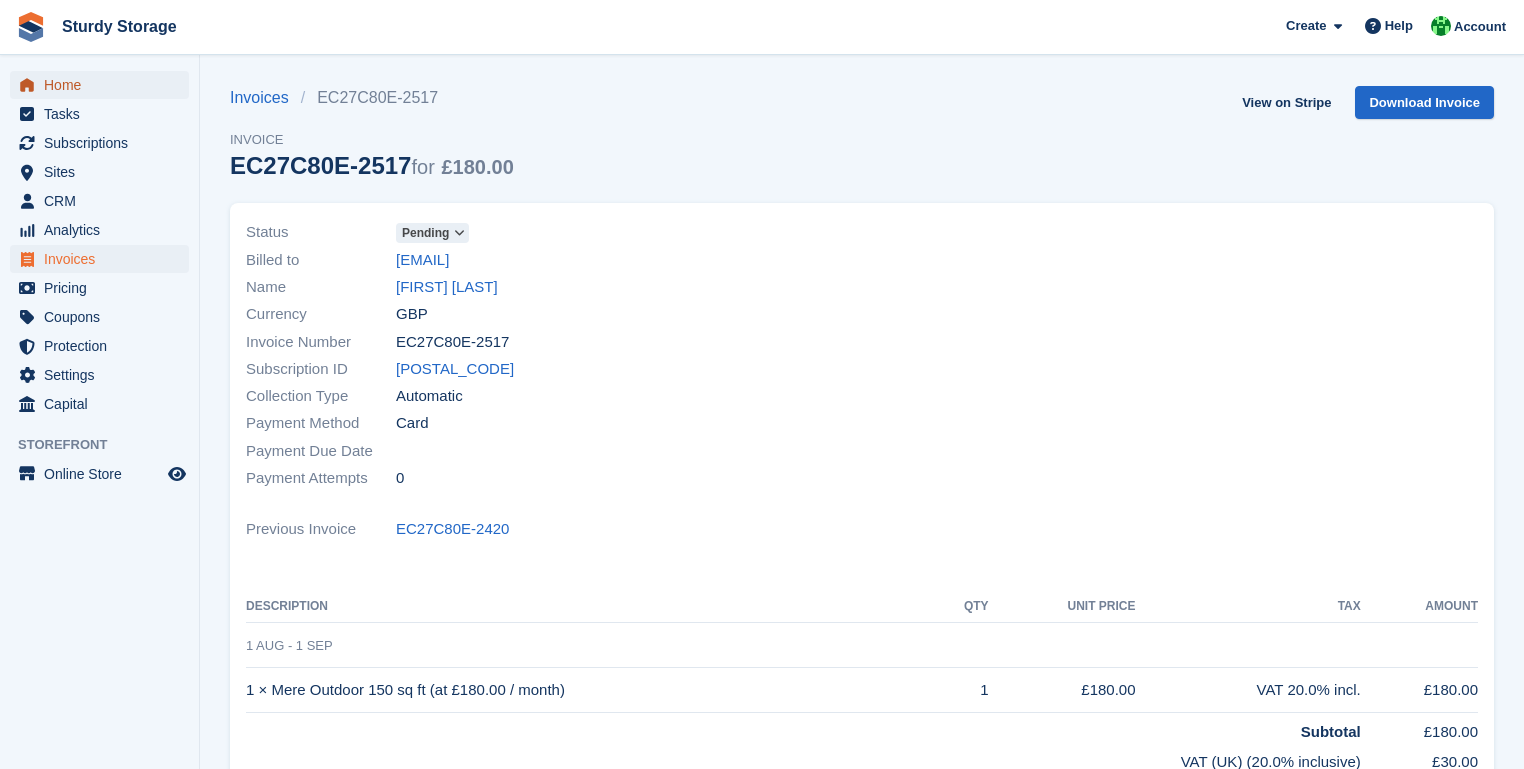 click on "Home" at bounding box center (104, 85) 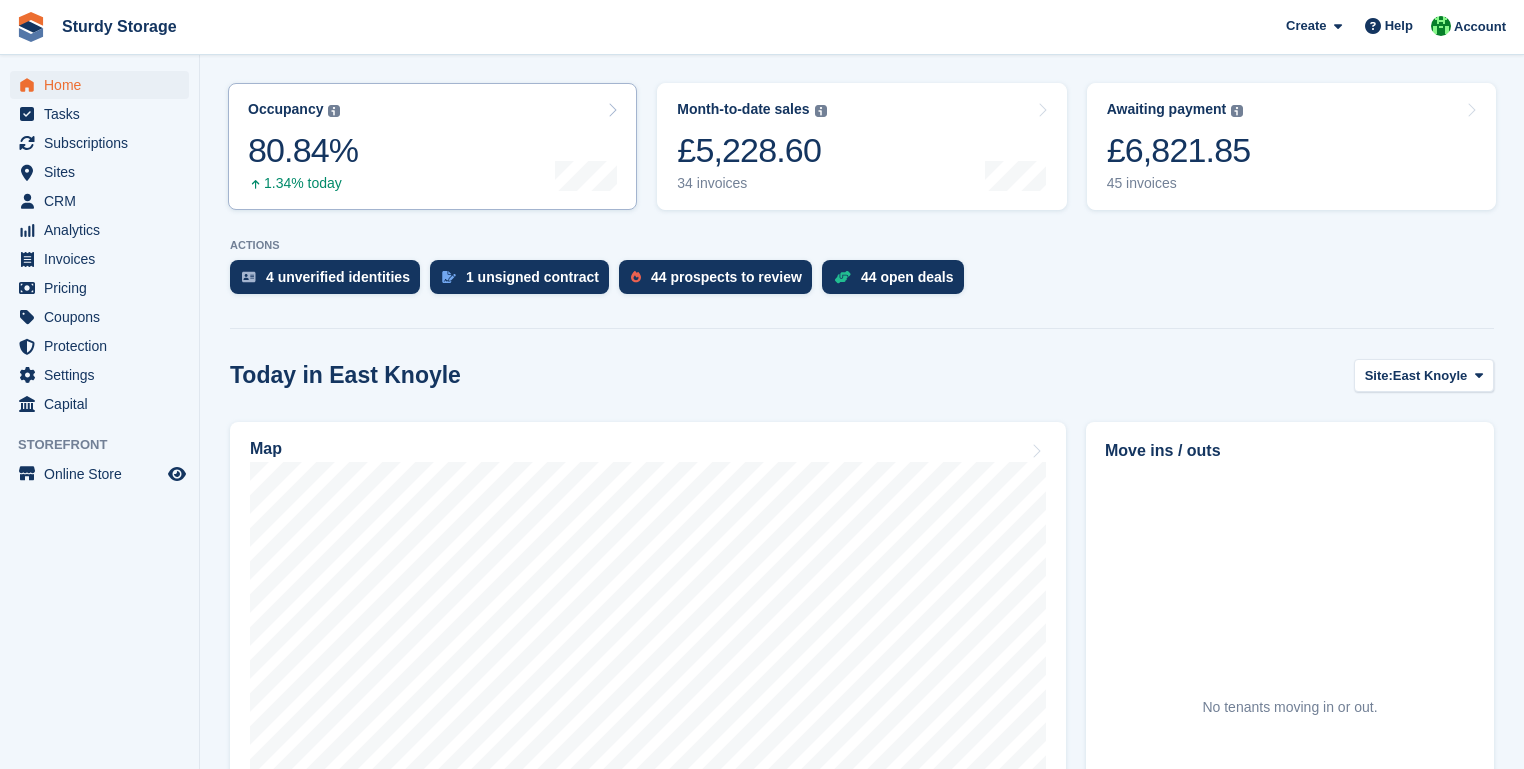 scroll, scrollTop: 240, scrollLeft: 0, axis: vertical 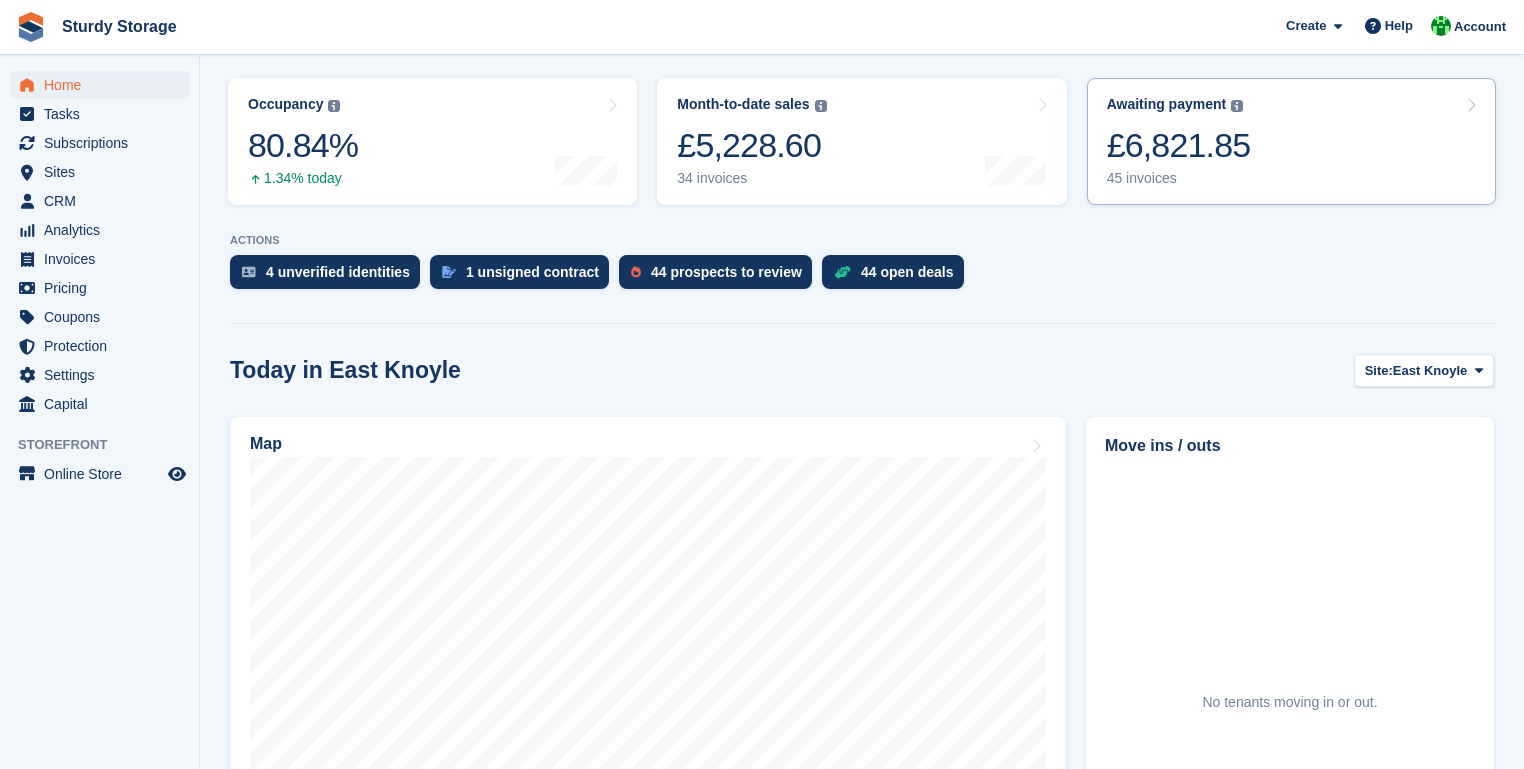 click on "£6,821.85" at bounding box center (1179, 145) 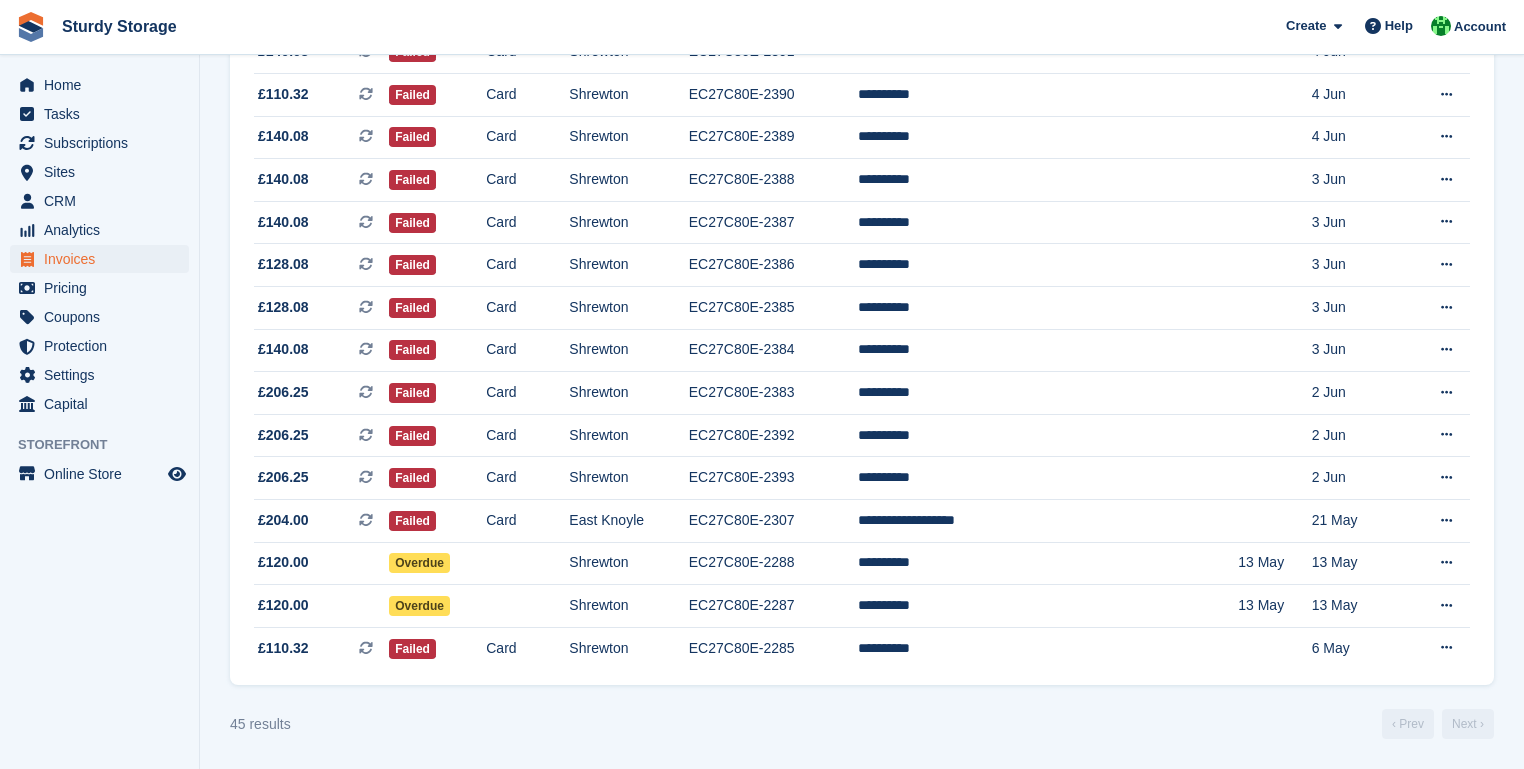 scroll, scrollTop: 792, scrollLeft: 0, axis: vertical 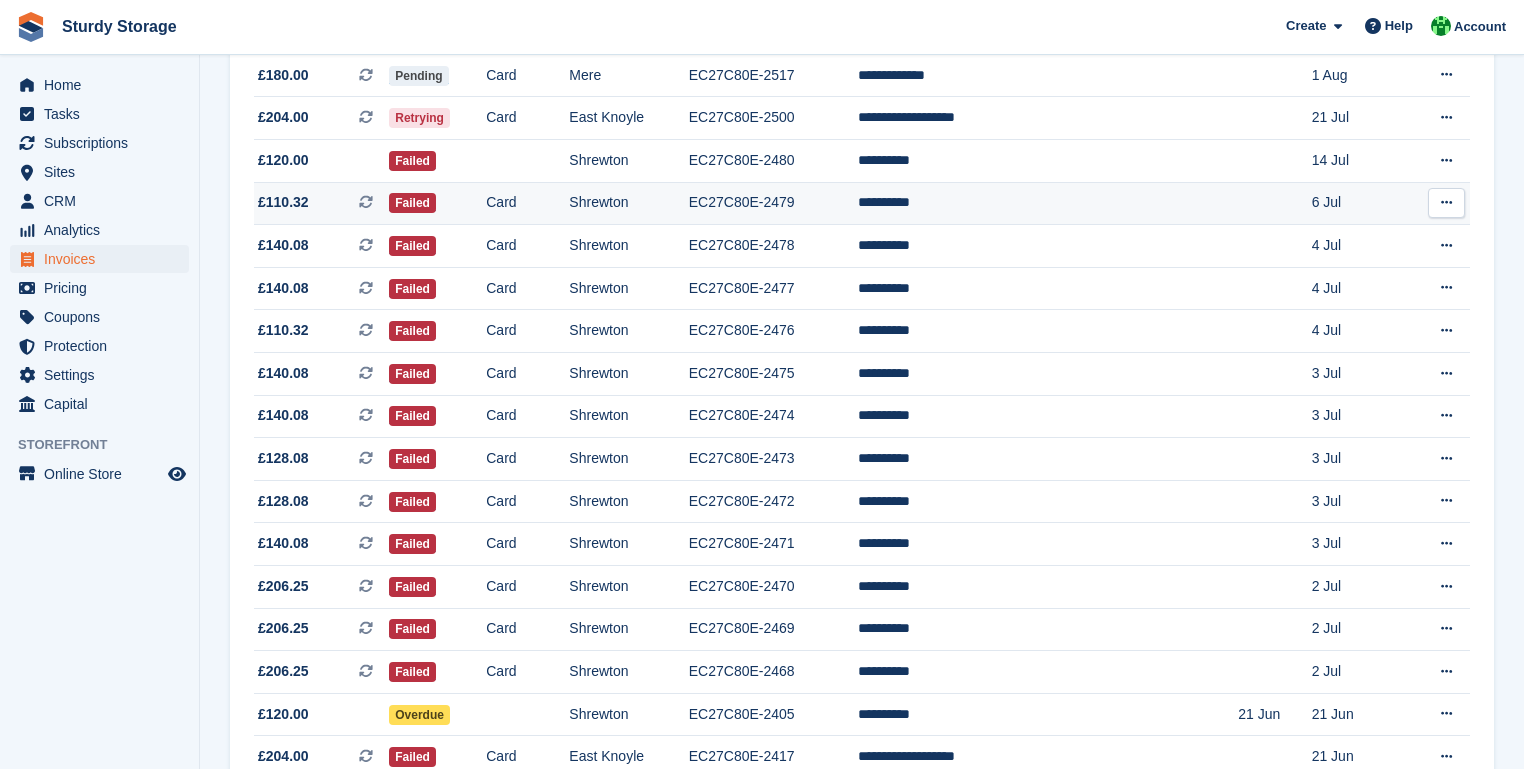 click on "**********" at bounding box center (1048, 203) 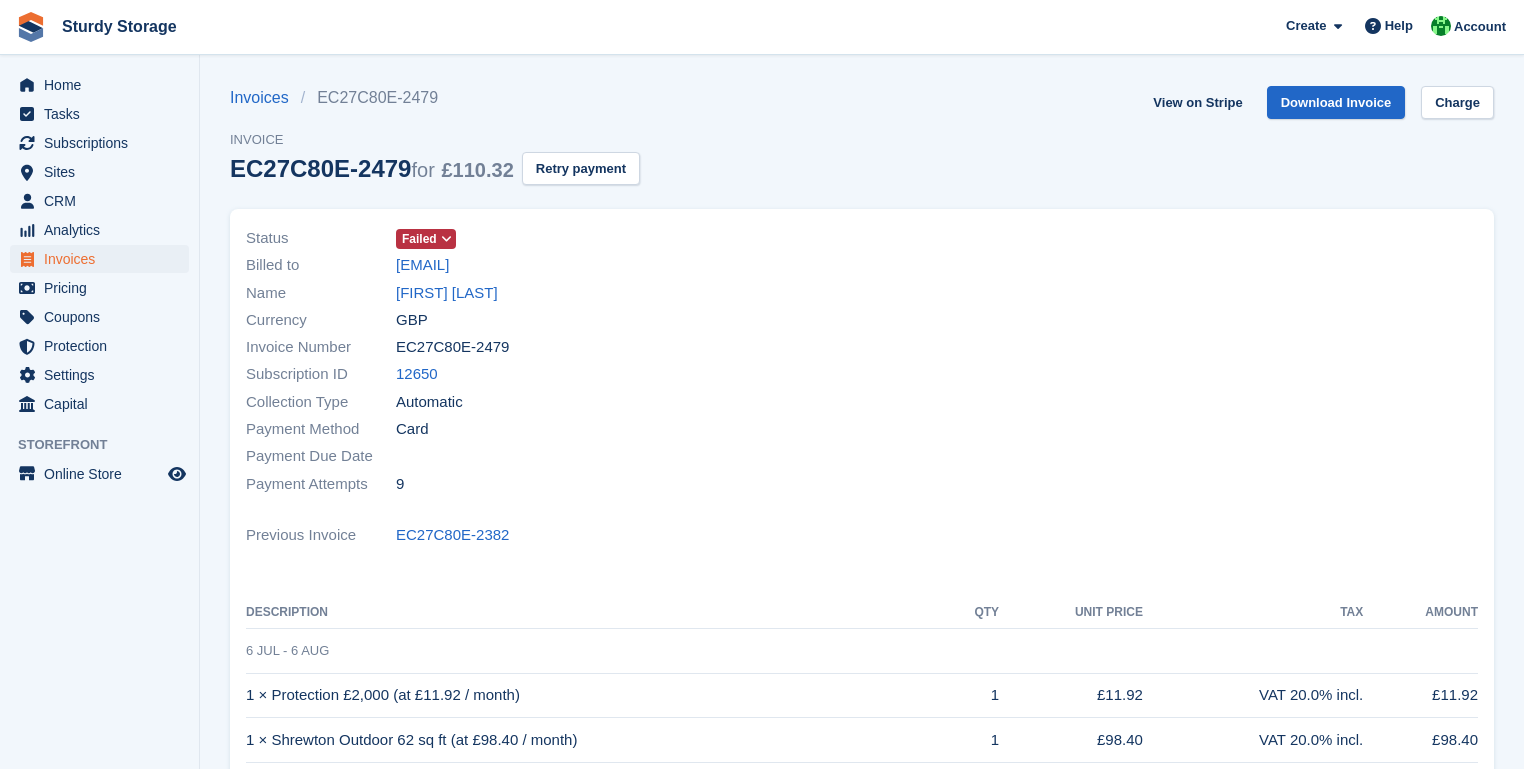 scroll, scrollTop: 0, scrollLeft: 0, axis: both 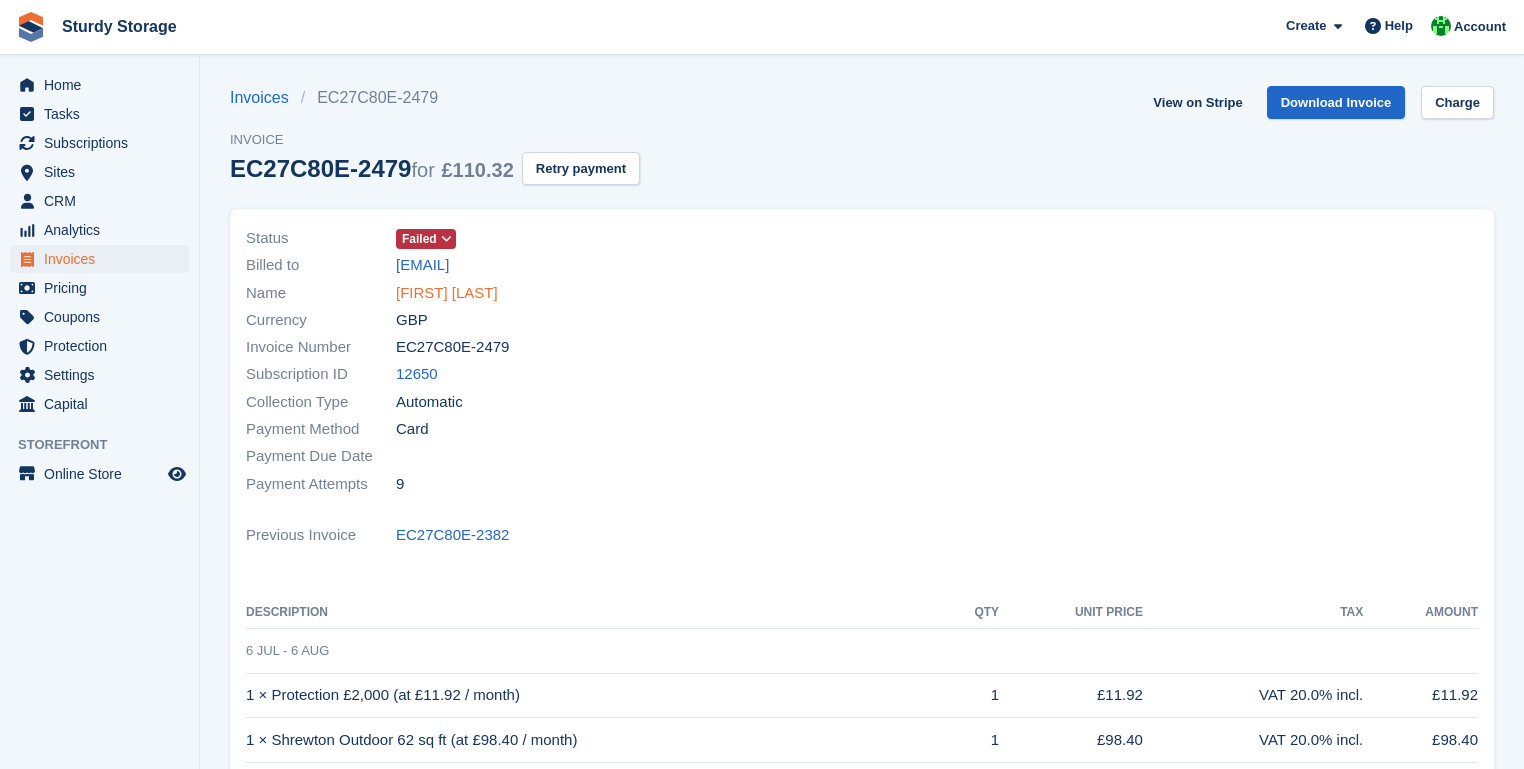 click on "[FIRST] [LAST]" at bounding box center [447, 293] 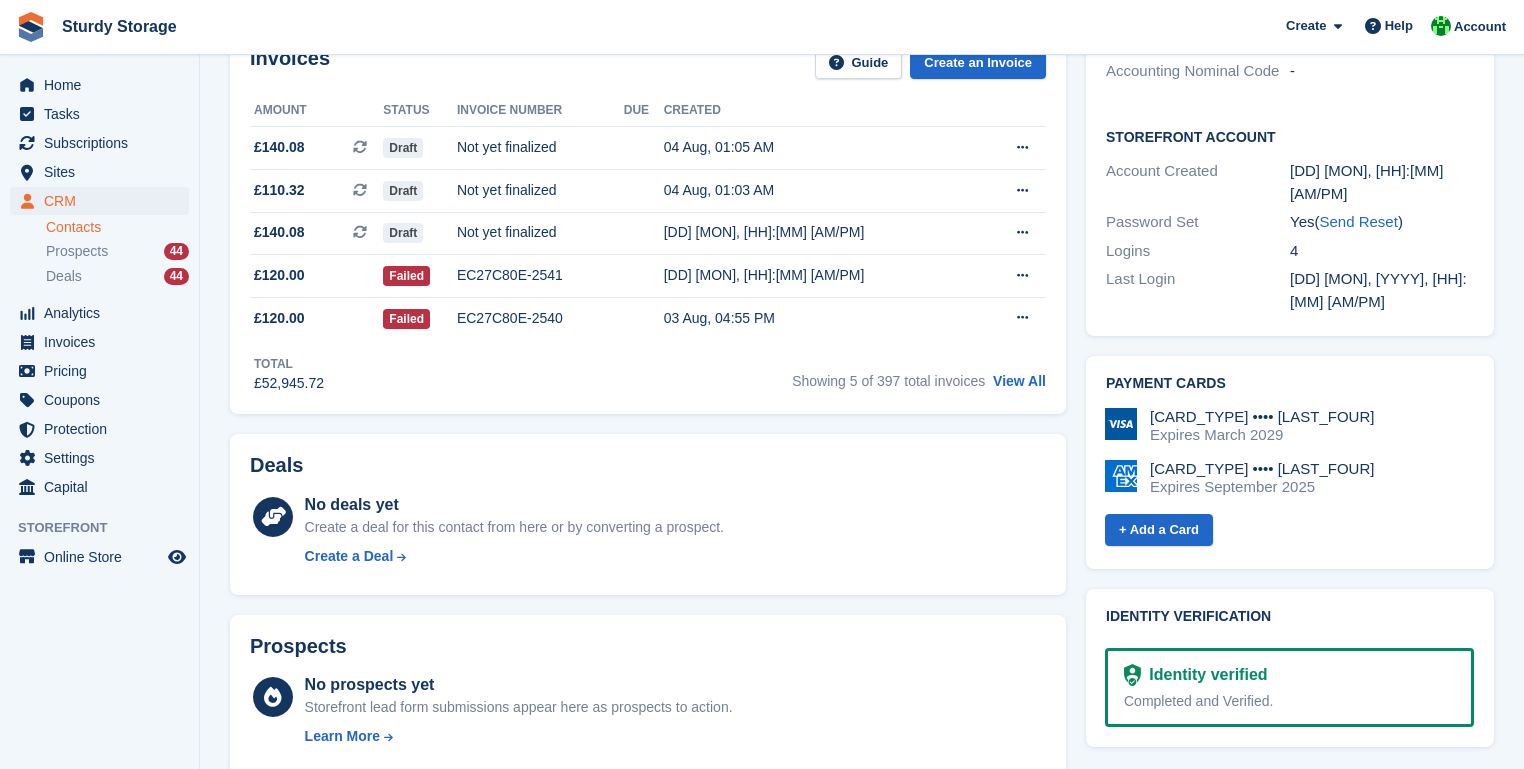 scroll, scrollTop: 640, scrollLeft: 0, axis: vertical 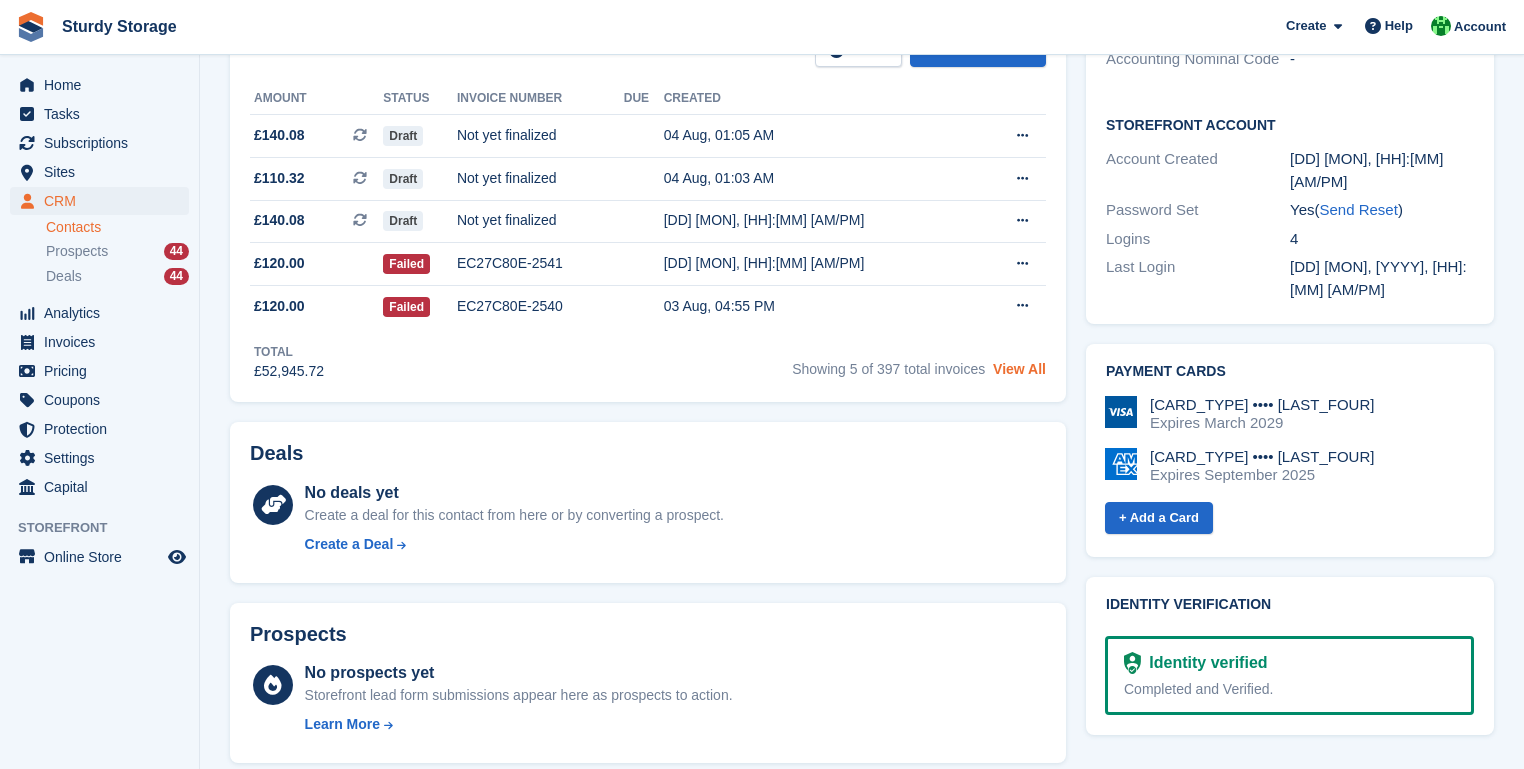 click on "View All" at bounding box center [1019, 369] 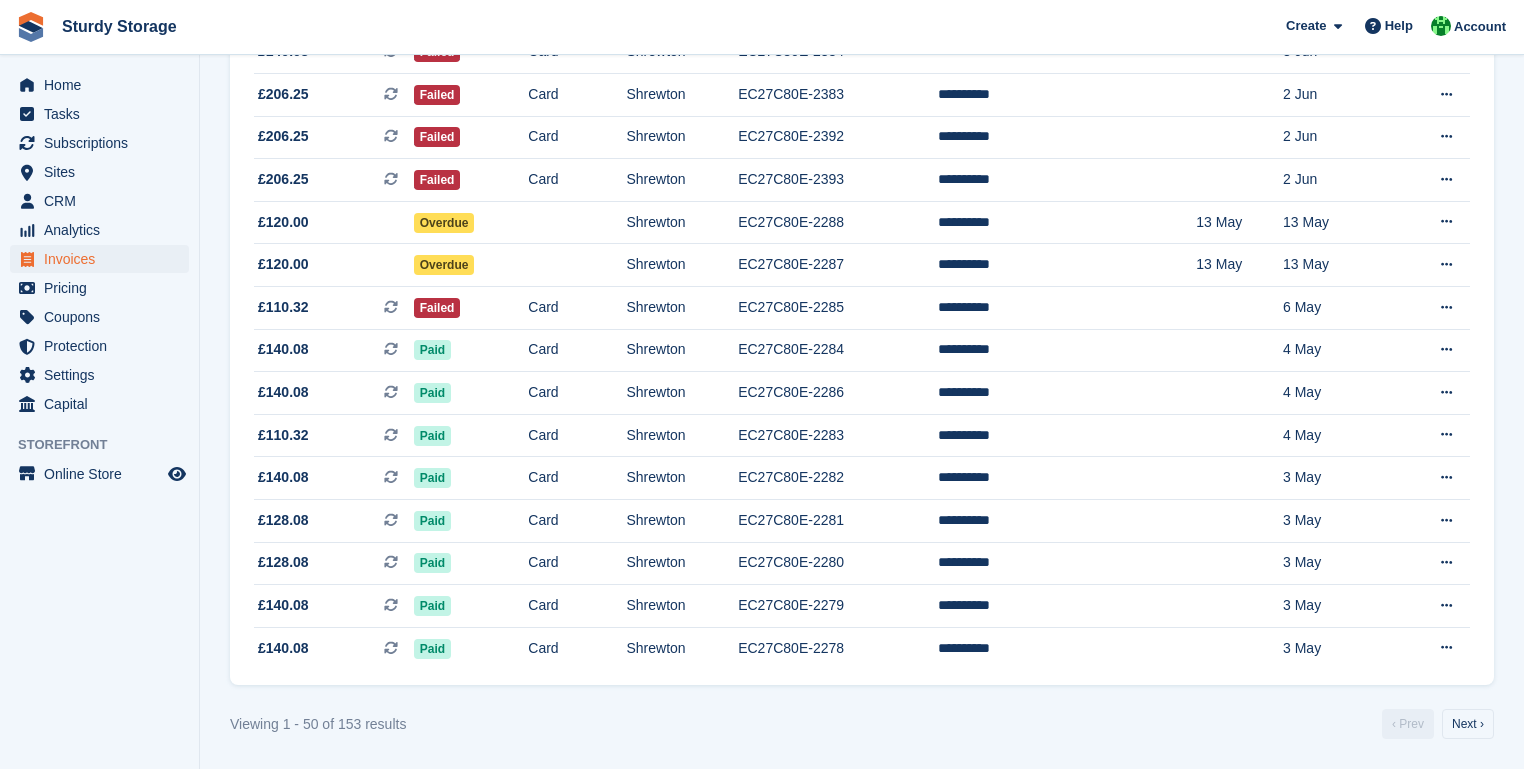scroll, scrollTop: 1805, scrollLeft: 0, axis: vertical 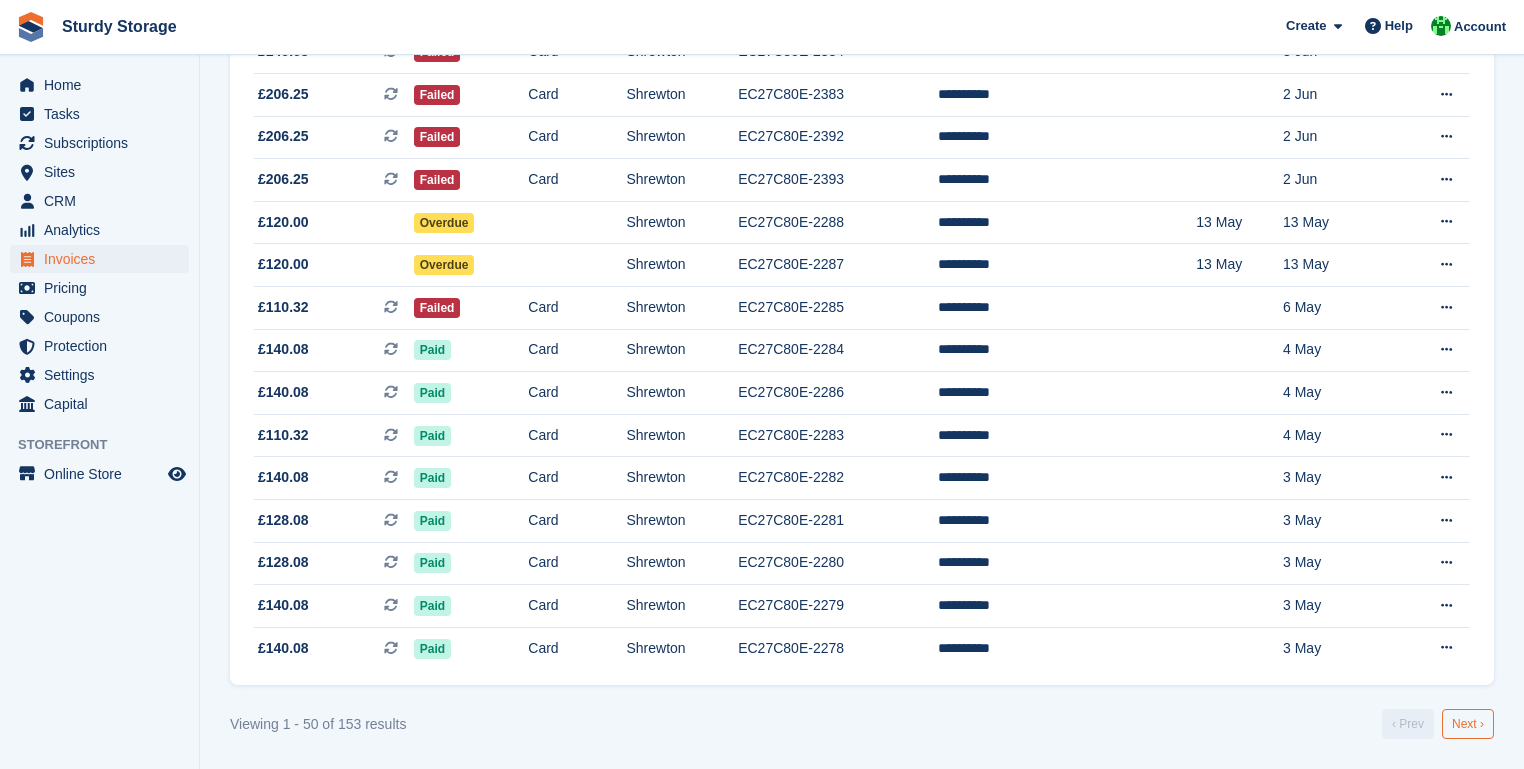 click on "Next ›" at bounding box center [1468, 724] 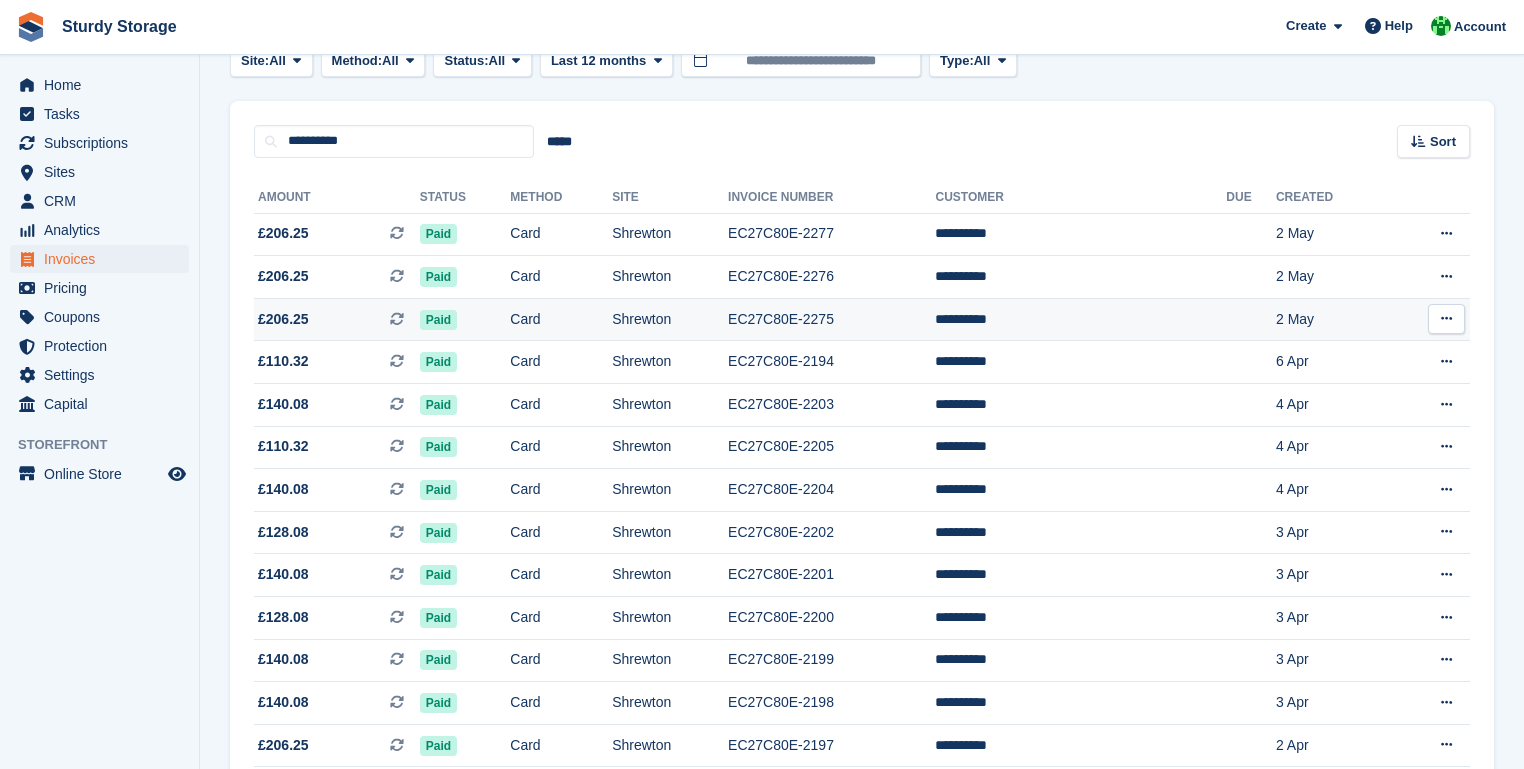scroll, scrollTop: 0, scrollLeft: 0, axis: both 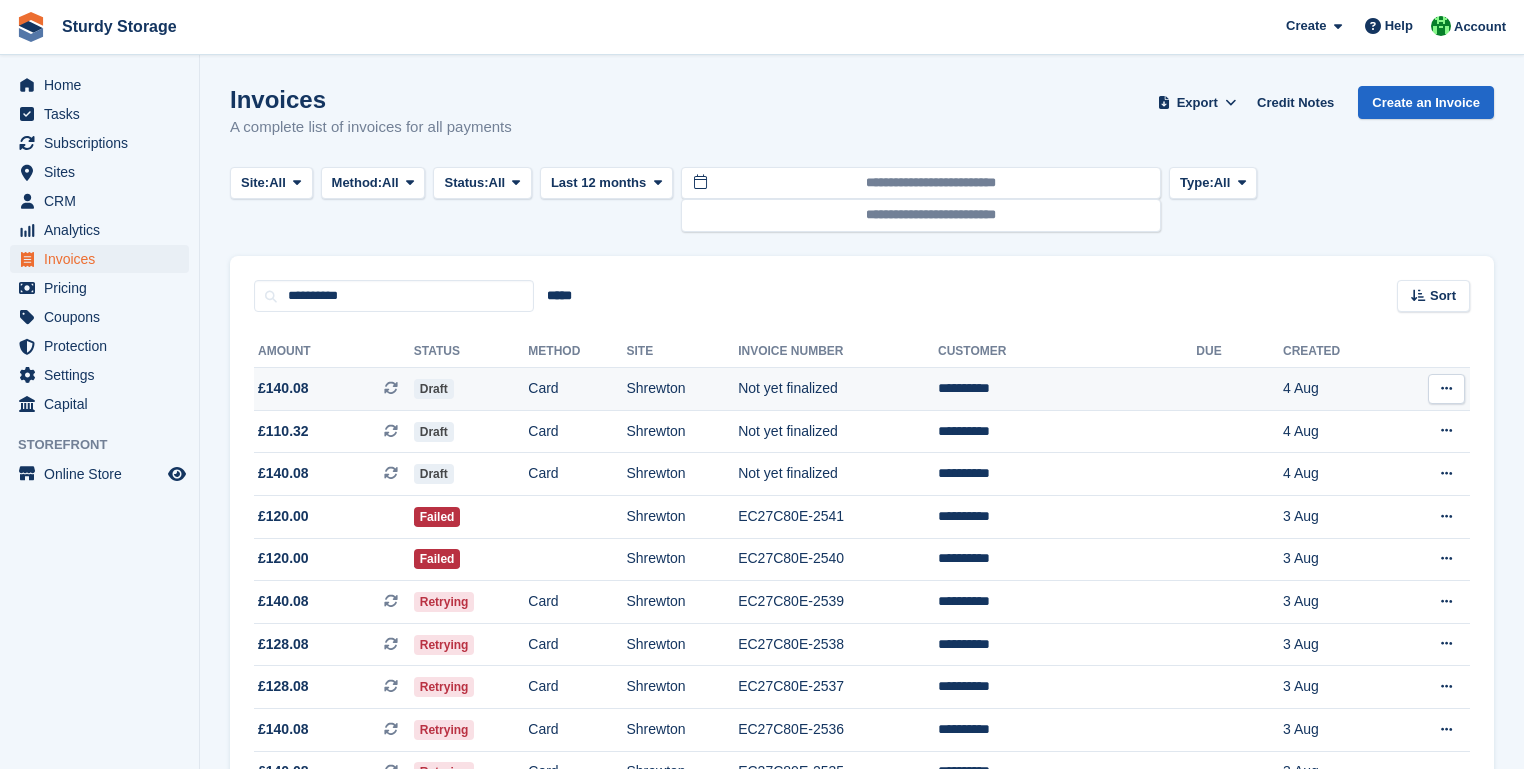click on "**********" at bounding box center (1067, 389) 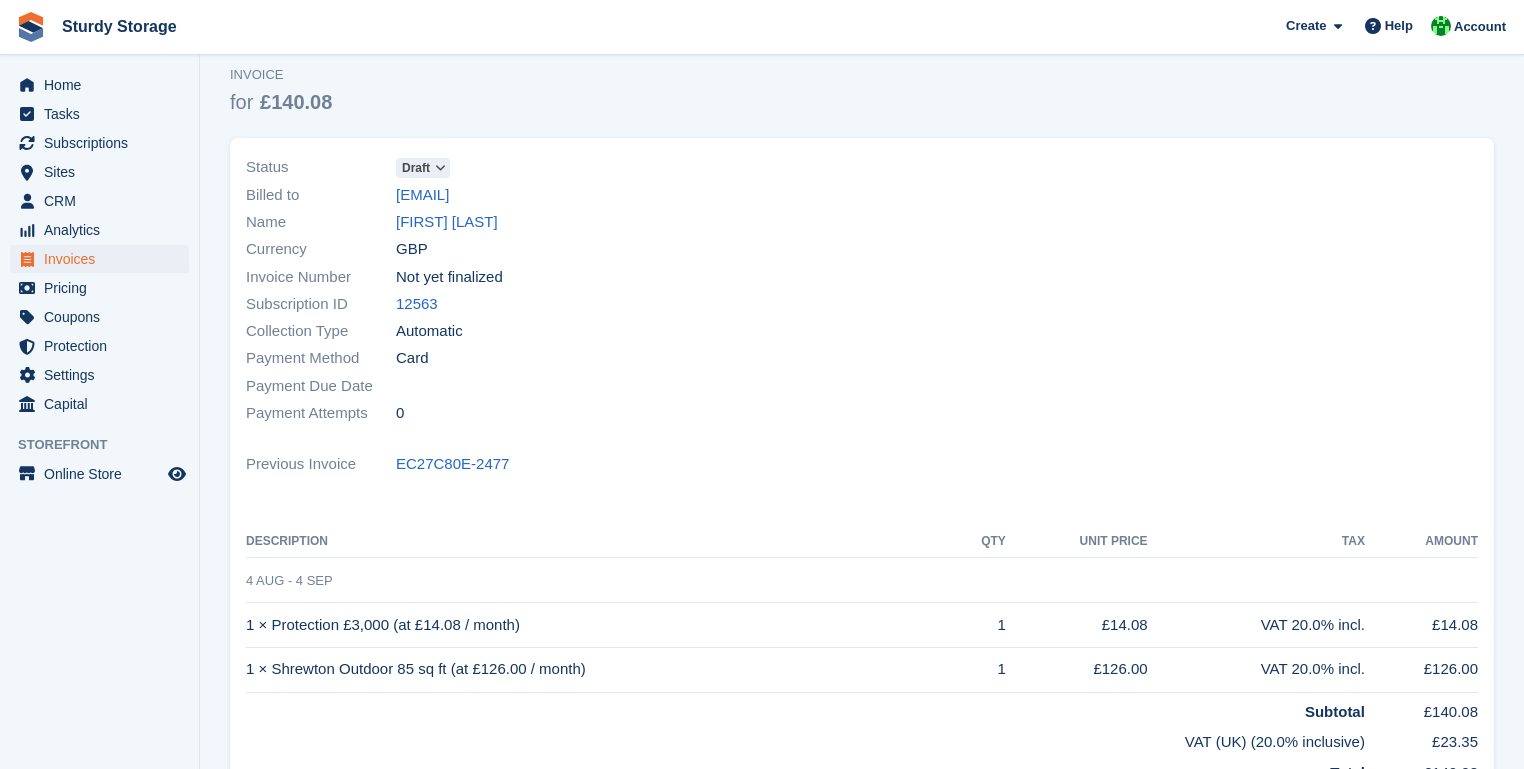 scroll, scrollTop: 0, scrollLeft: 0, axis: both 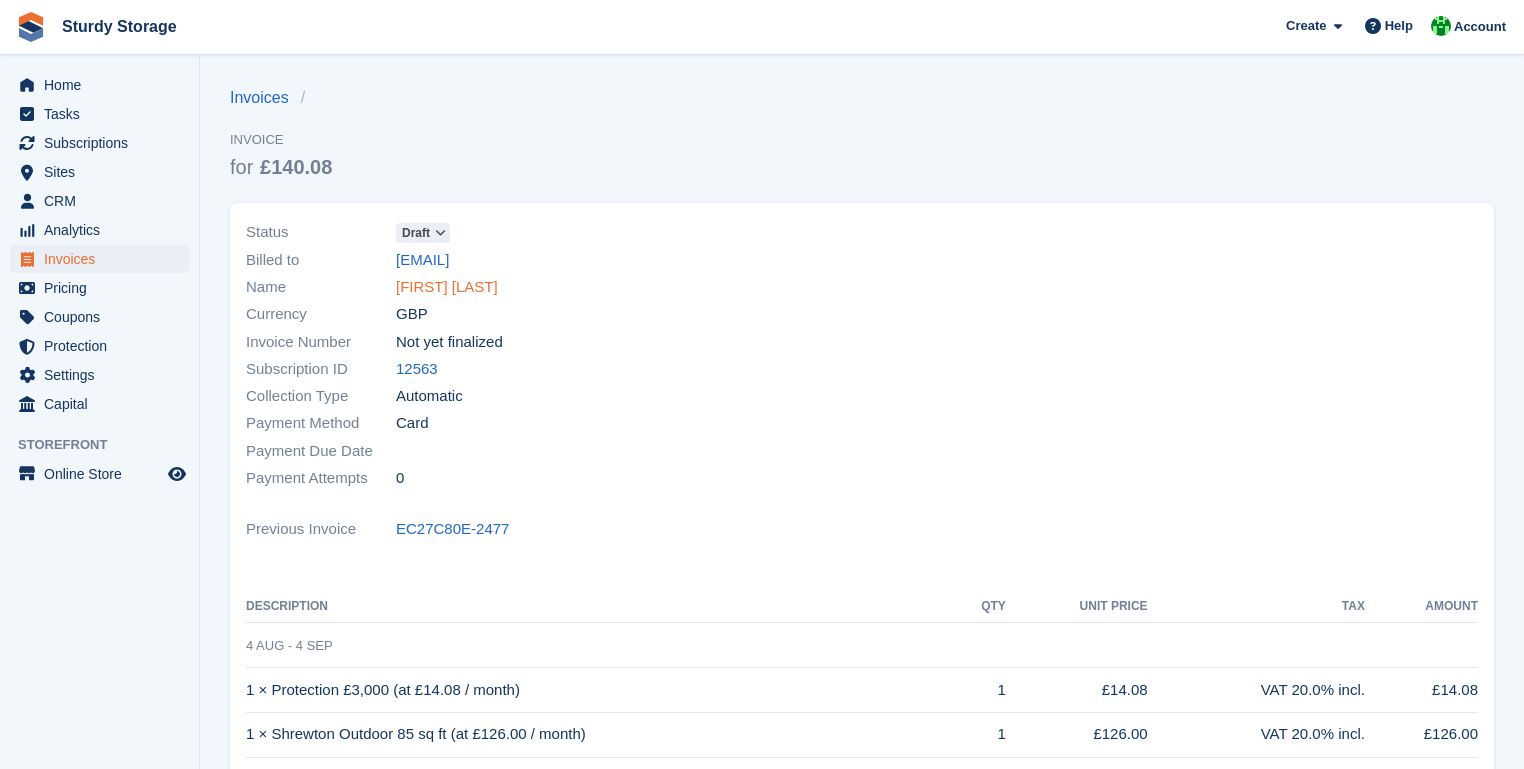 click on "[FIRST] [LAST]" at bounding box center (447, 287) 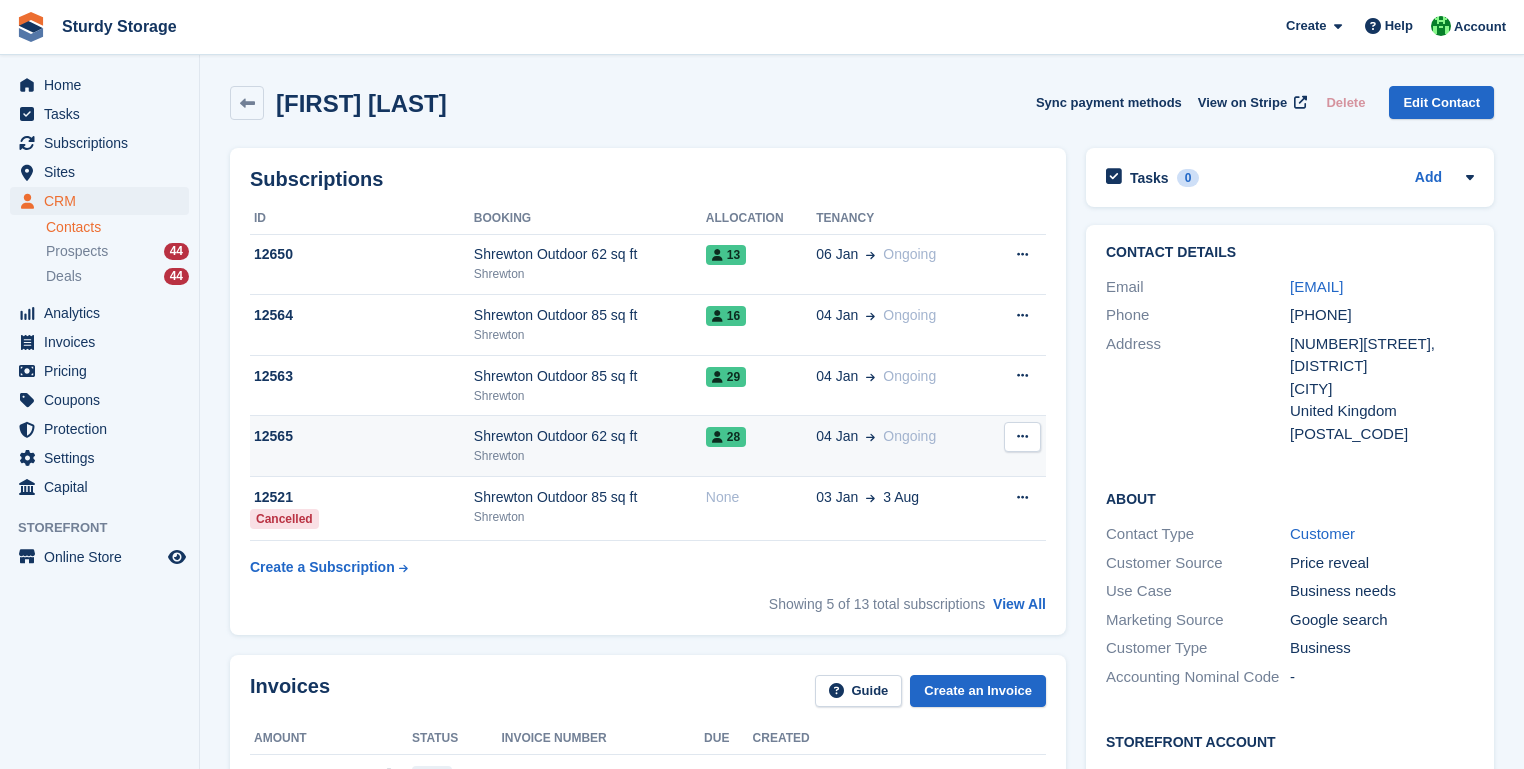 click on "Shrewton Outdoor 62 sq ft" at bounding box center (590, 436) 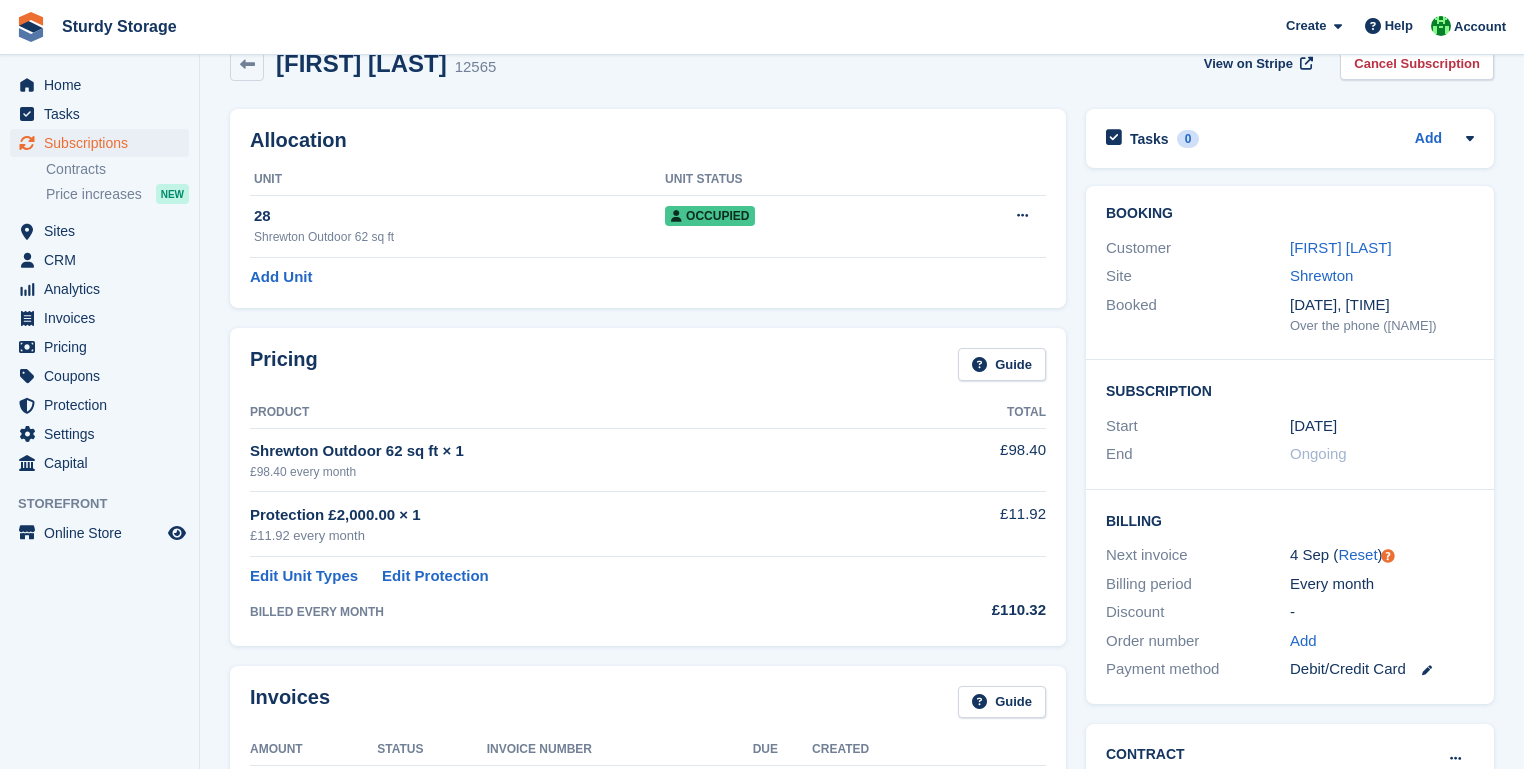 scroll, scrollTop: 0, scrollLeft: 0, axis: both 